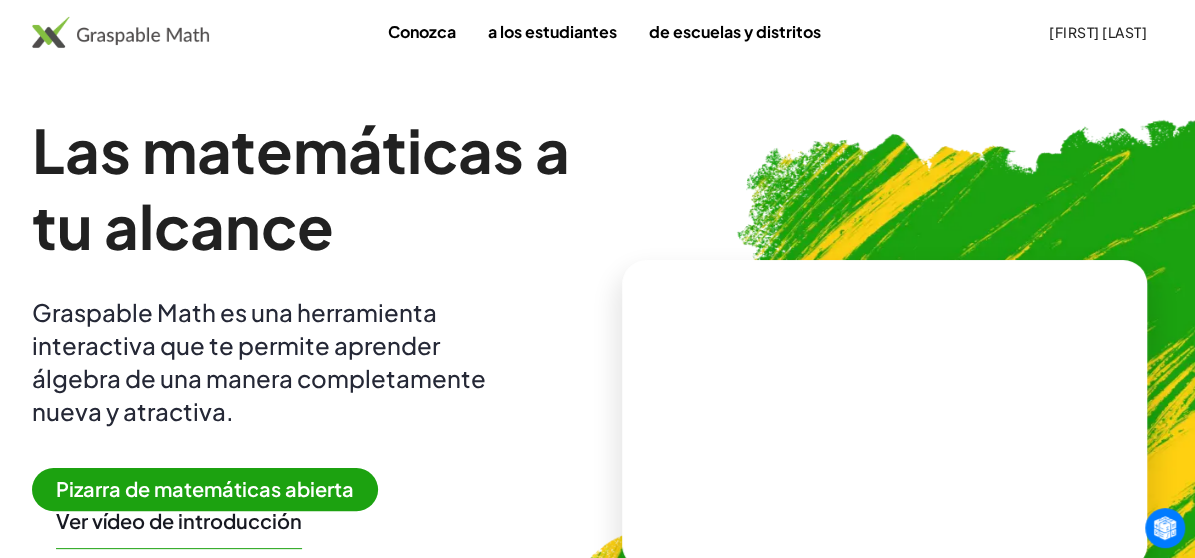 scroll, scrollTop: 200, scrollLeft: 0, axis: vertical 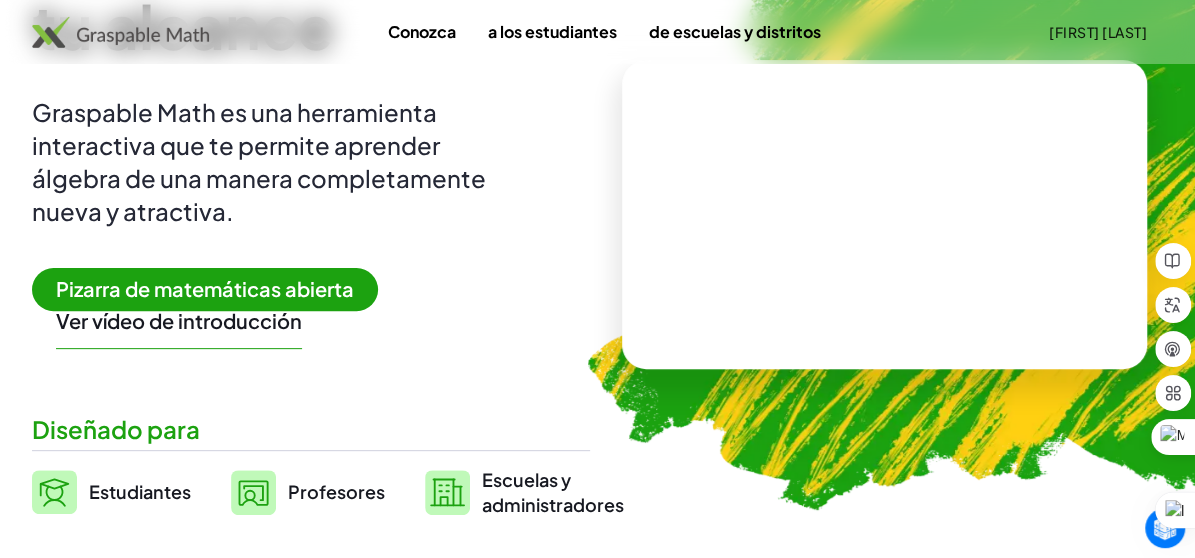 click on "Pizarra de matemáticas abierta" at bounding box center [205, 288] 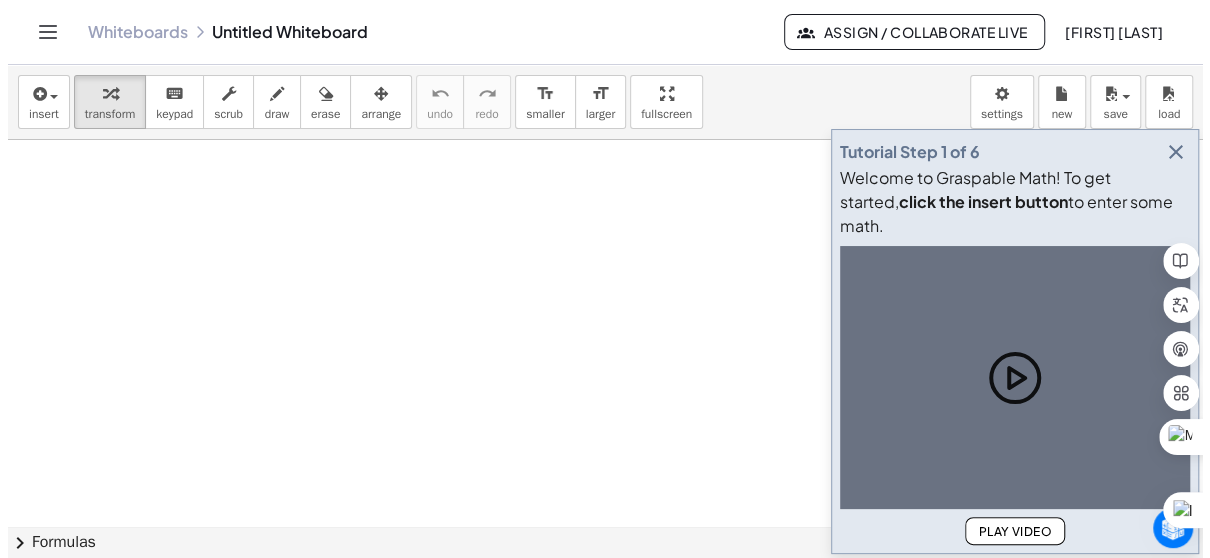 scroll, scrollTop: 0, scrollLeft: 0, axis: both 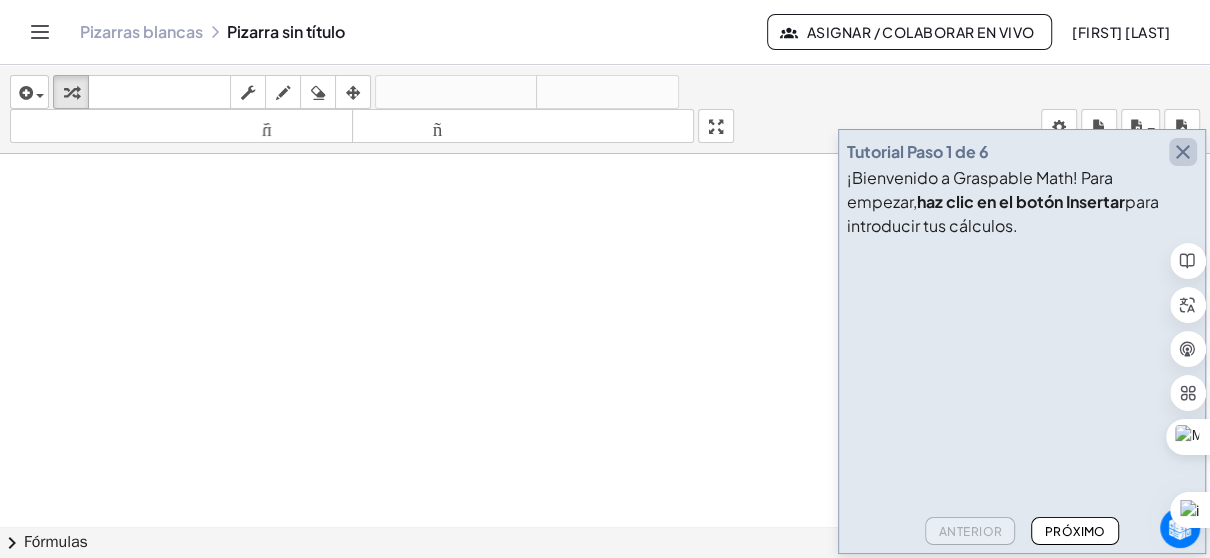 click at bounding box center [1183, 152] 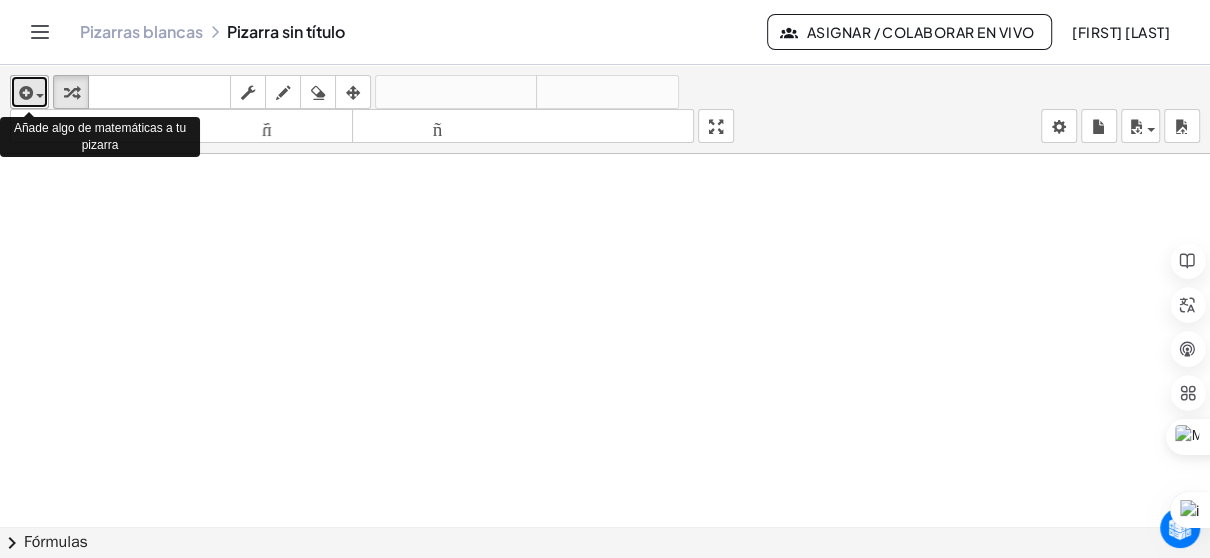 click at bounding box center [24, 93] 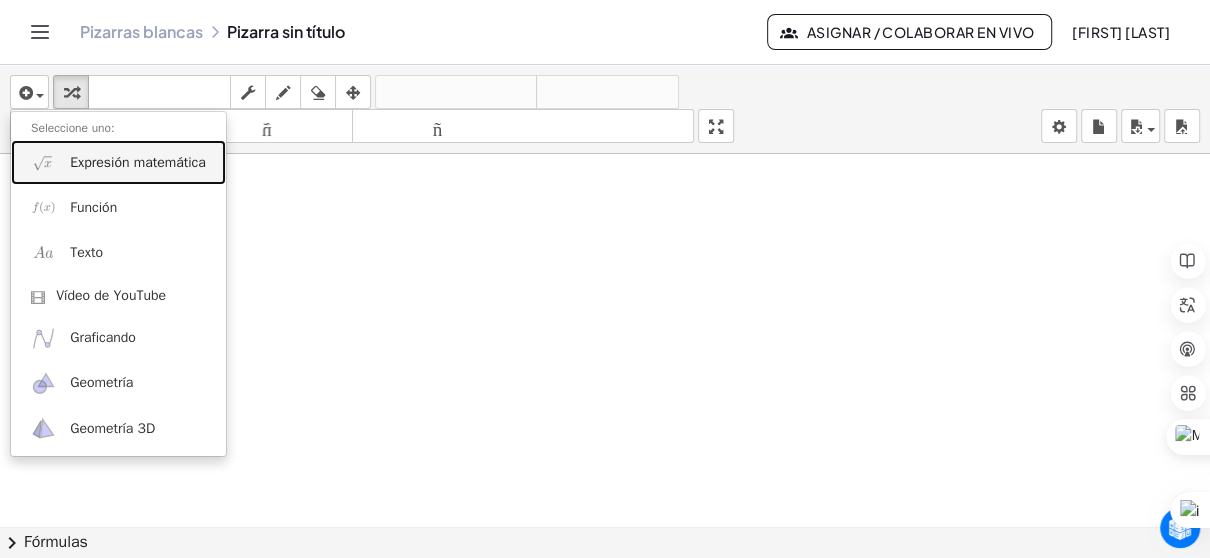 click on "Expresión matemática" at bounding box center [138, 162] 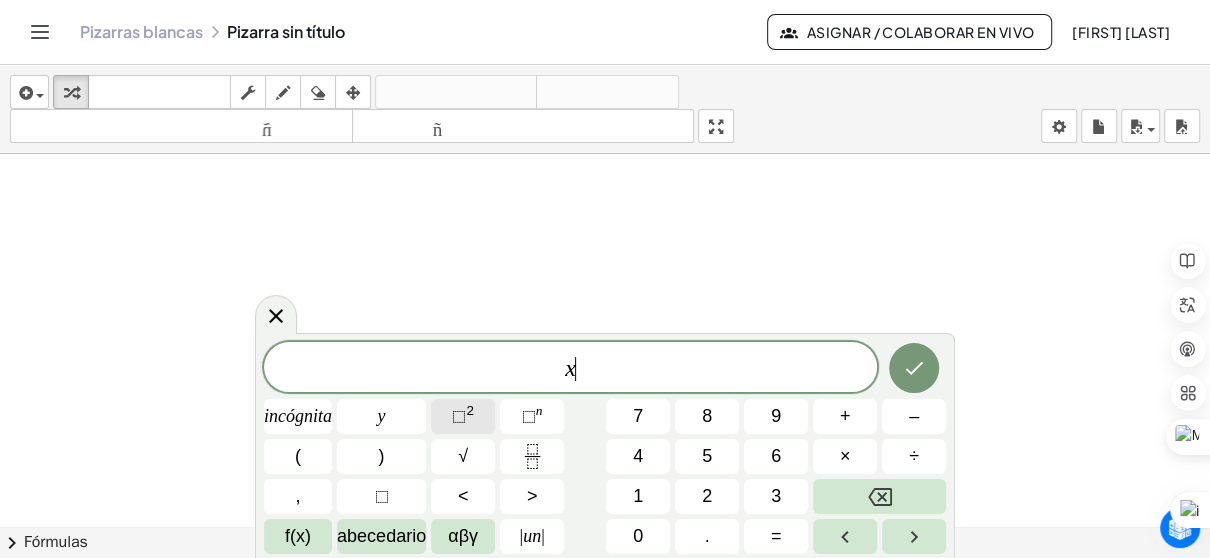 click on "⬚  2" at bounding box center (463, 416) 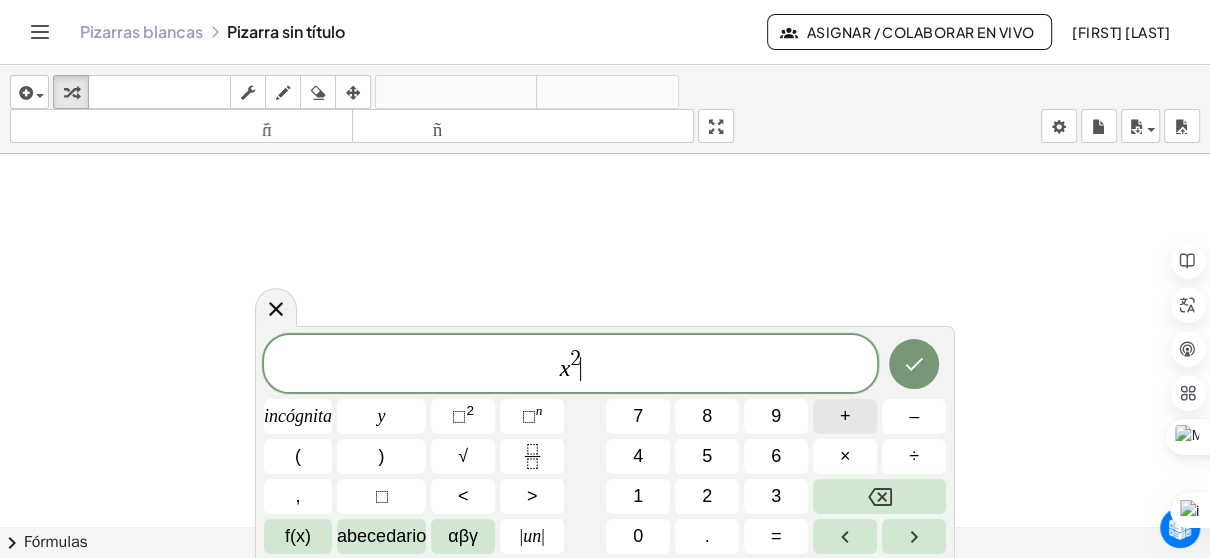 click on "+" at bounding box center (845, 416) 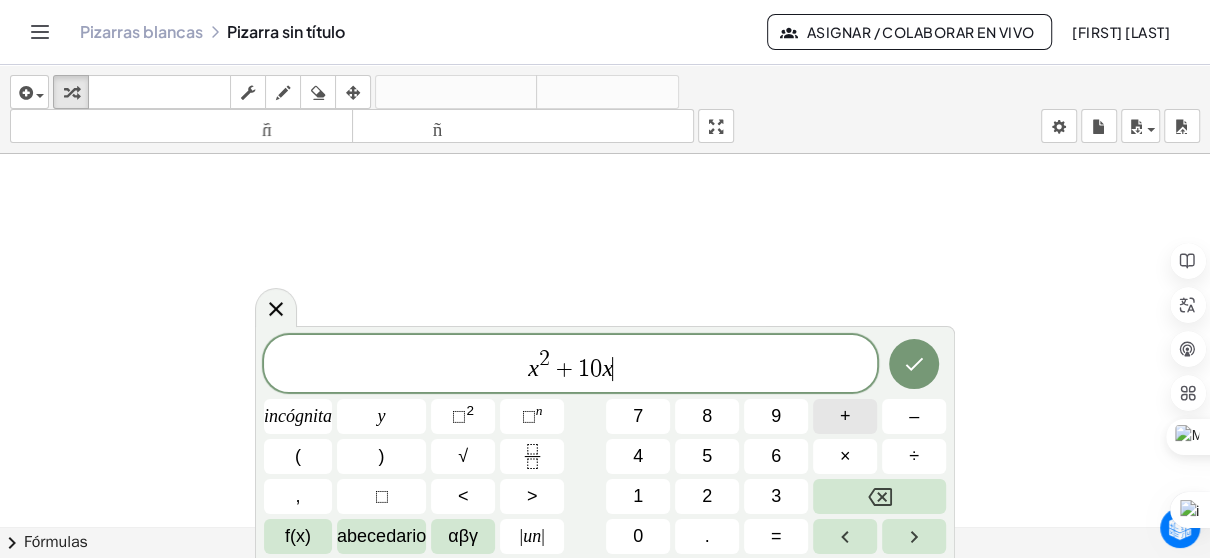 click on "+" at bounding box center (845, 416) 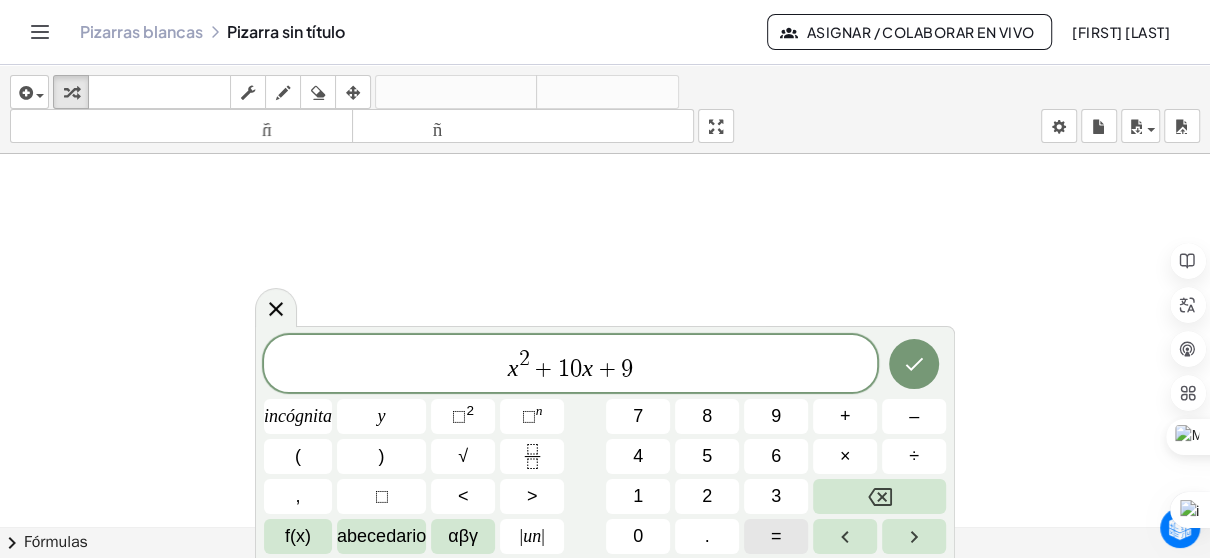 click on "=" at bounding box center (776, 536) 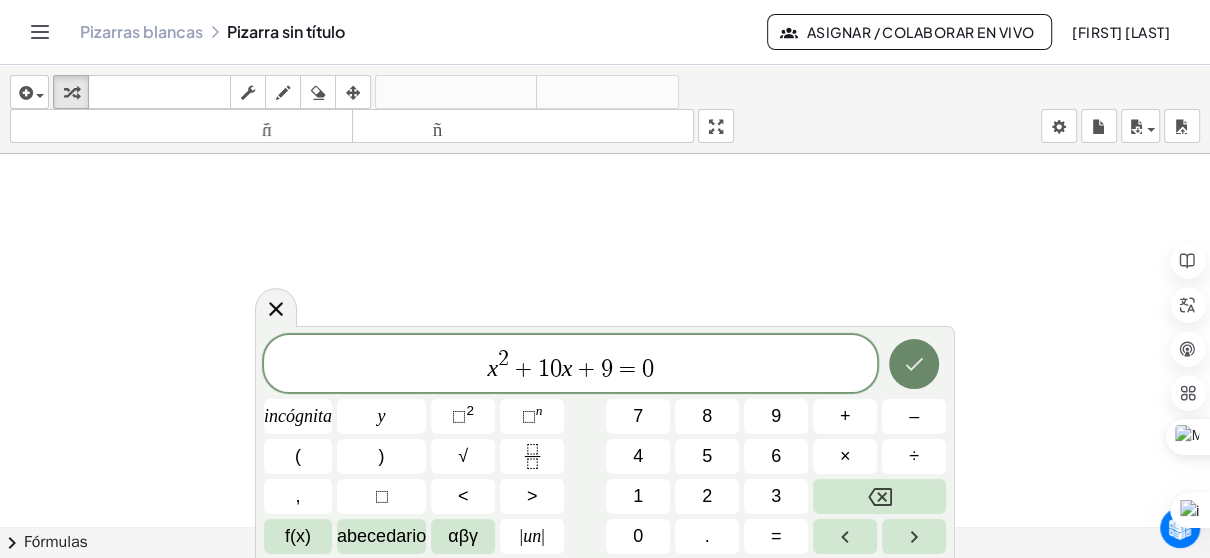 click 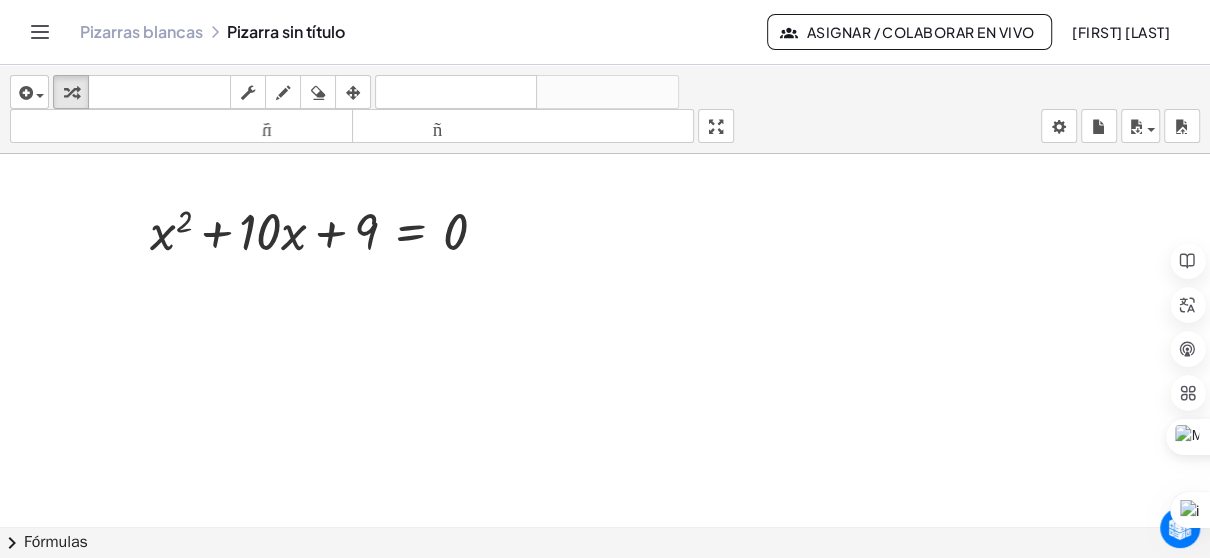 click at bounding box center (605, 606) 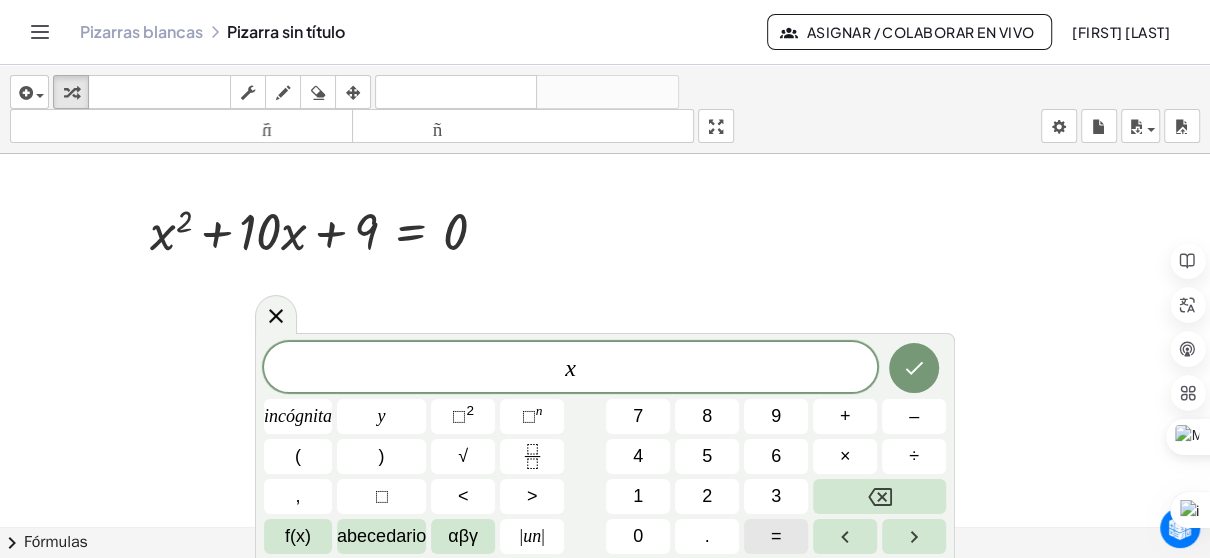 click on "=" at bounding box center [776, 536] 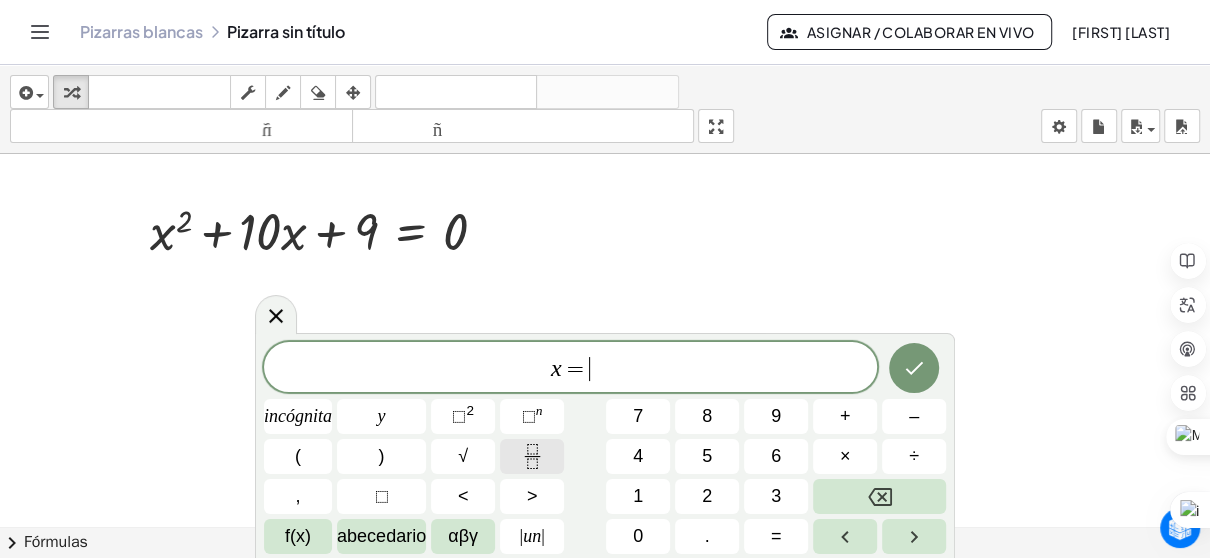 click 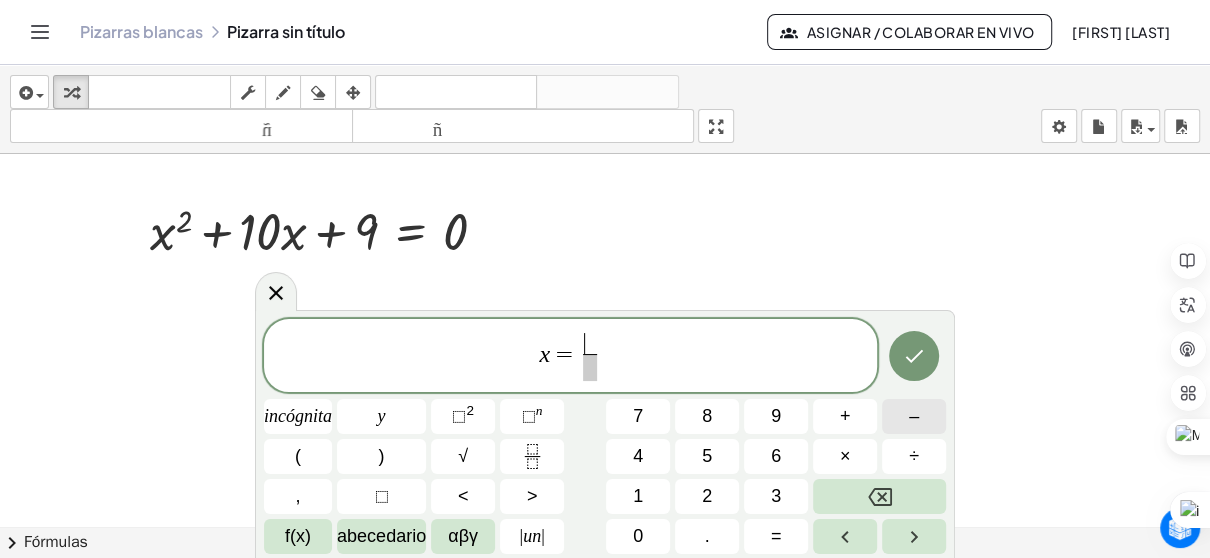 click on "–" at bounding box center (914, 416) 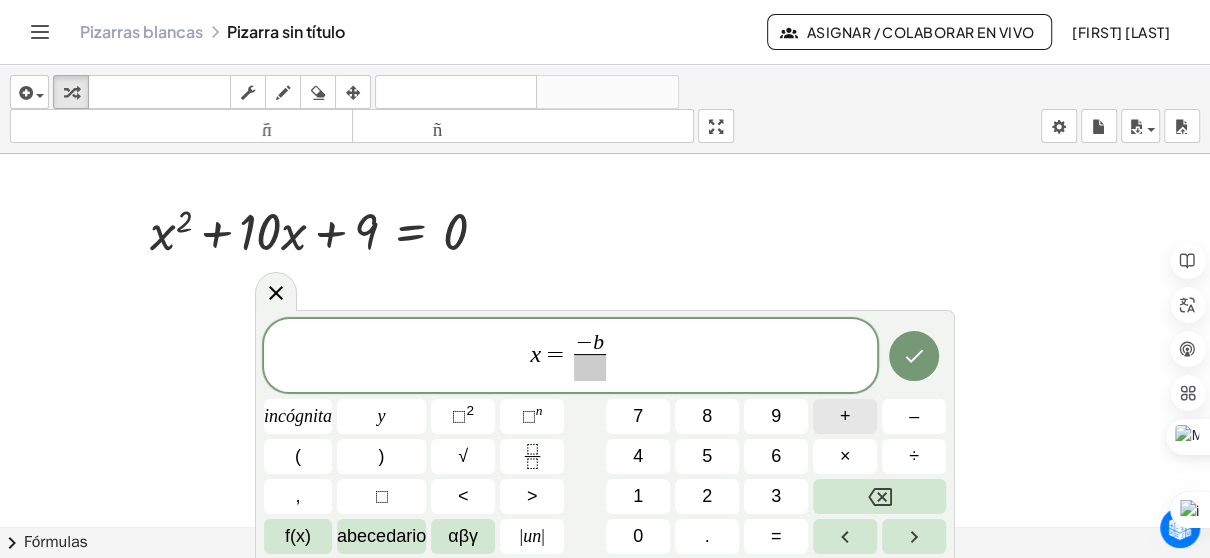click on "+" at bounding box center [845, 416] 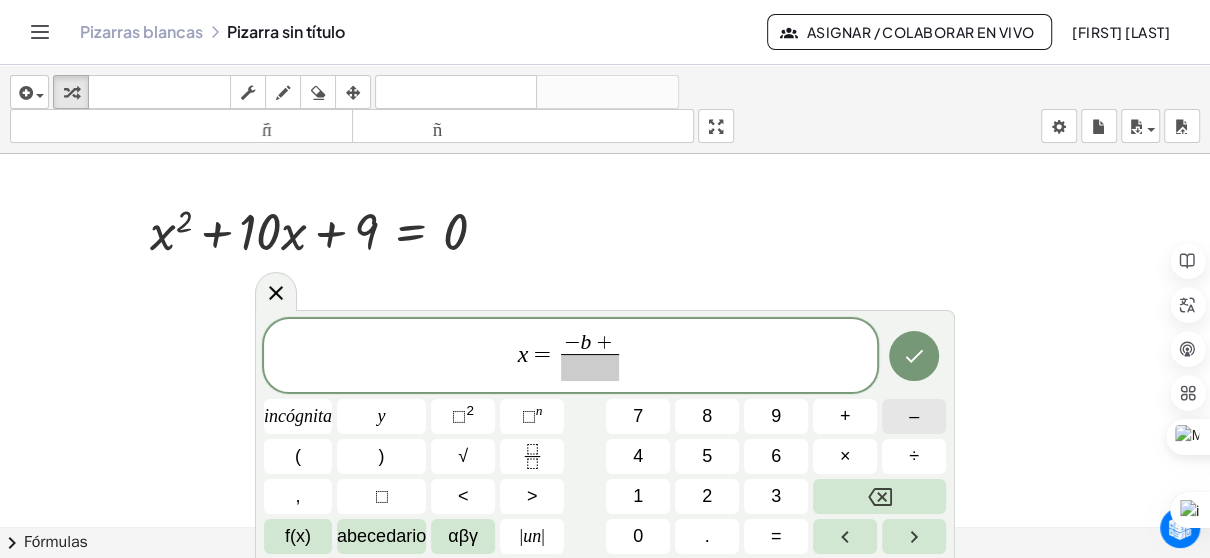 click on "–" at bounding box center [914, 416] 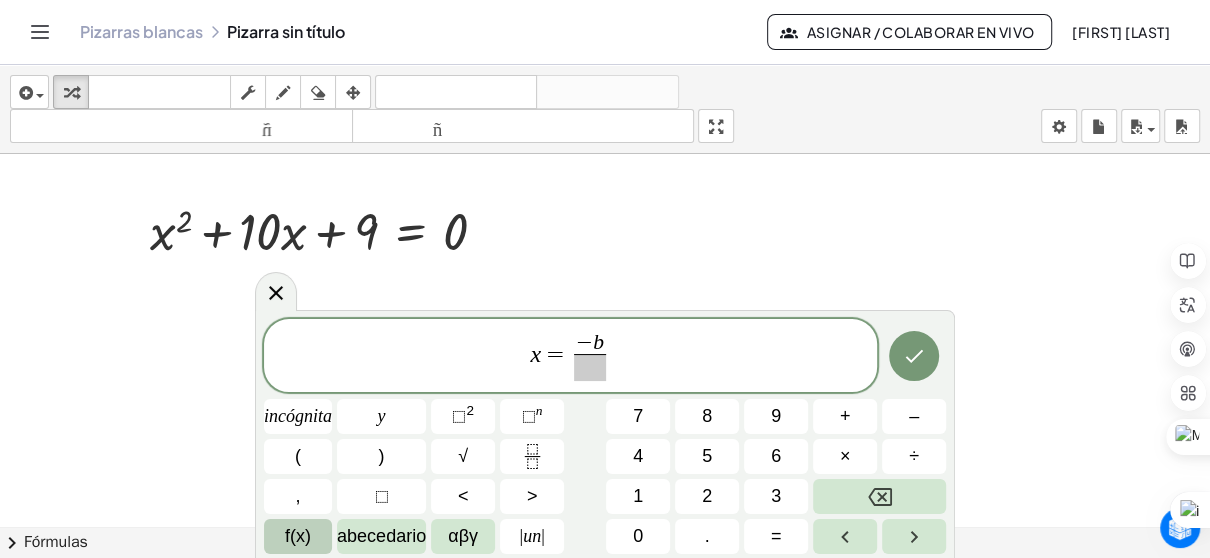 click on "f(x)" at bounding box center [298, 536] 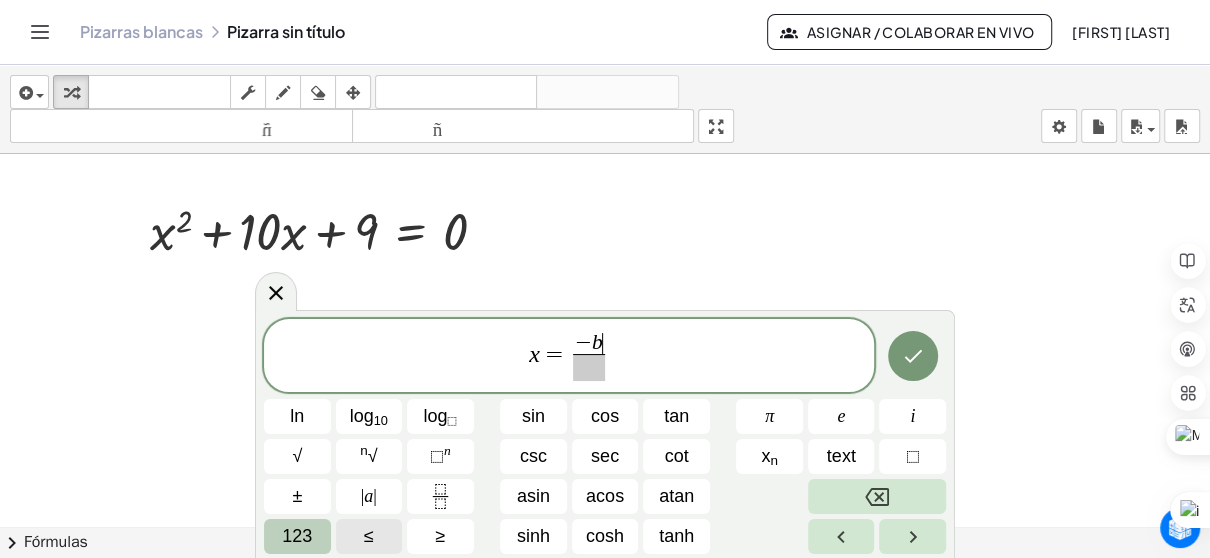 click on "123" at bounding box center [297, 536] 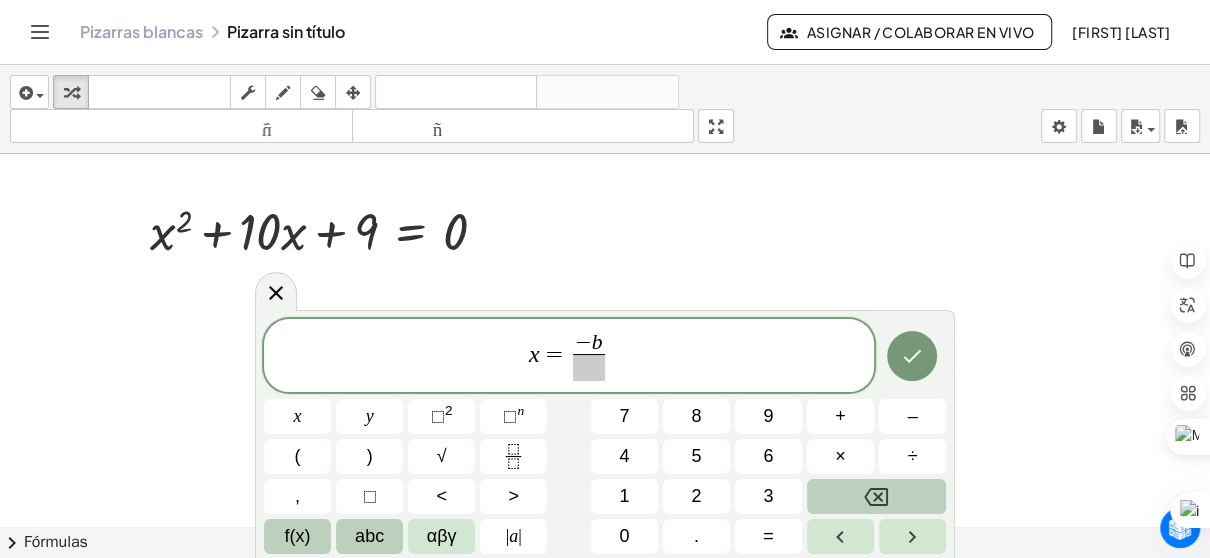 click on "abc" at bounding box center (369, 536) 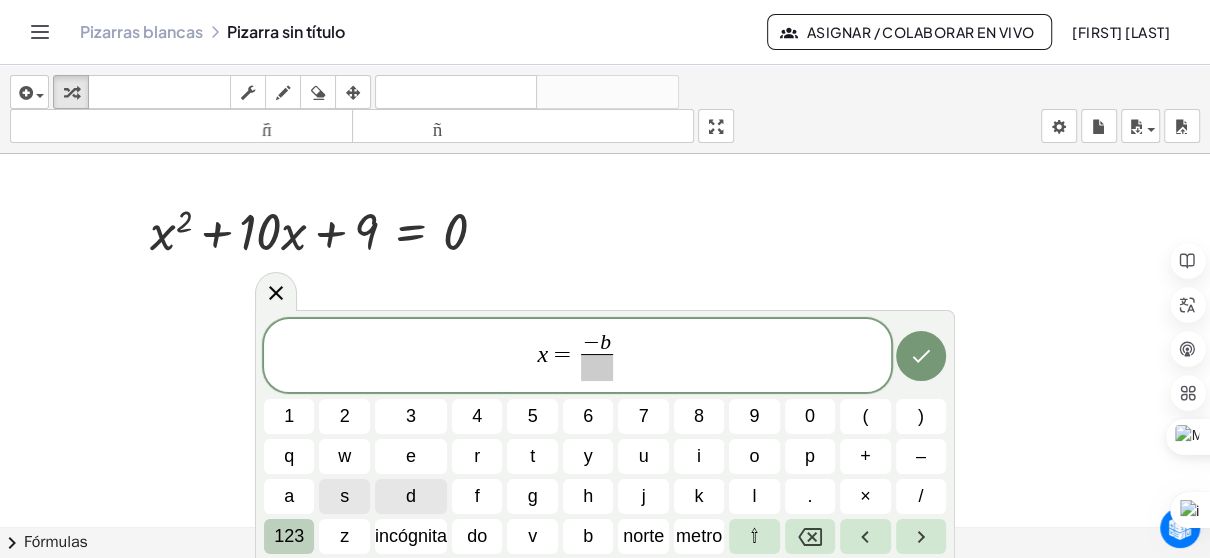 click on "123" at bounding box center [289, 536] 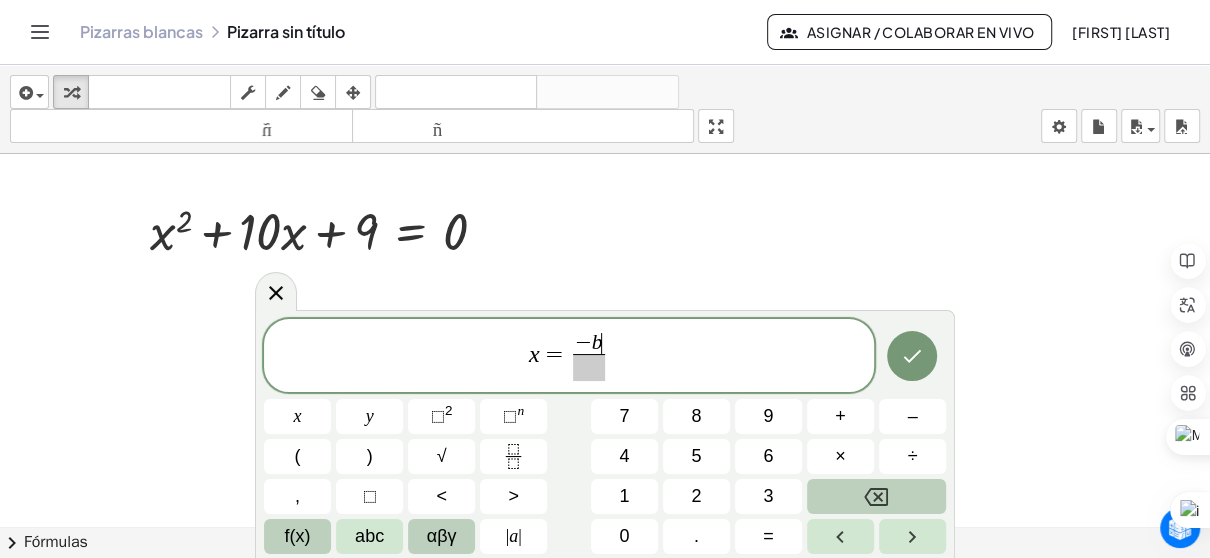 click on "αβγ" at bounding box center (441, 536) 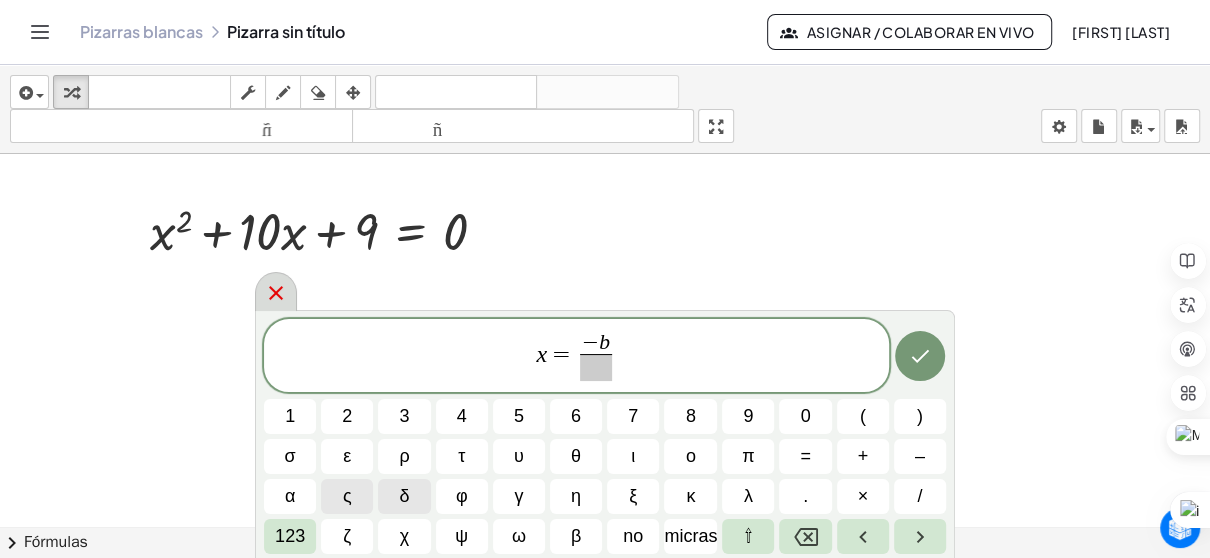 click 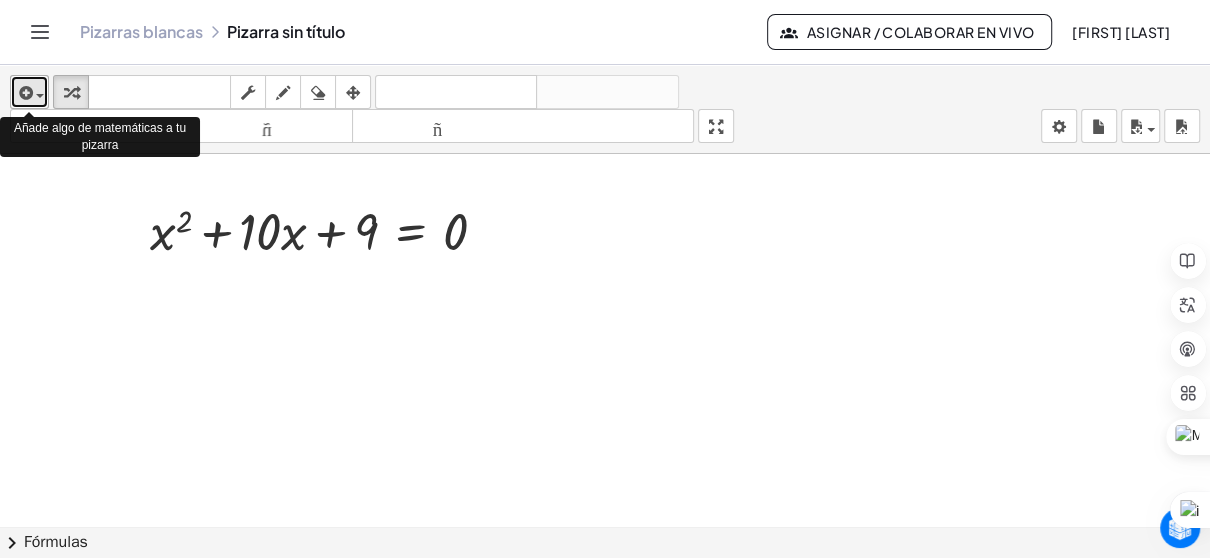 click at bounding box center [24, 93] 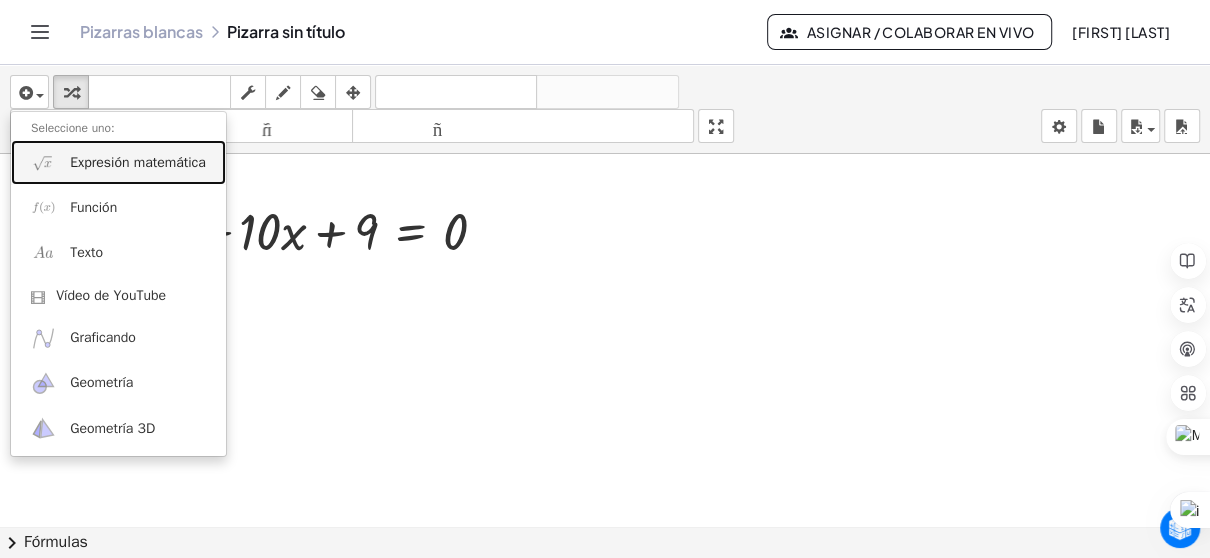 click on "Expresión matemática" at bounding box center [138, 162] 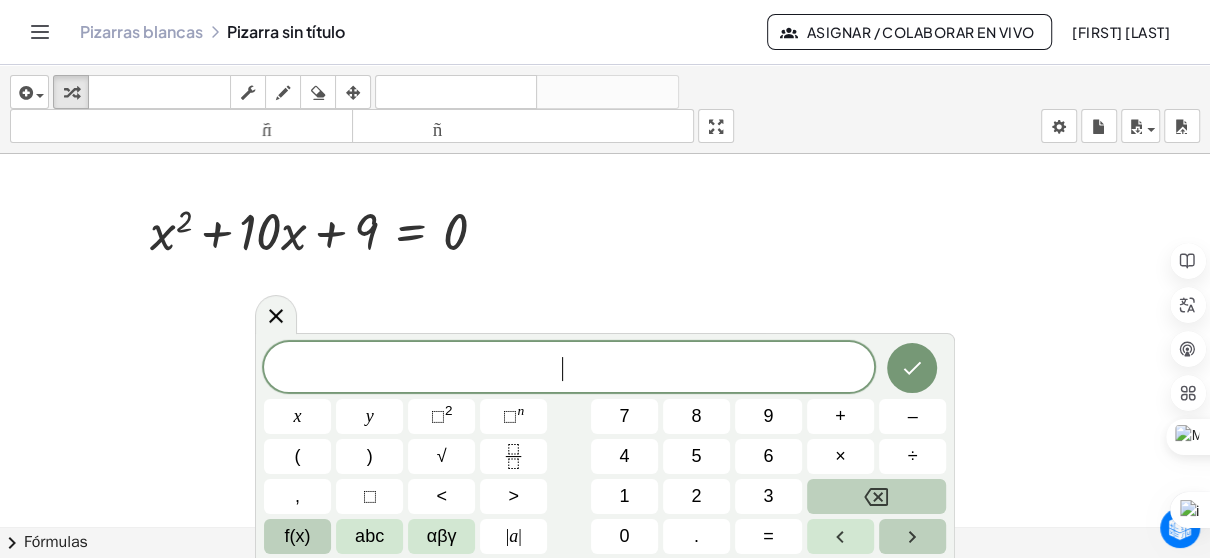 click 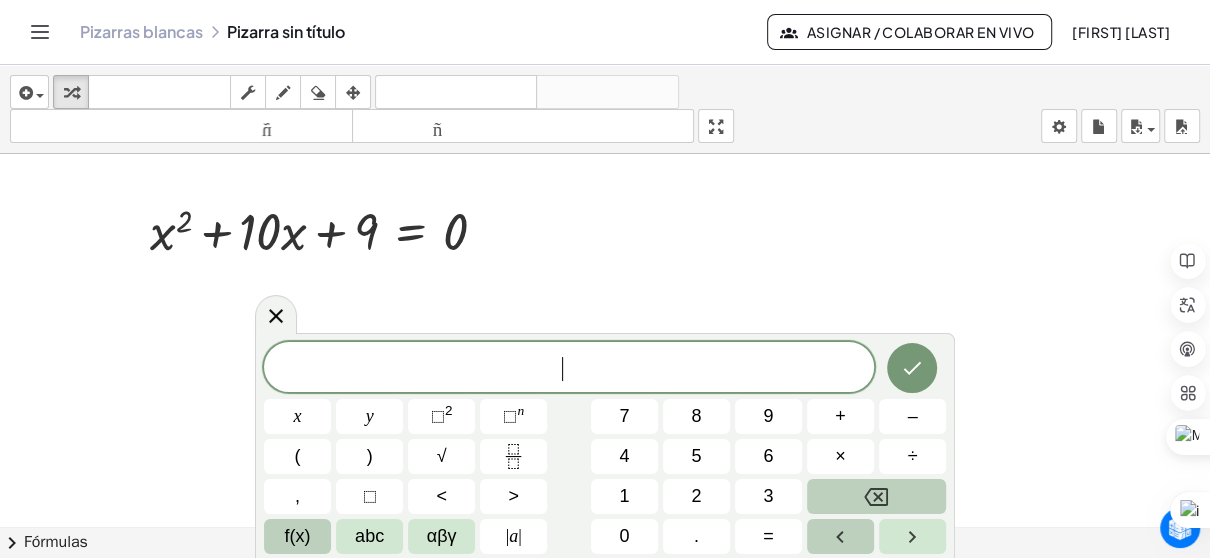 click 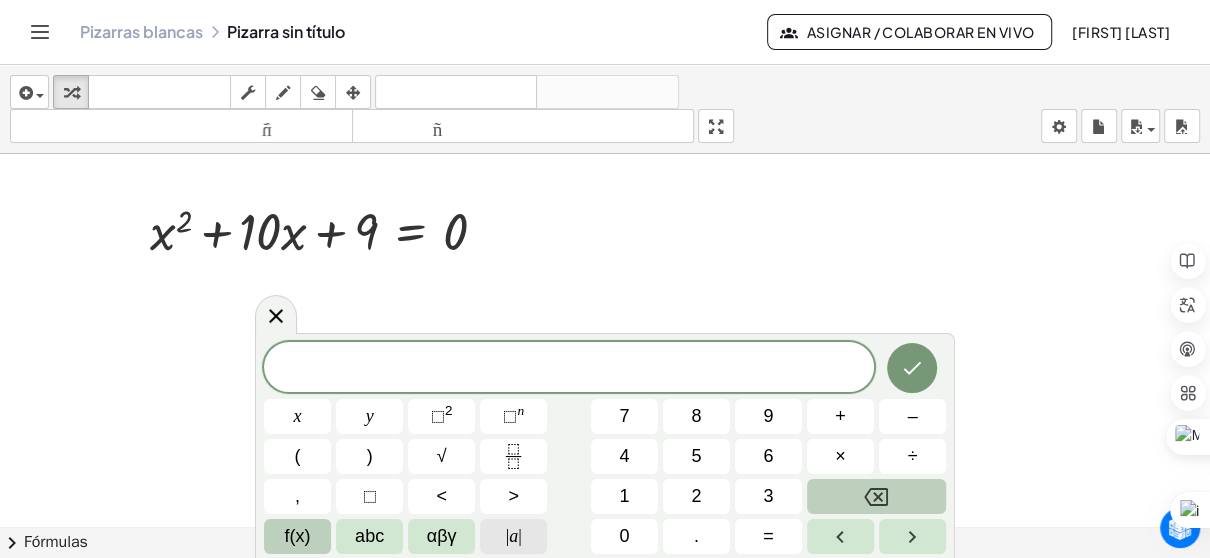 click on "| a |" 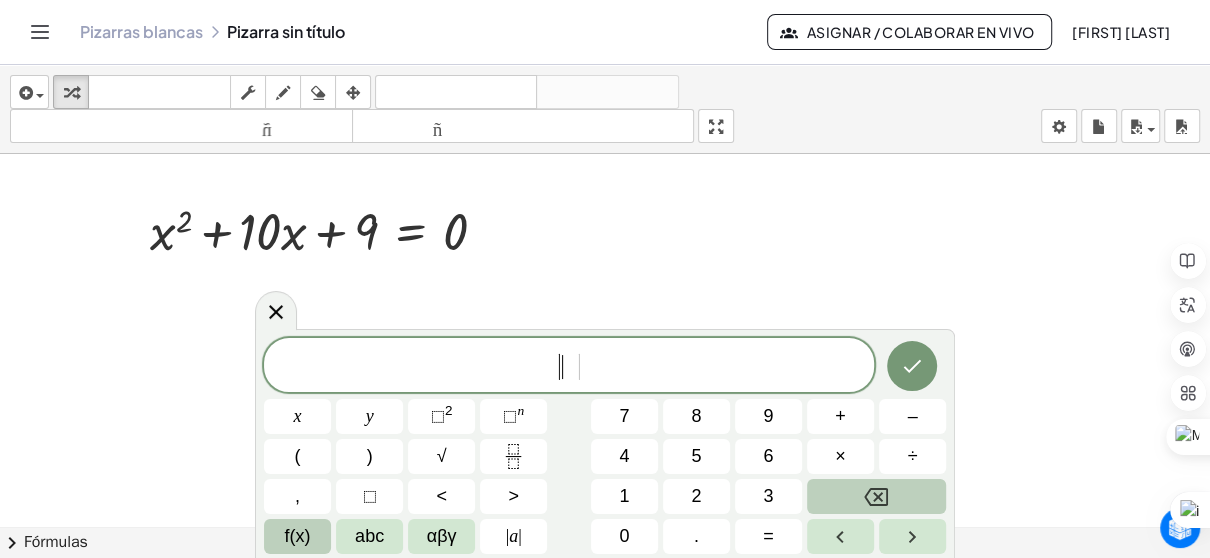 click 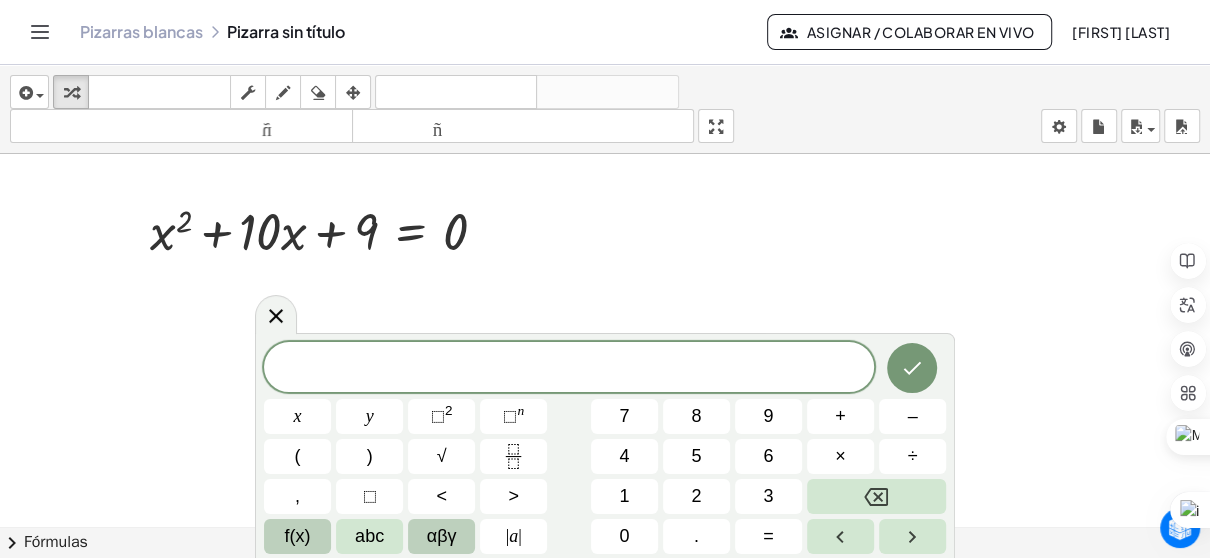click on "αβγ" at bounding box center [442, 536] 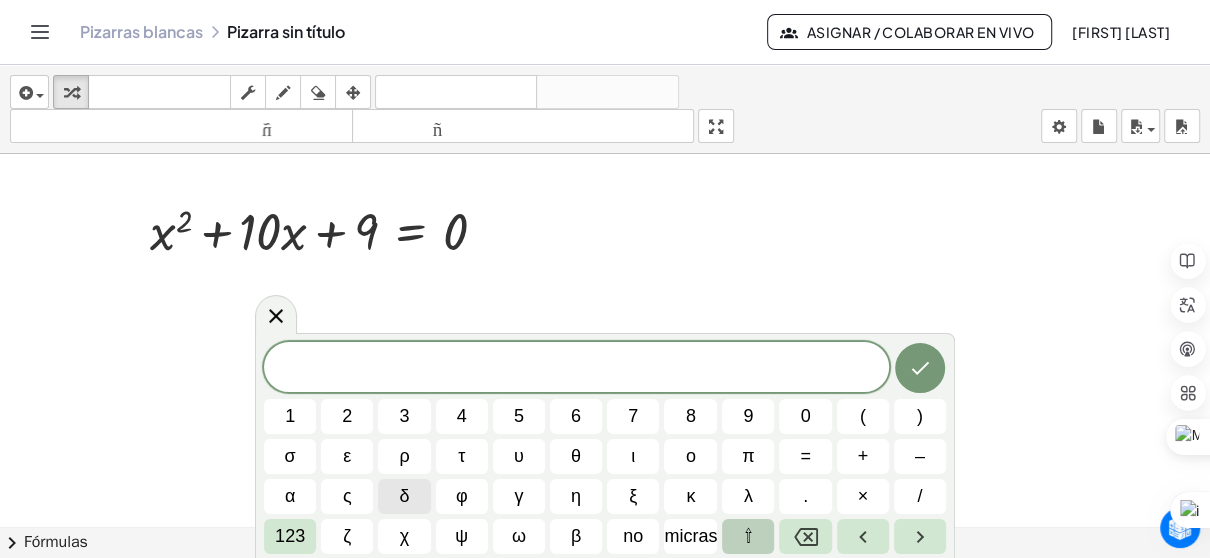 click on "⇧" at bounding box center (748, 536) 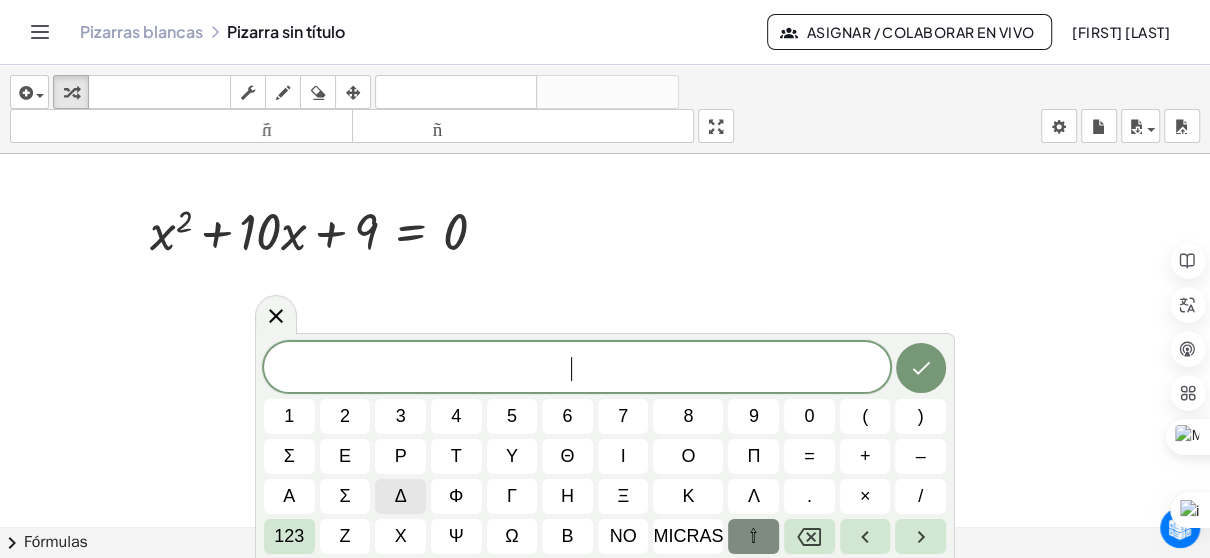 click on "⇧" at bounding box center [753, 536] 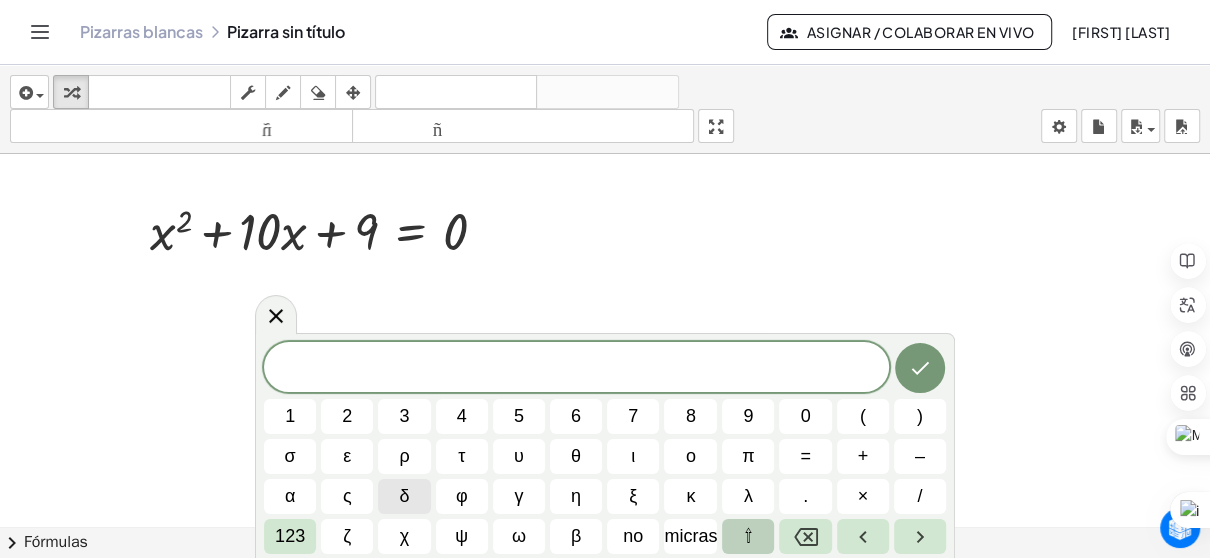 click on "⇧" at bounding box center [748, 536] 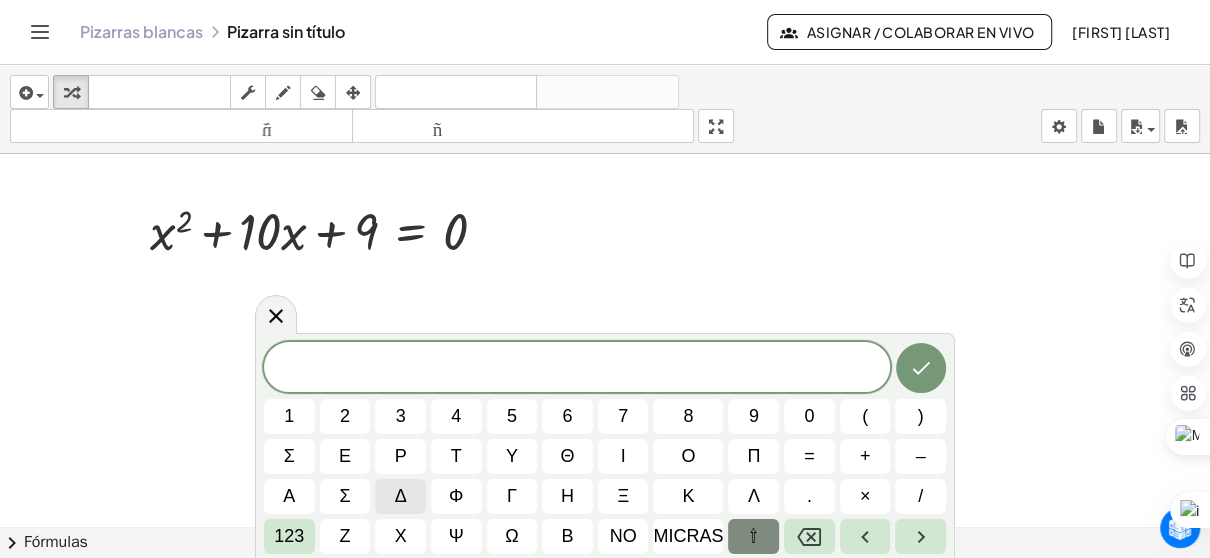 click on "⇧" at bounding box center [753, 536] 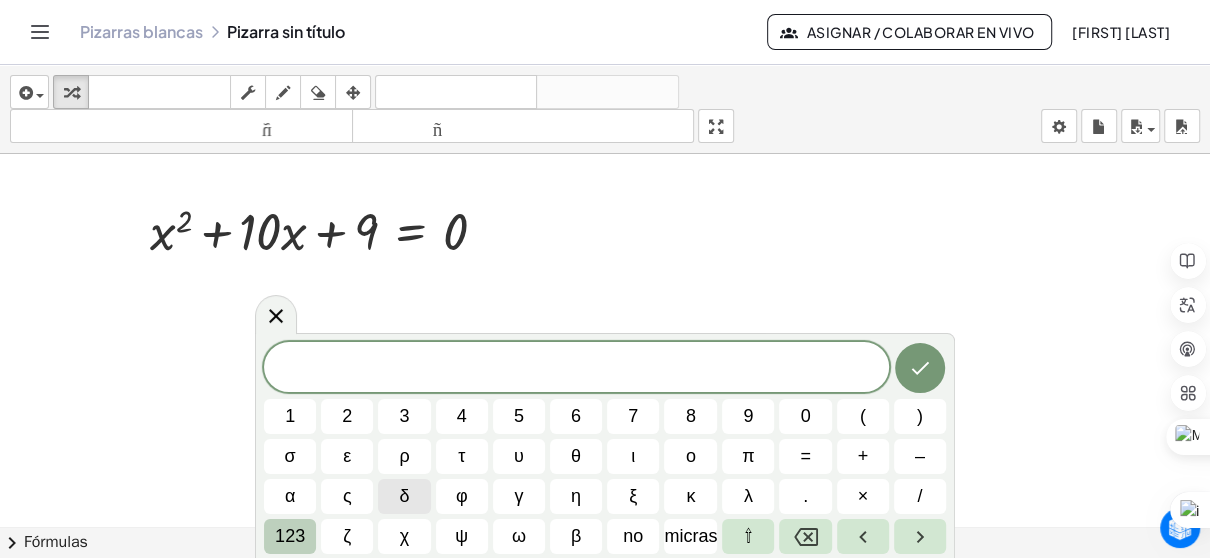 click on "123" at bounding box center [290, 536] 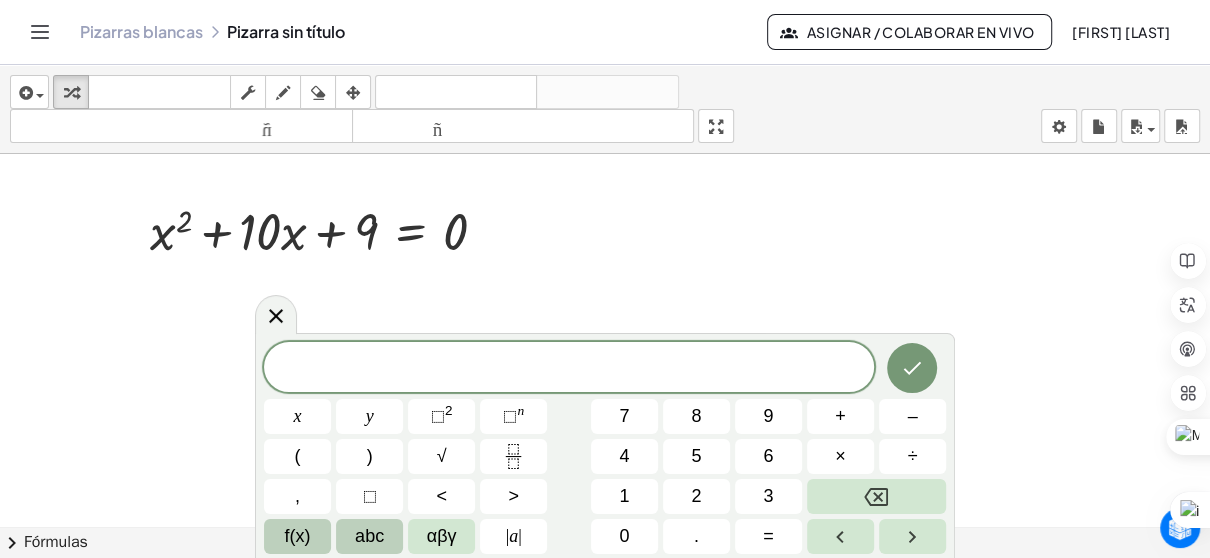 click on "abc" at bounding box center (369, 536) 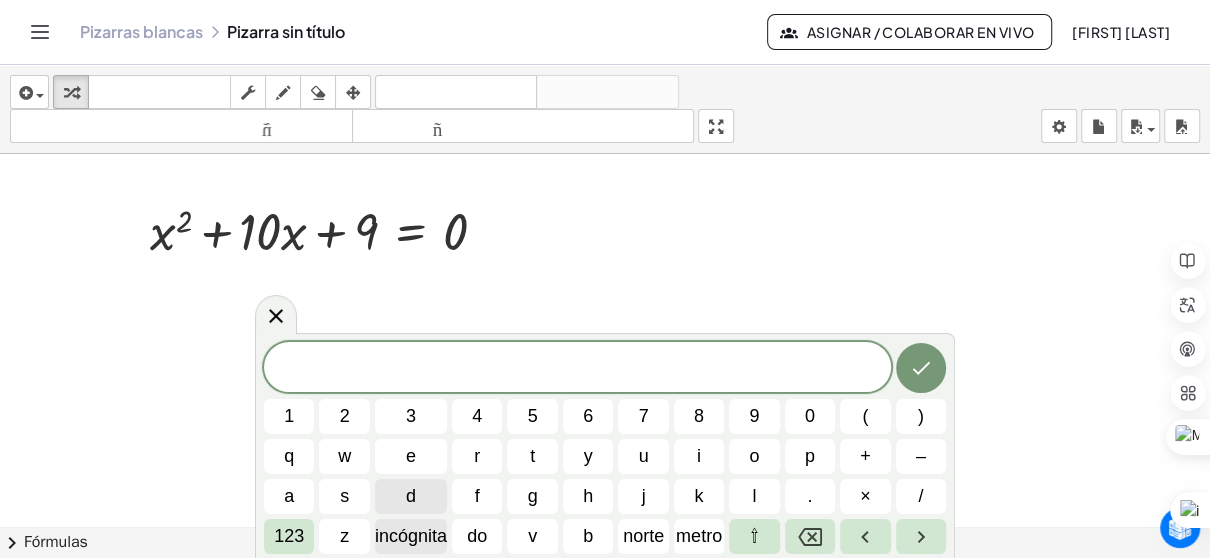 click on "incógnita" at bounding box center [411, 536] 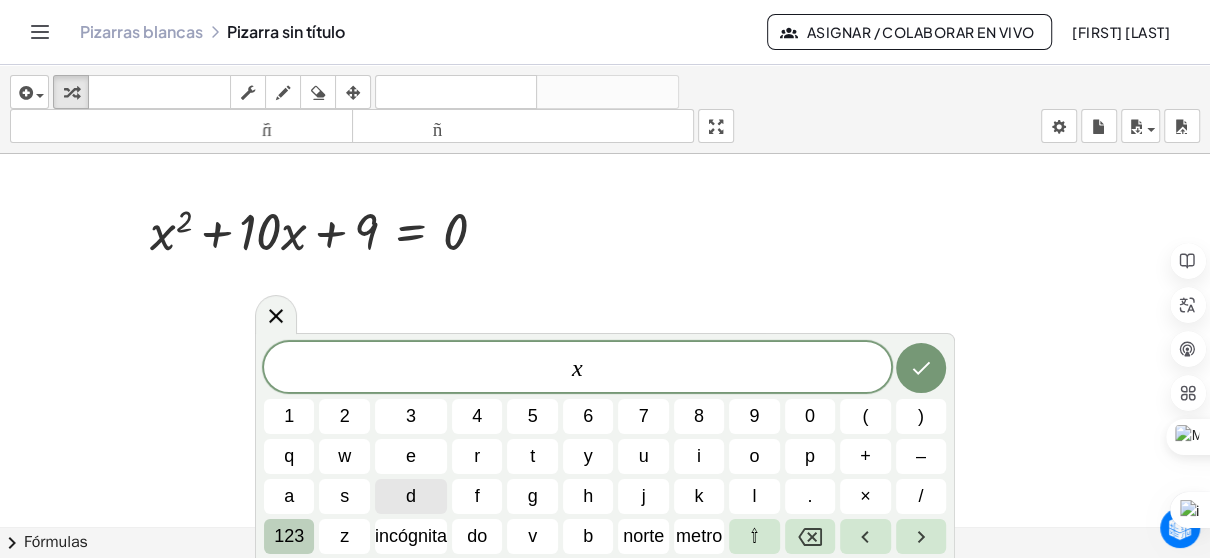 click on "123" at bounding box center (289, 536) 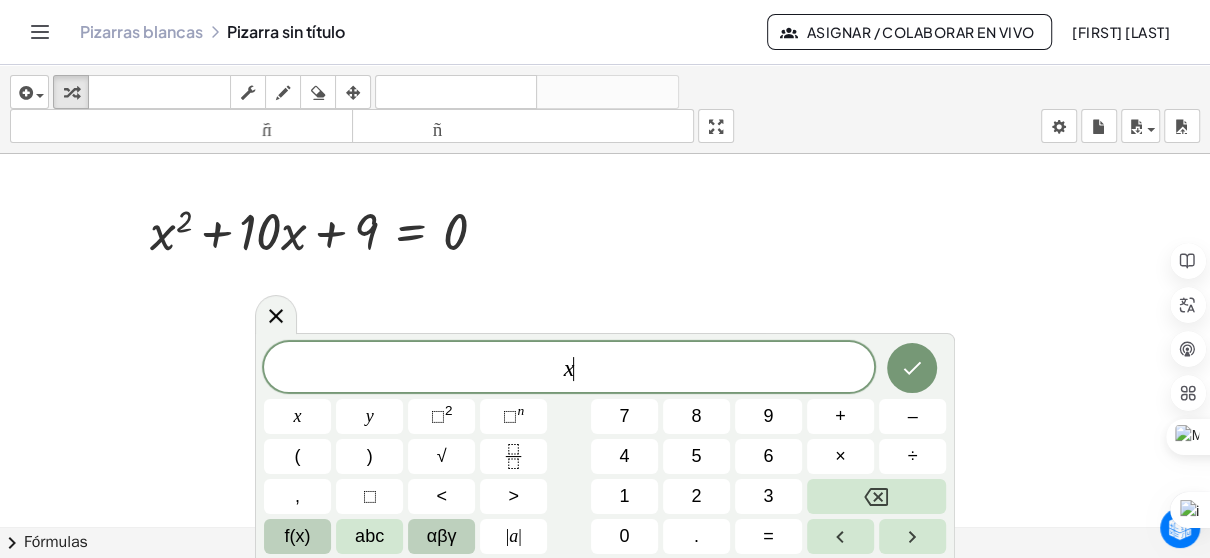 click on "αβγ" at bounding box center [442, 536] 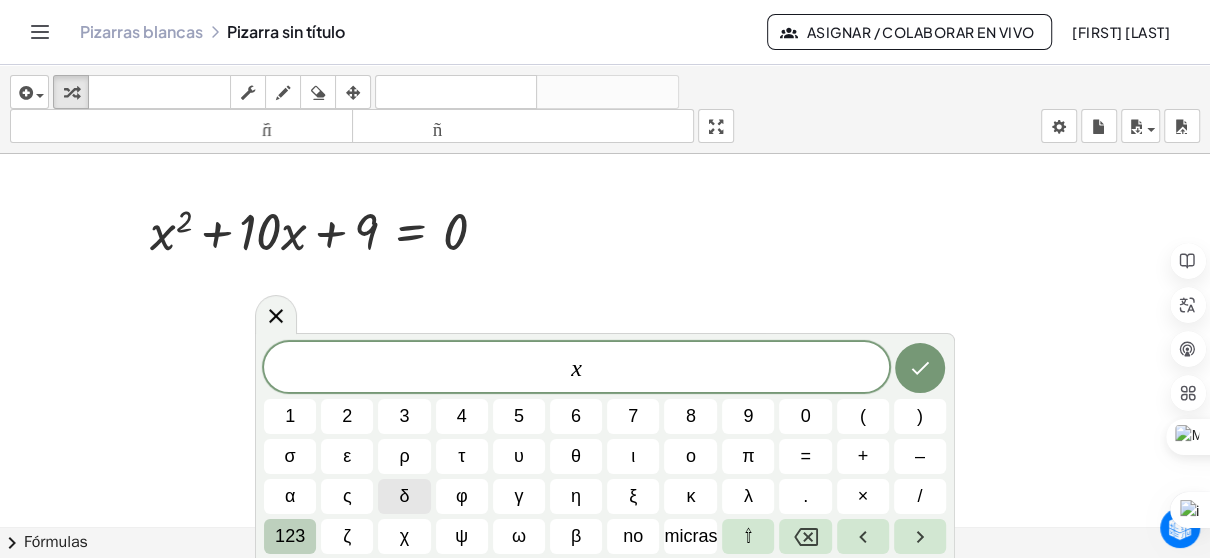 click on "123" at bounding box center (290, 536) 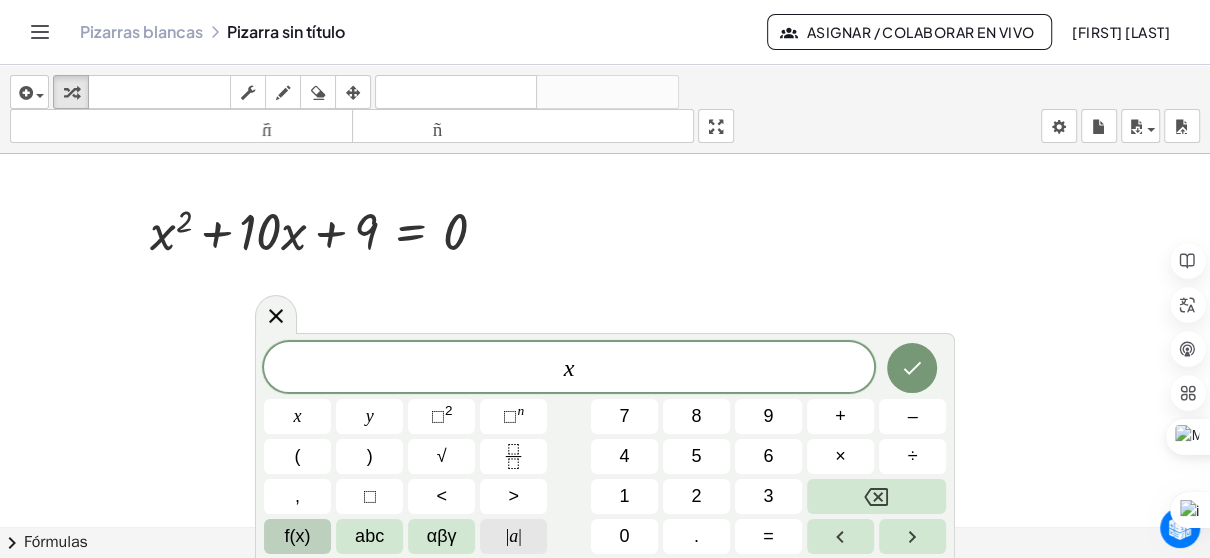 click on "| a |" 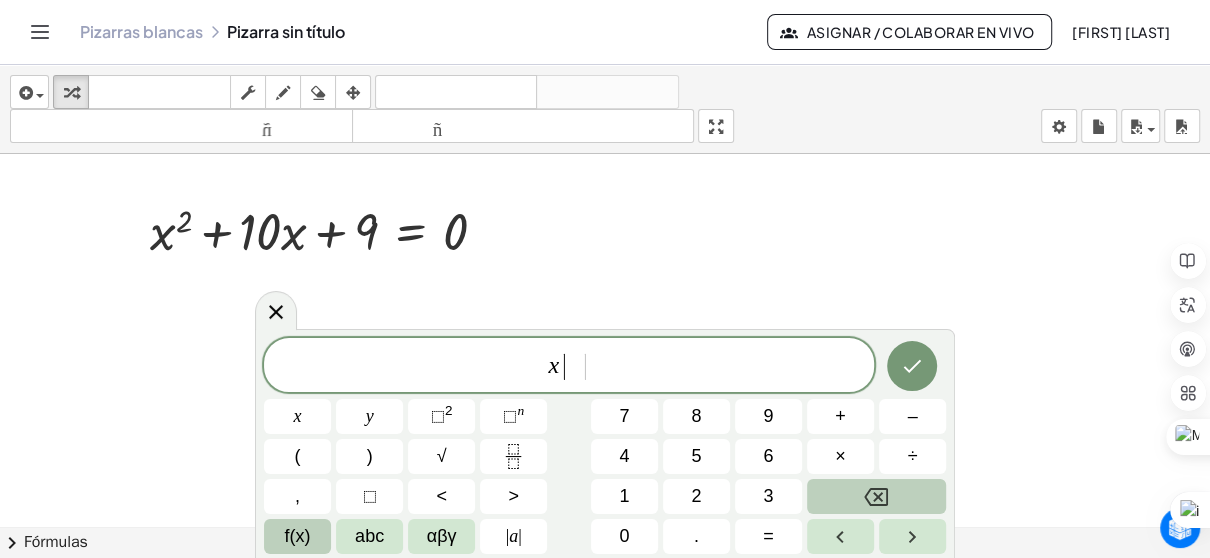 click 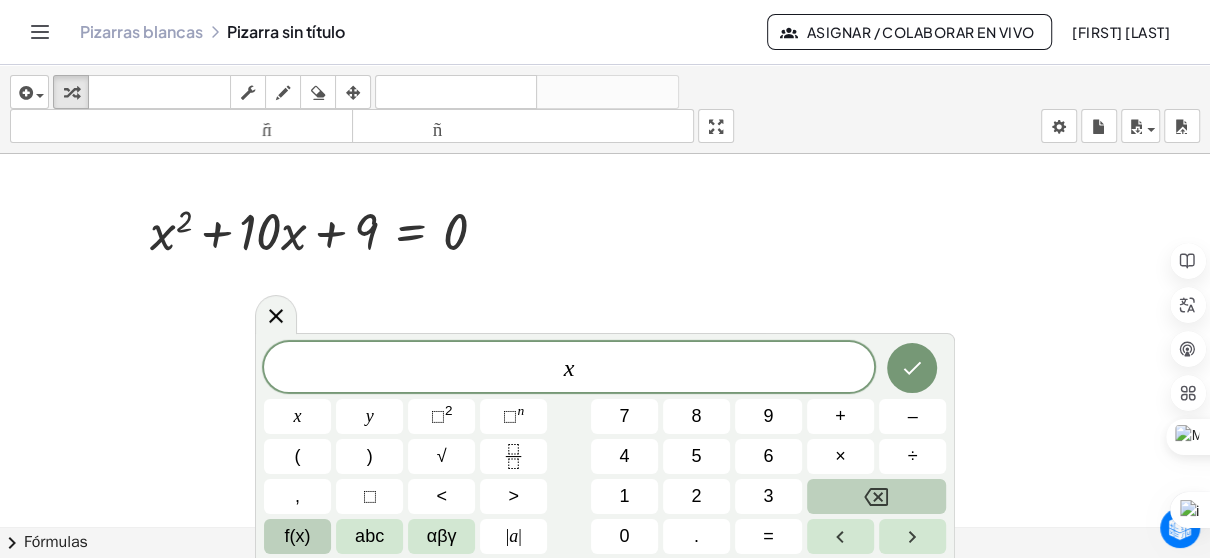 click 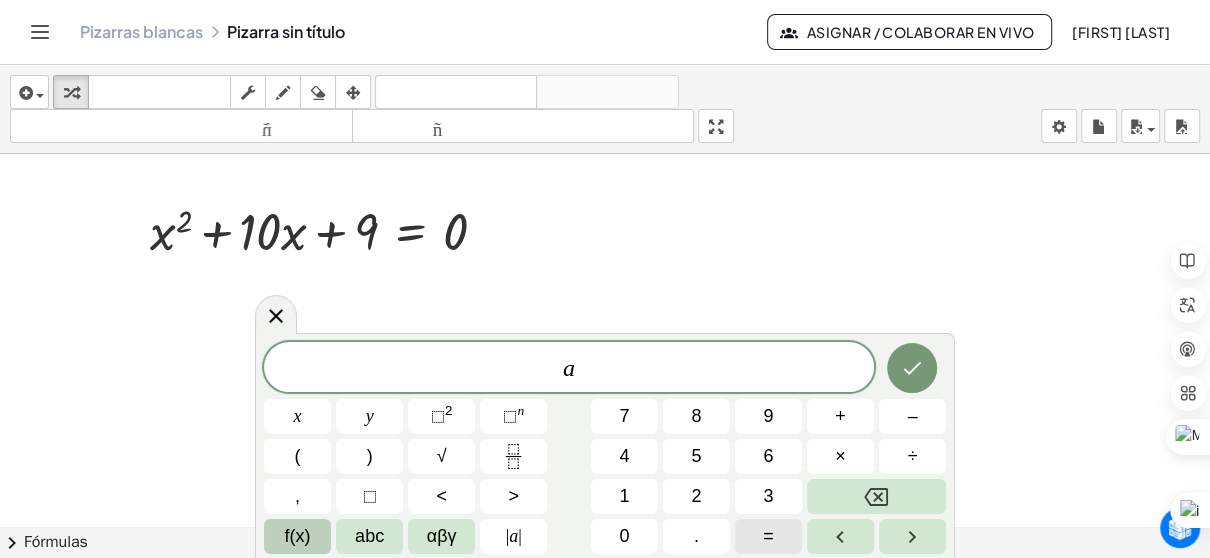 click on "=" at bounding box center (768, 536) 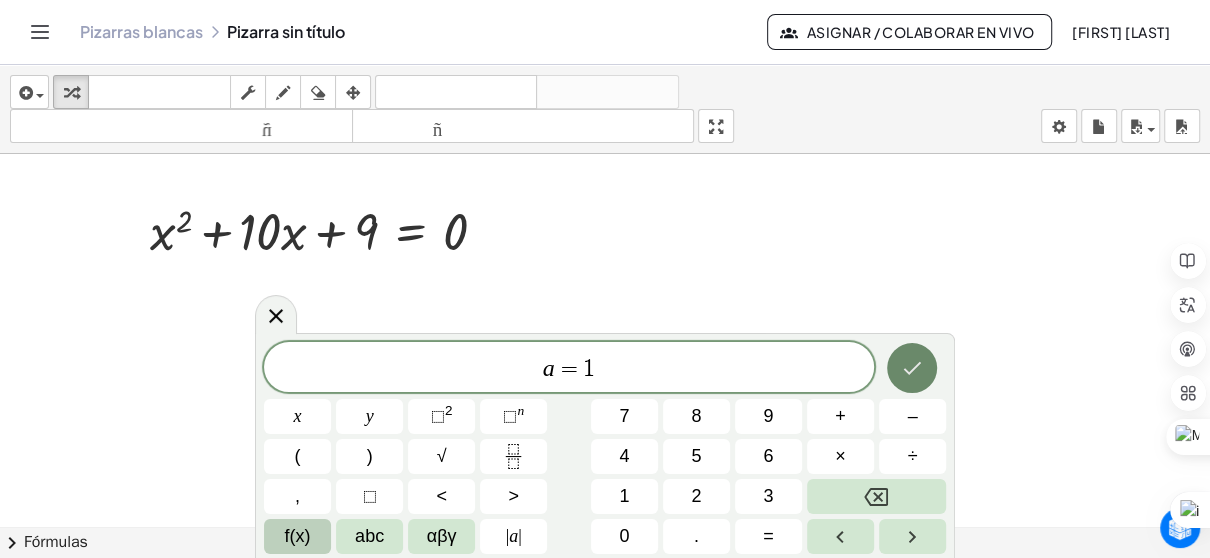 click at bounding box center (912, 368) 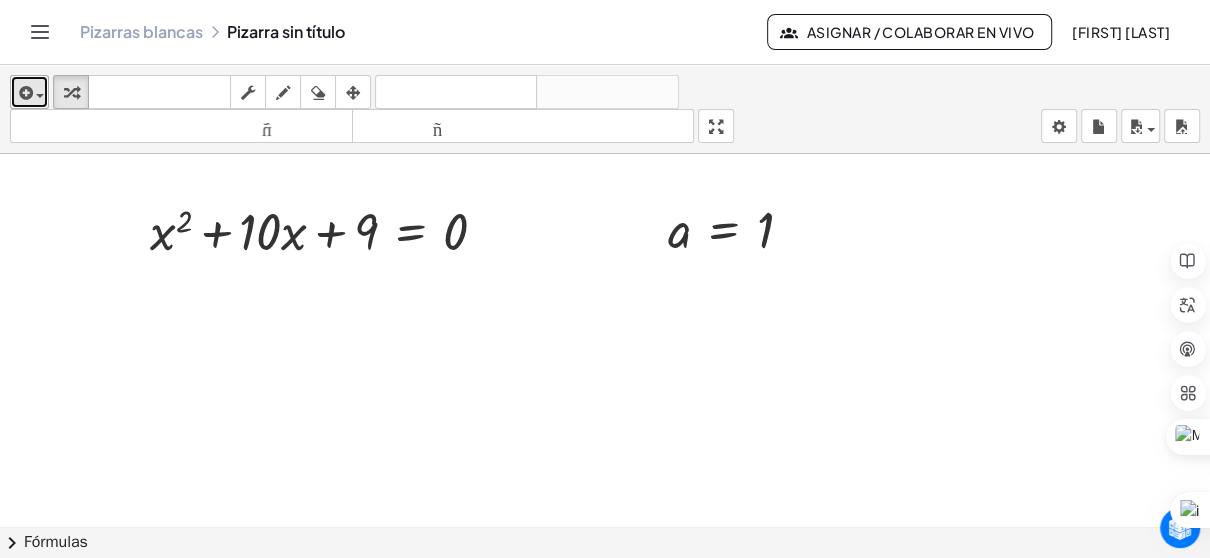 click at bounding box center [24, 93] 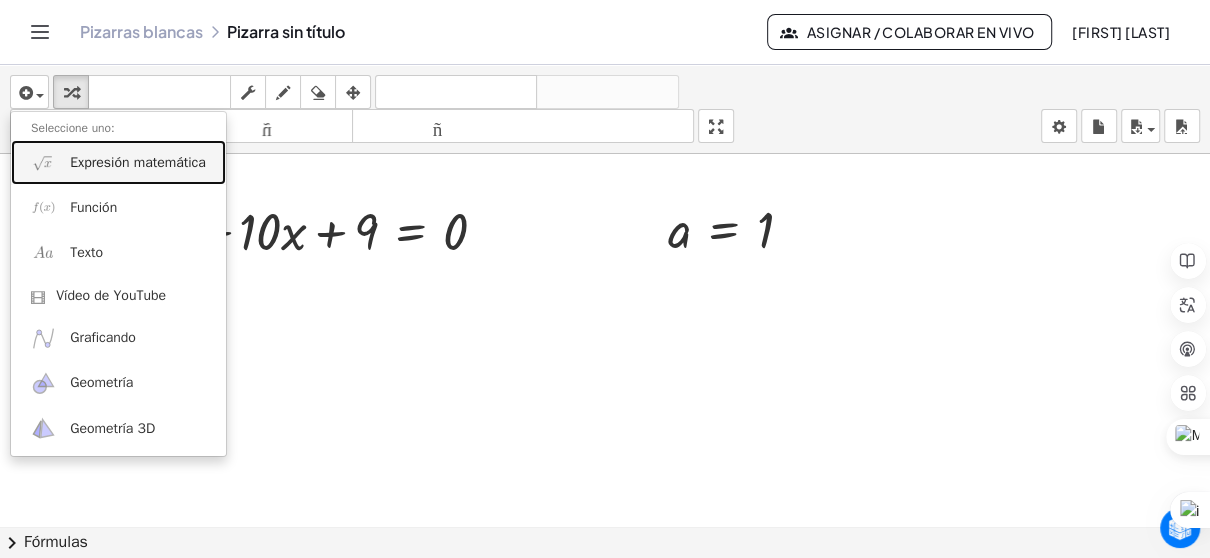 click on "Expresión matemática" at bounding box center (138, 162) 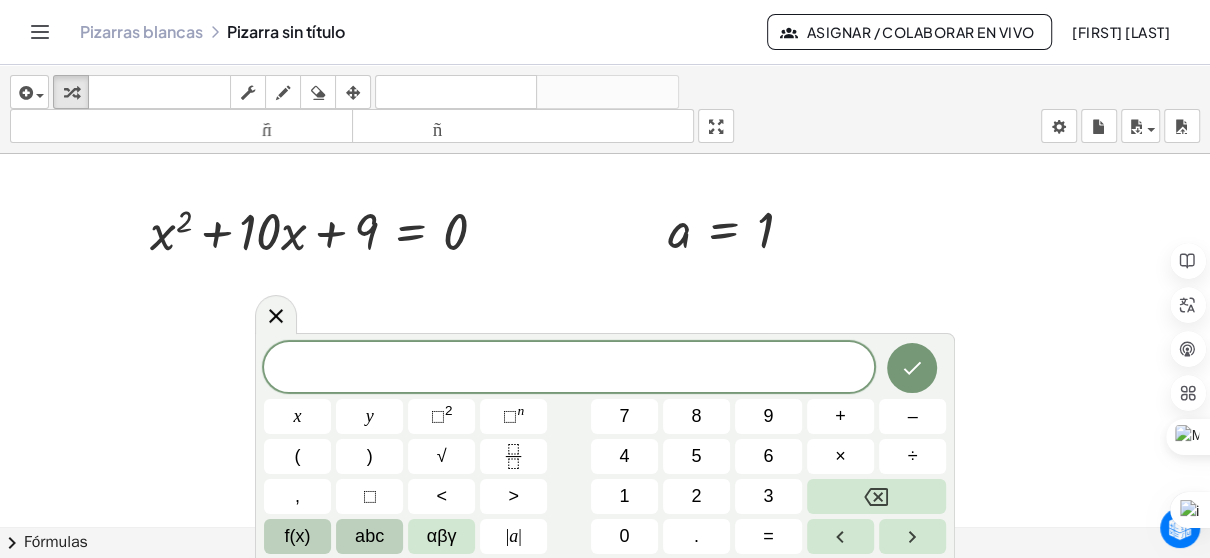 click on "abc" at bounding box center [369, 536] 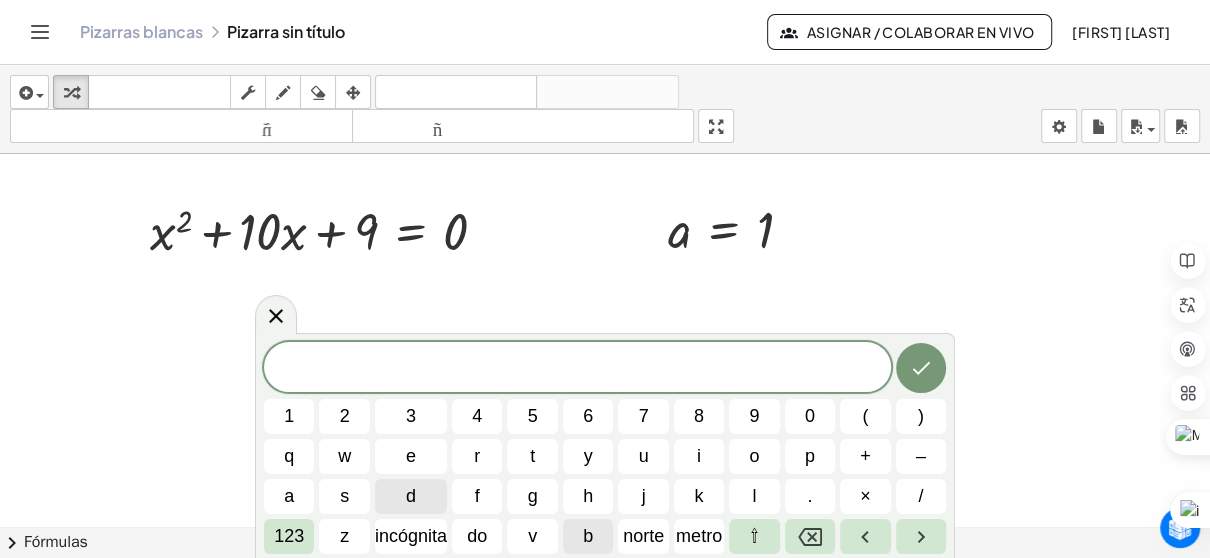 click on "b" at bounding box center (588, 536) 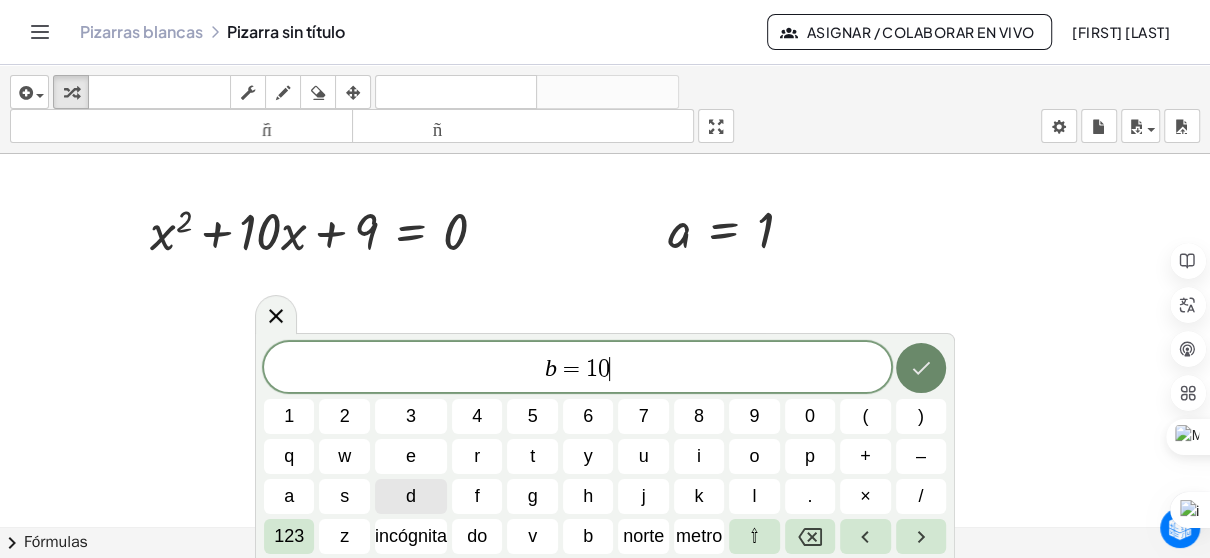 click 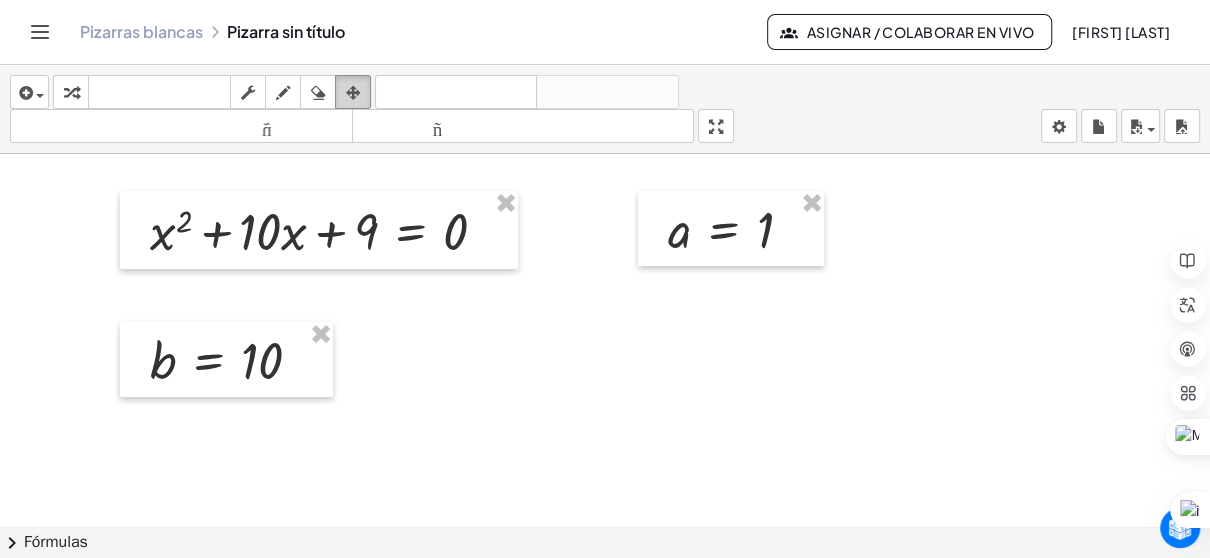 click at bounding box center [353, 93] 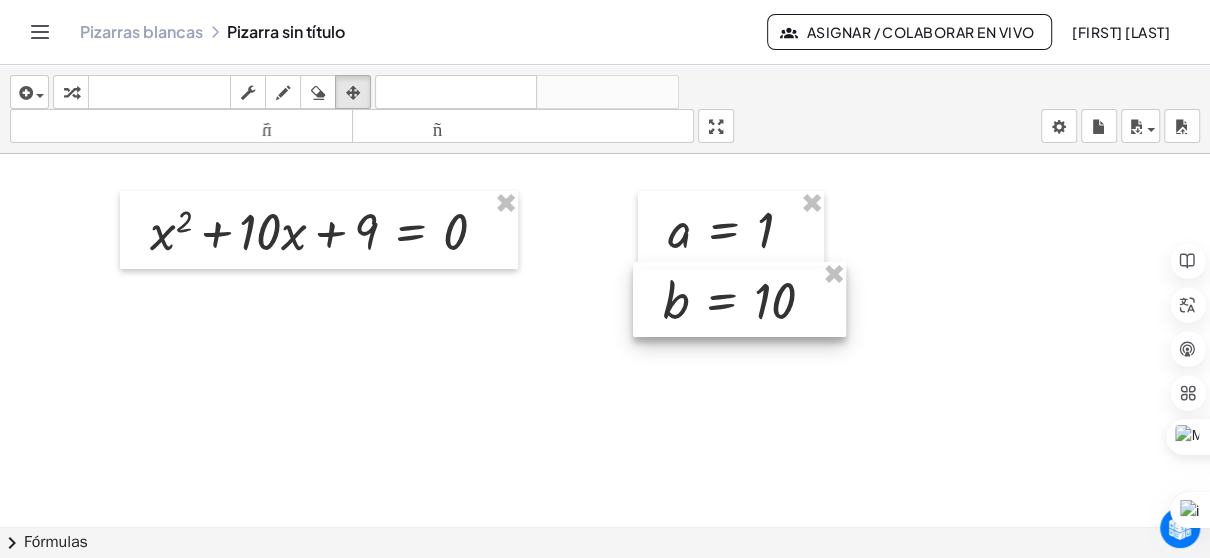 drag, startPoint x: 248, startPoint y: 336, endPoint x: 763, endPoint y: 276, distance: 518.48334 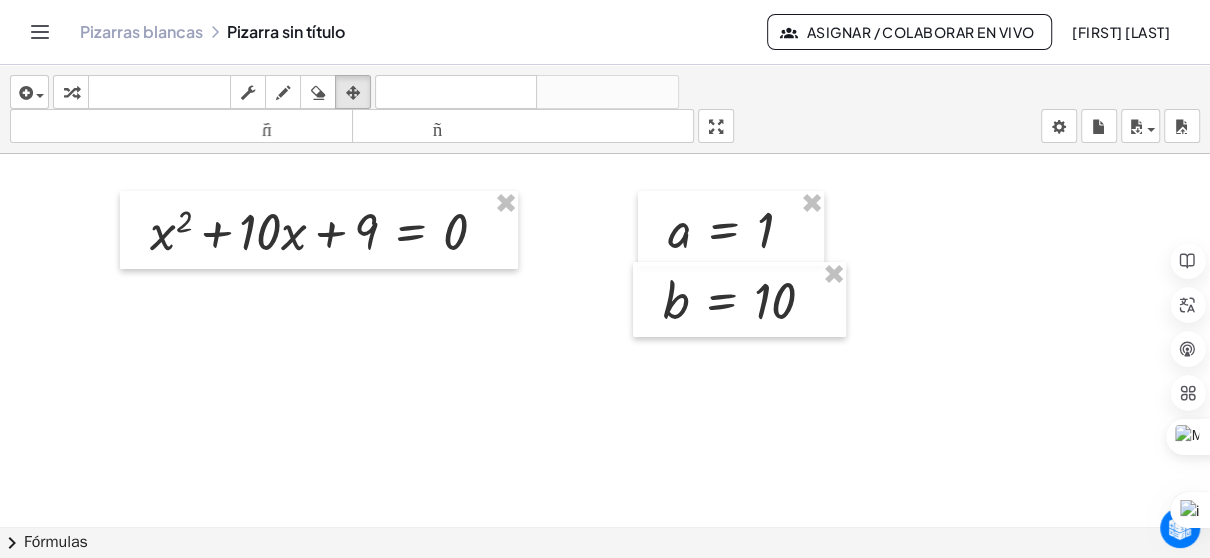 click at bounding box center (605, 606) 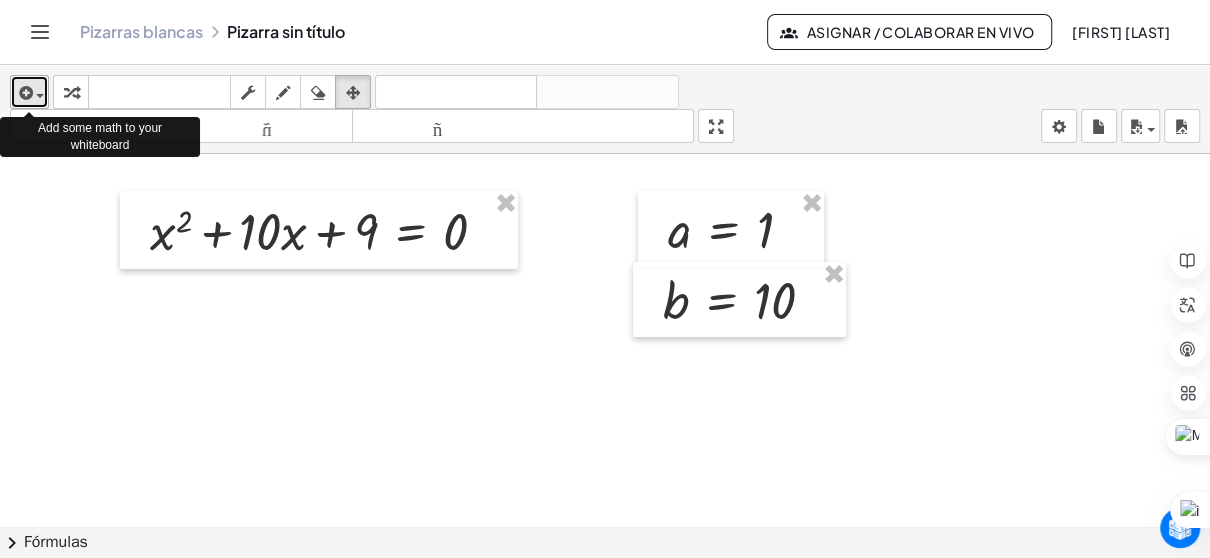 click at bounding box center (24, 93) 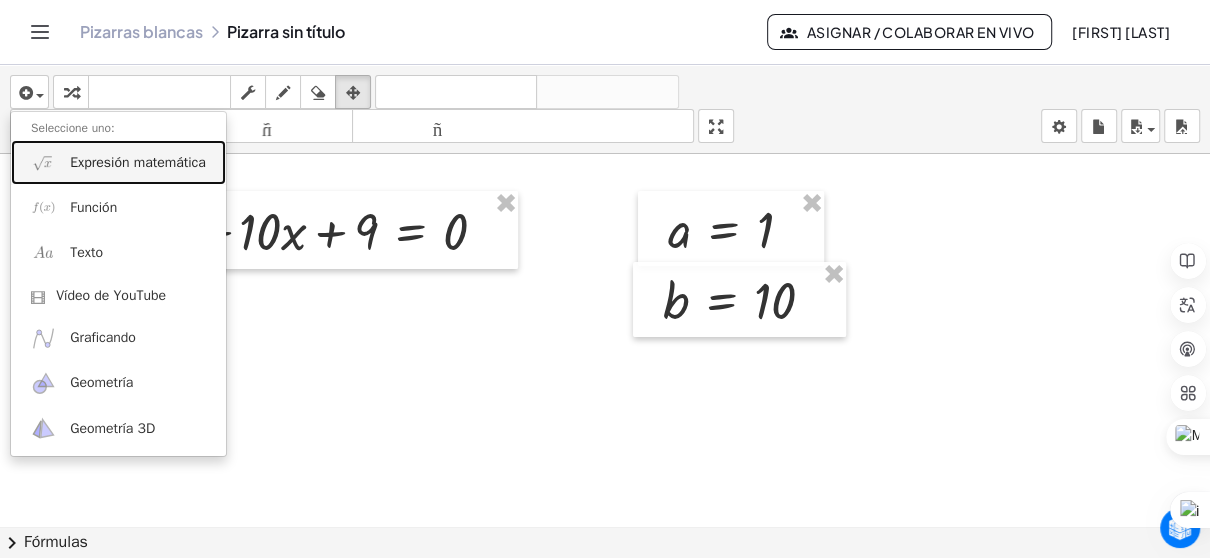 click on "Expresión matemática" at bounding box center [118, 162] 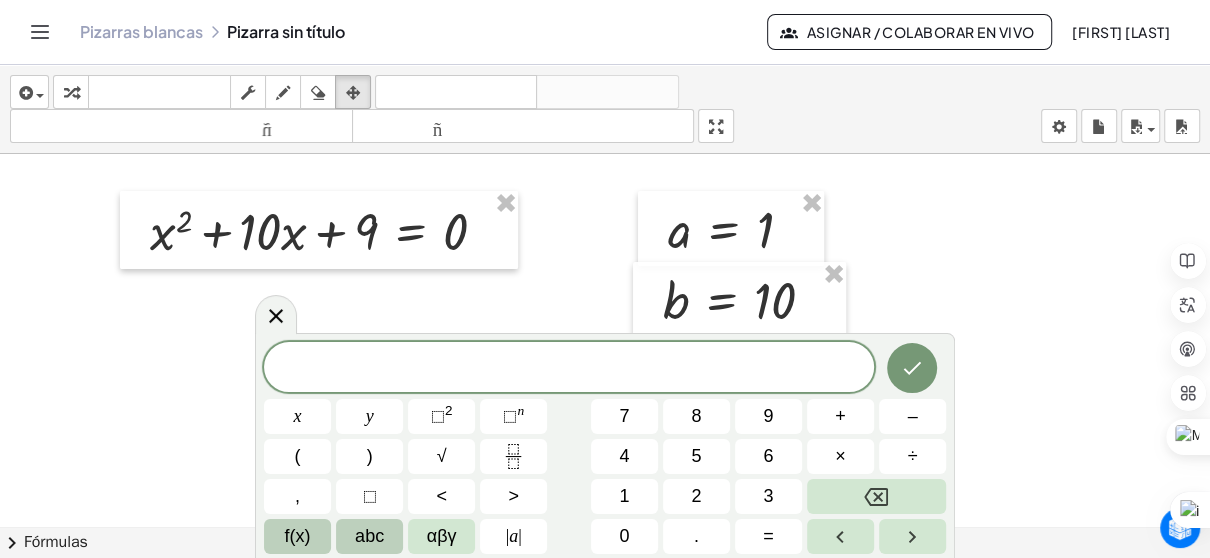click on "abc" at bounding box center [369, 536] 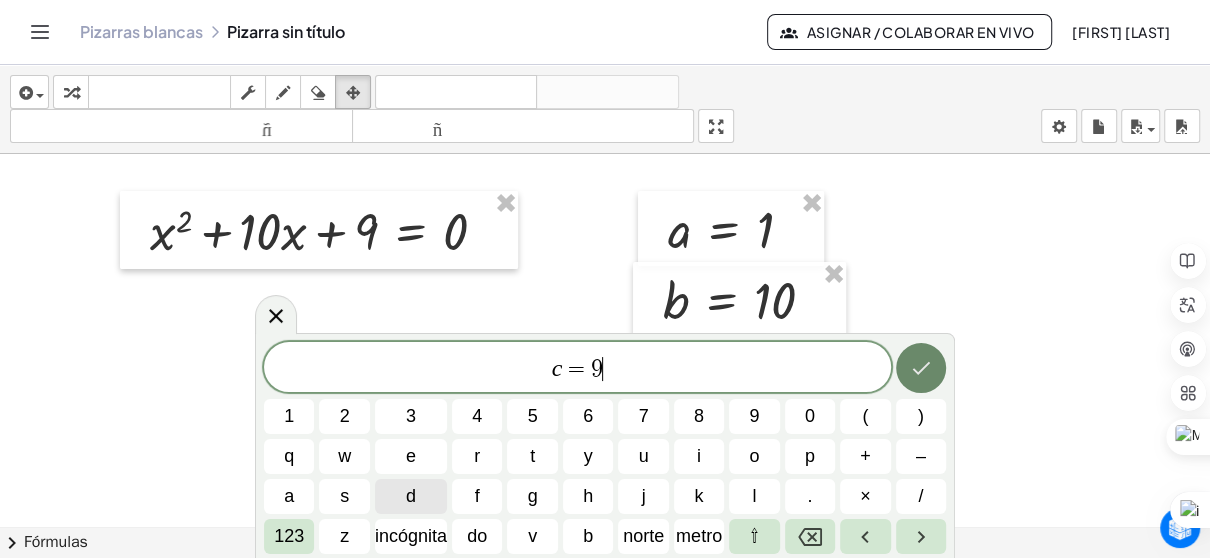 click at bounding box center (921, 368) 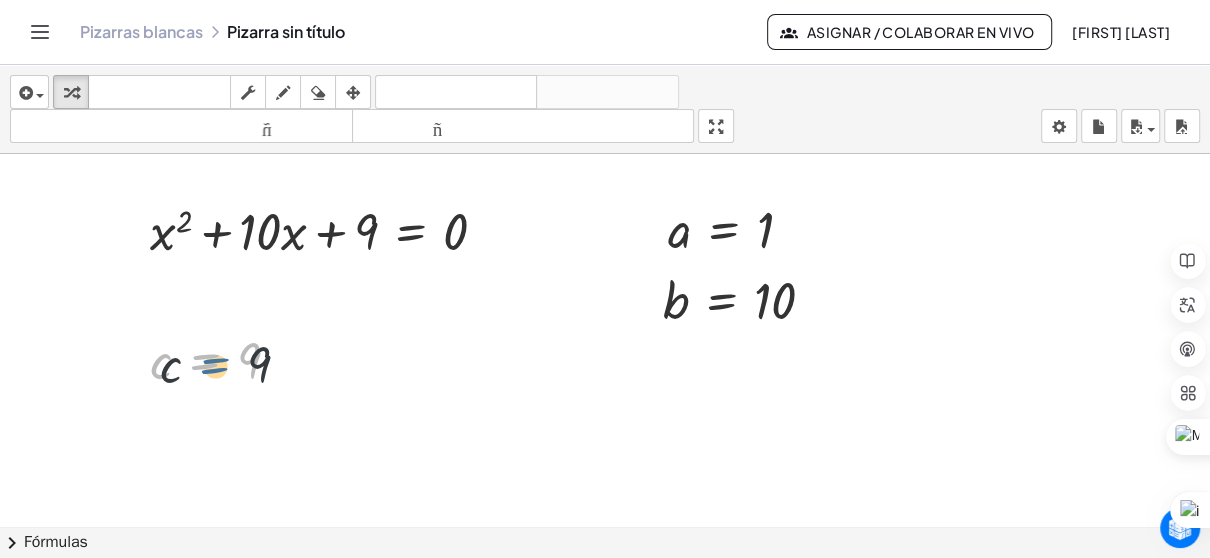 drag, startPoint x: 234, startPoint y: 353, endPoint x: 244, endPoint y: 358, distance: 11.18034 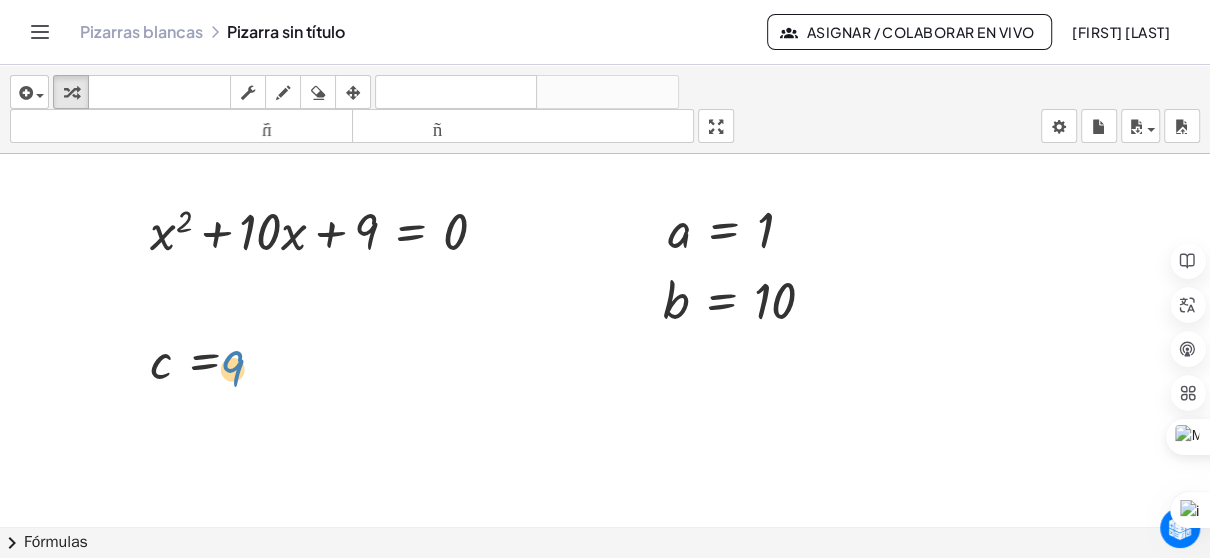 drag, startPoint x: 244, startPoint y: 358, endPoint x: 227, endPoint y: 366, distance: 18.788294 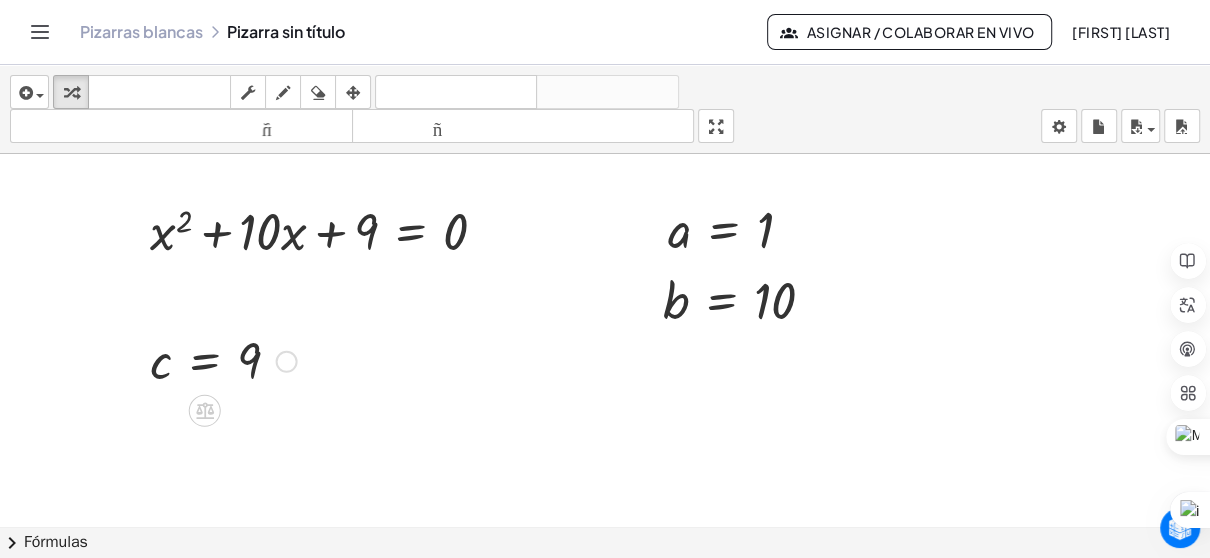 click at bounding box center [223, 360] 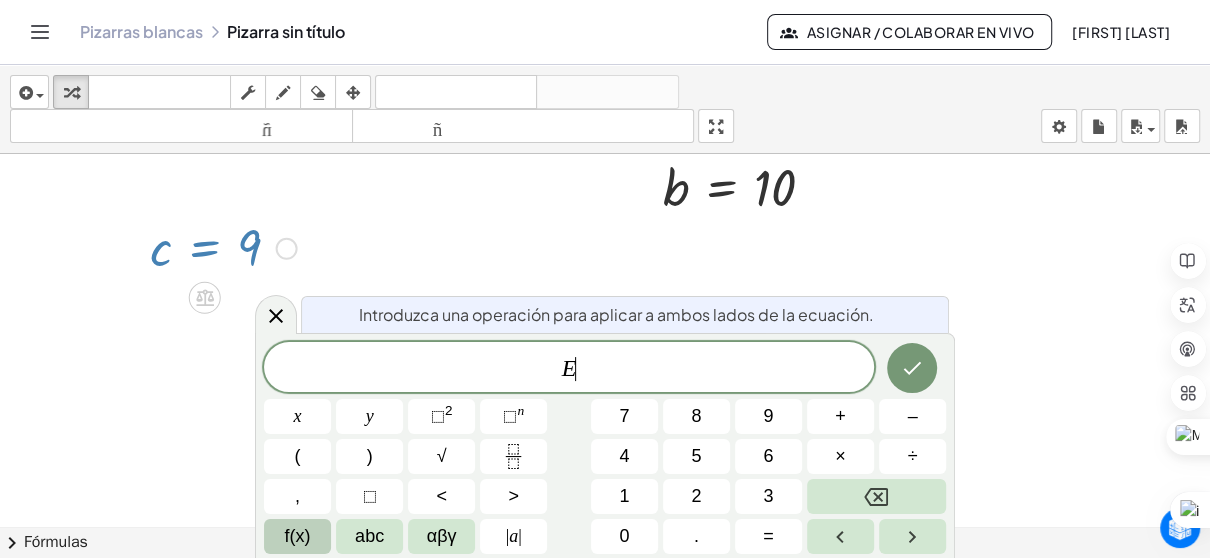 scroll, scrollTop: 114, scrollLeft: 0, axis: vertical 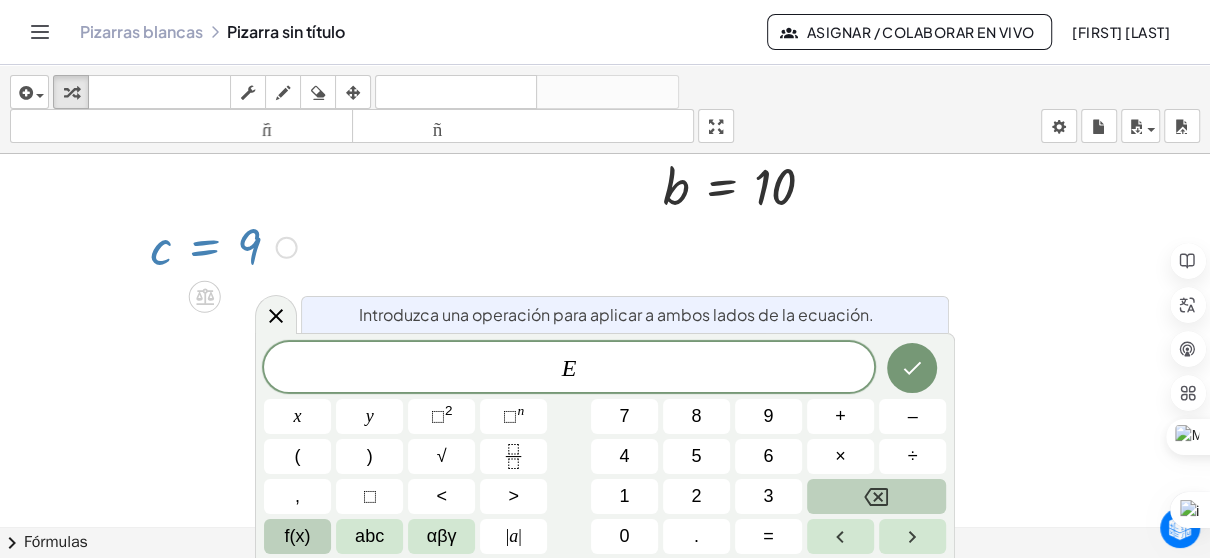 click 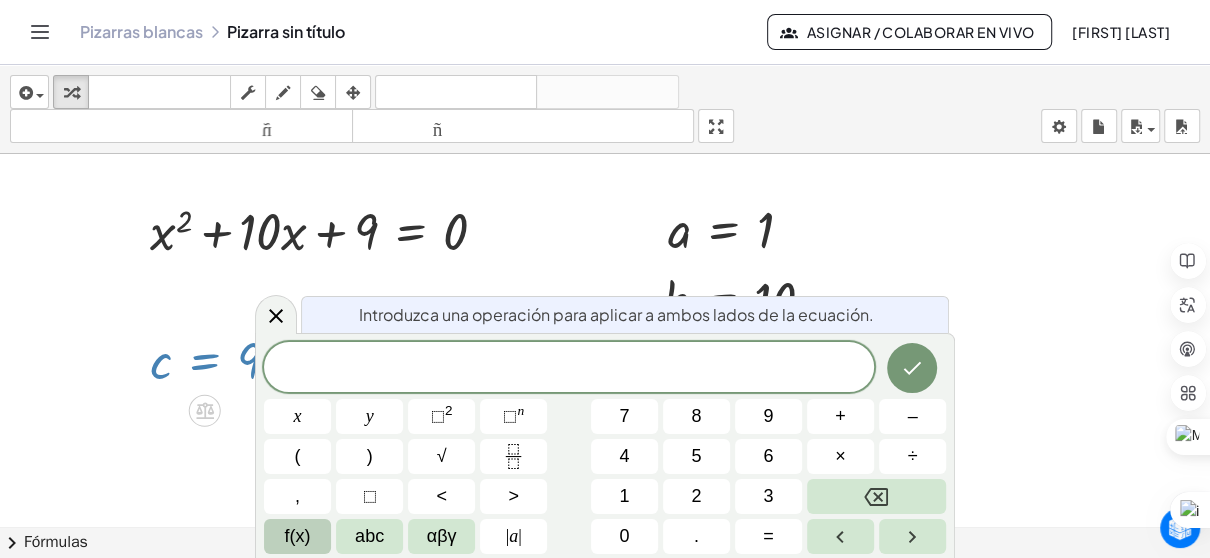 scroll, scrollTop: 100, scrollLeft: 0, axis: vertical 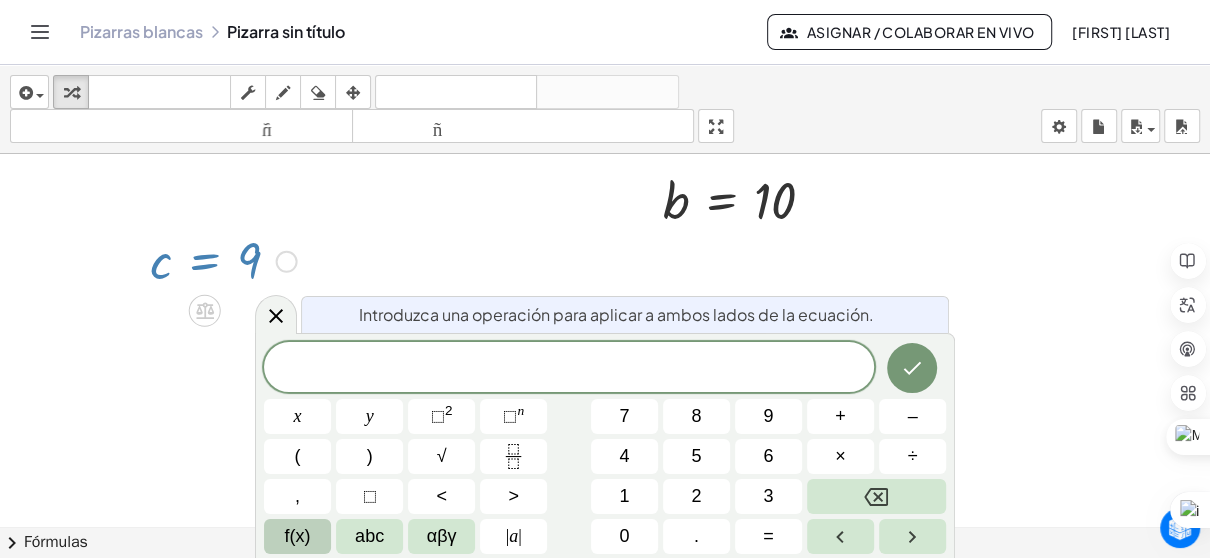 click at bounding box center (223, 260) 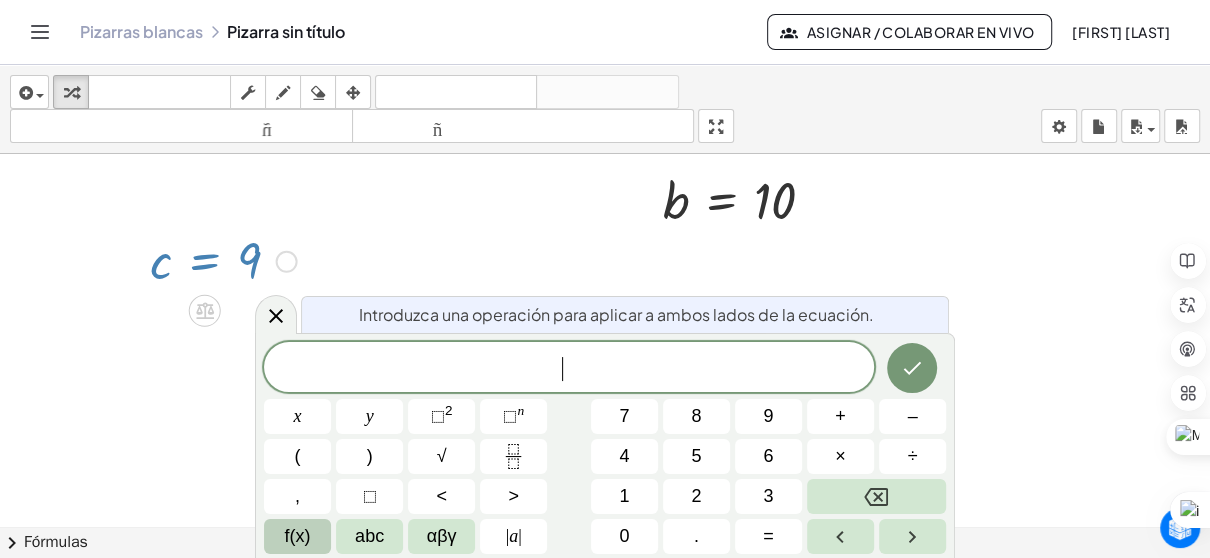 click at bounding box center (223, 260) 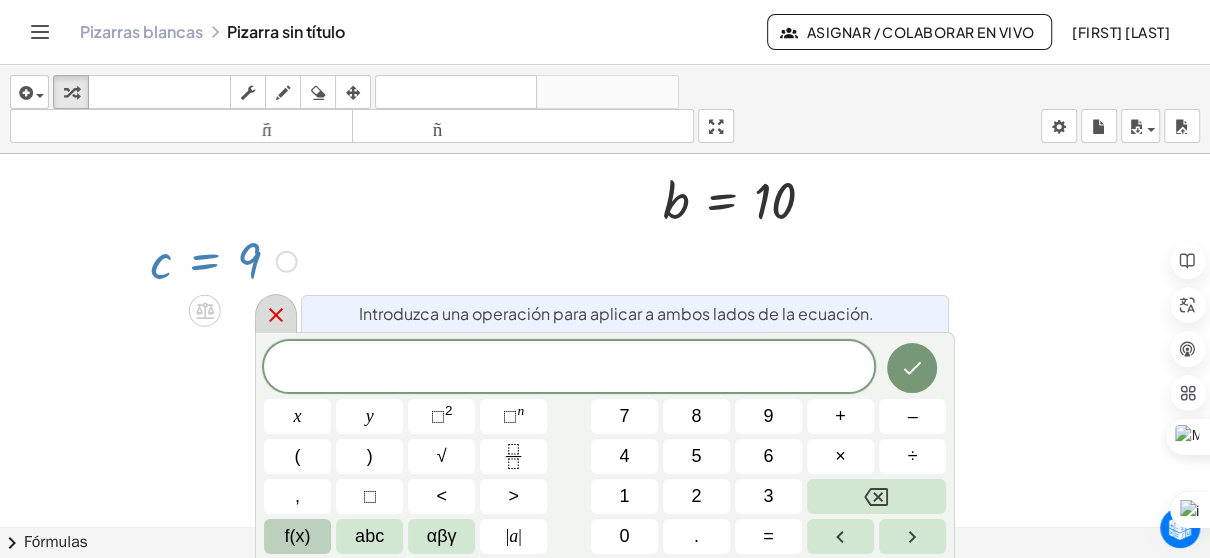 click 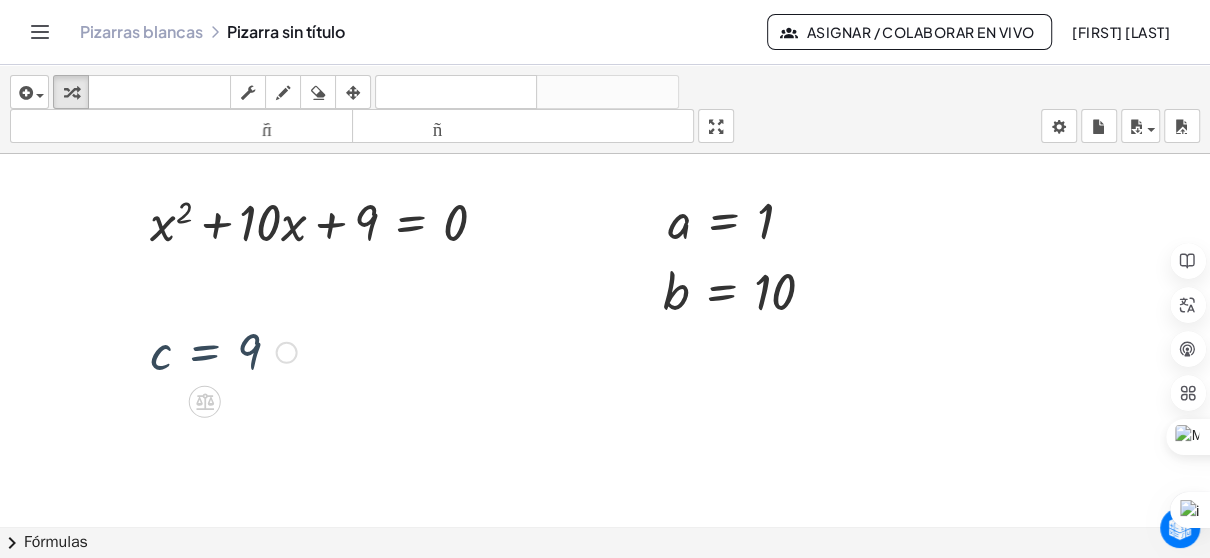 scroll, scrollTop: 0, scrollLeft: 0, axis: both 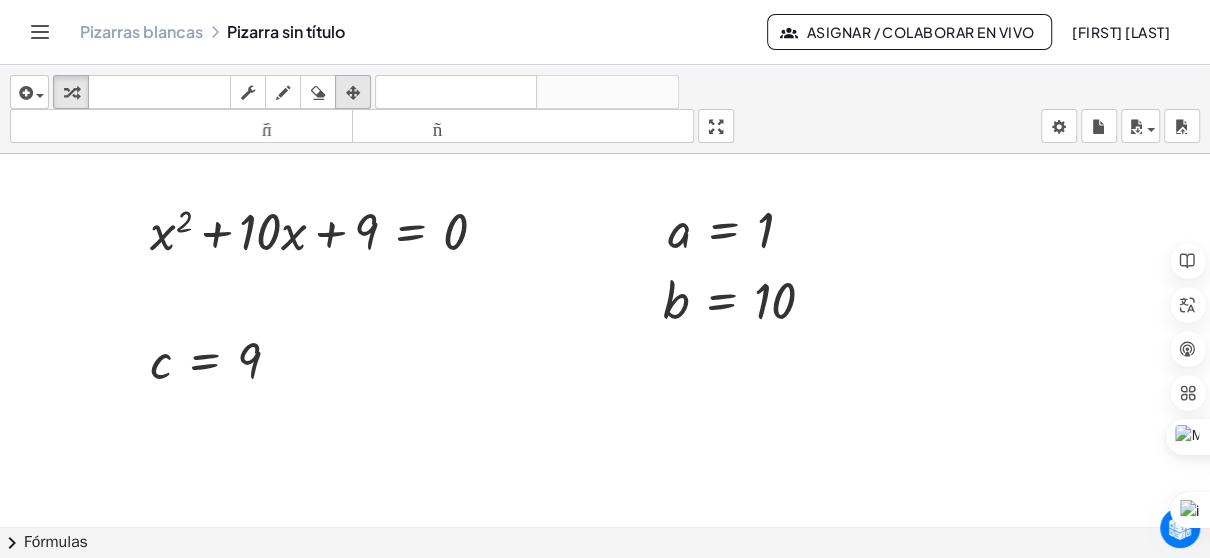 click at bounding box center [353, 93] 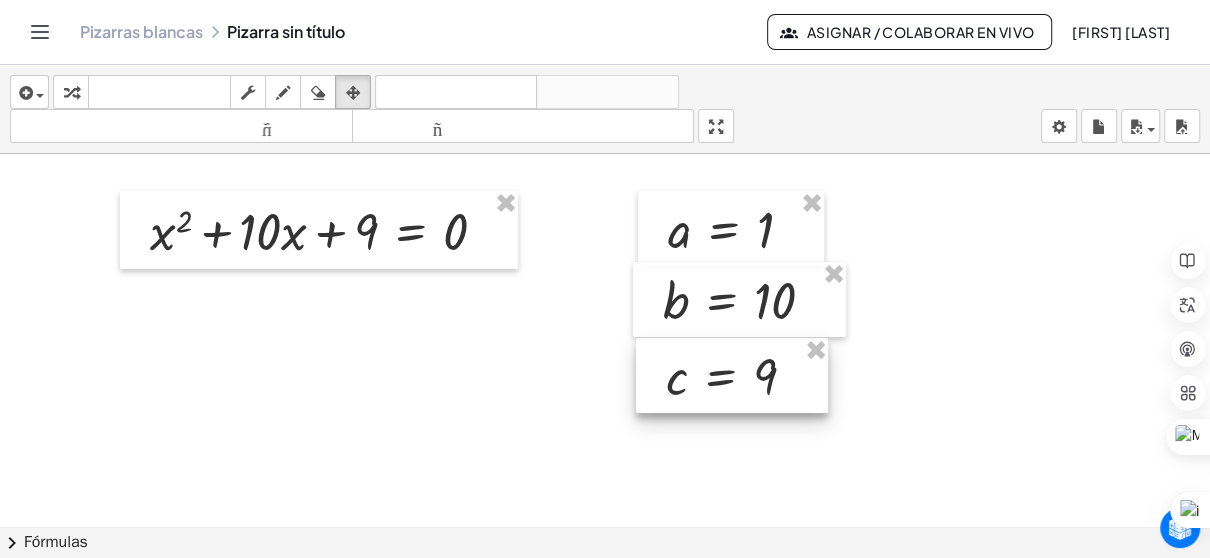 drag, startPoint x: 225, startPoint y: 343, endPoint x: 741, endPoint y: 359, distance: 516.248 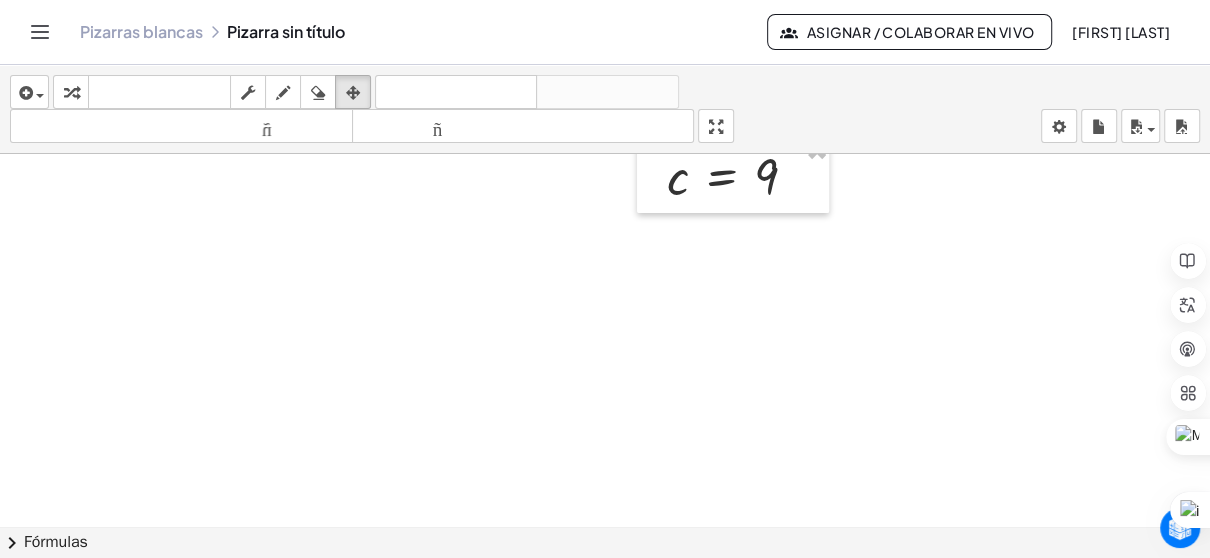 scroll, scrollTop: 300, scrollLeft: 0, axis: vertical 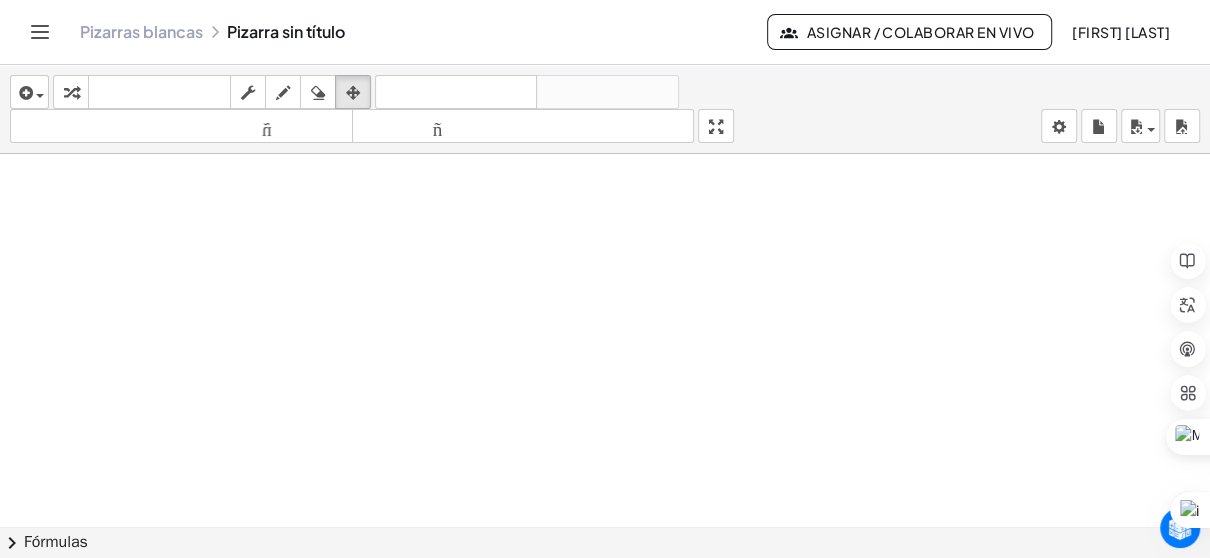 click at bounding box center [605, 306] 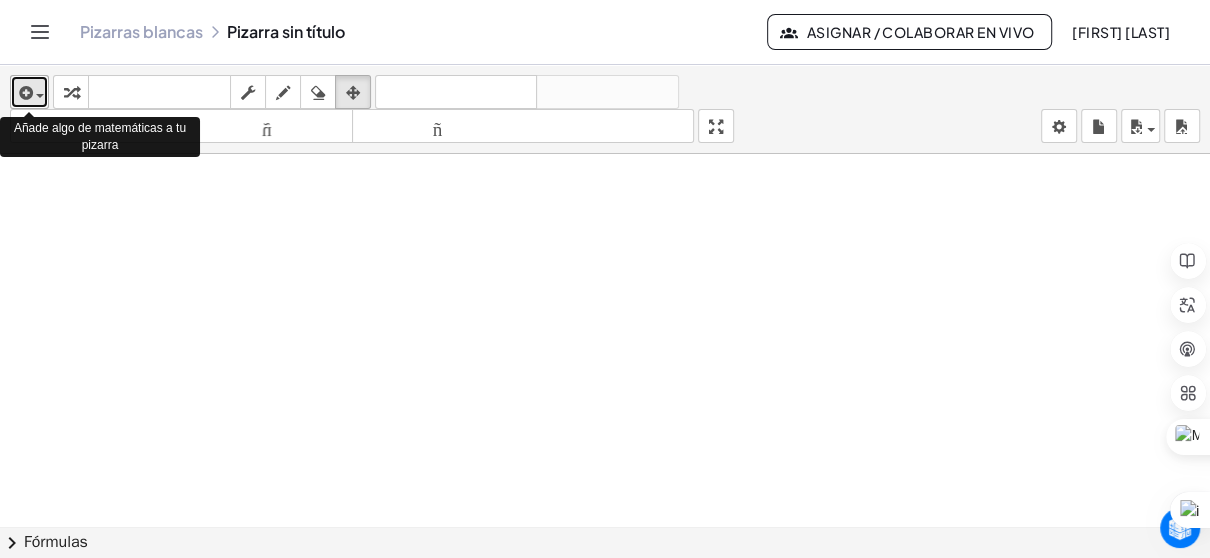 click at bounding box center (35, 95) 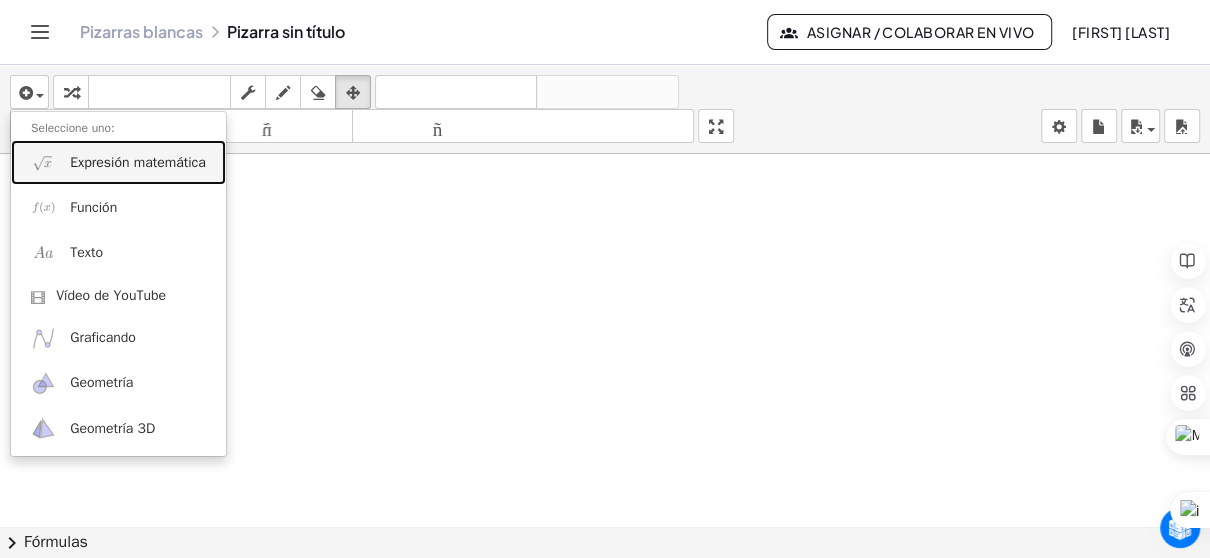 click on "Expresión matemática" at bounding box center (118, 162) 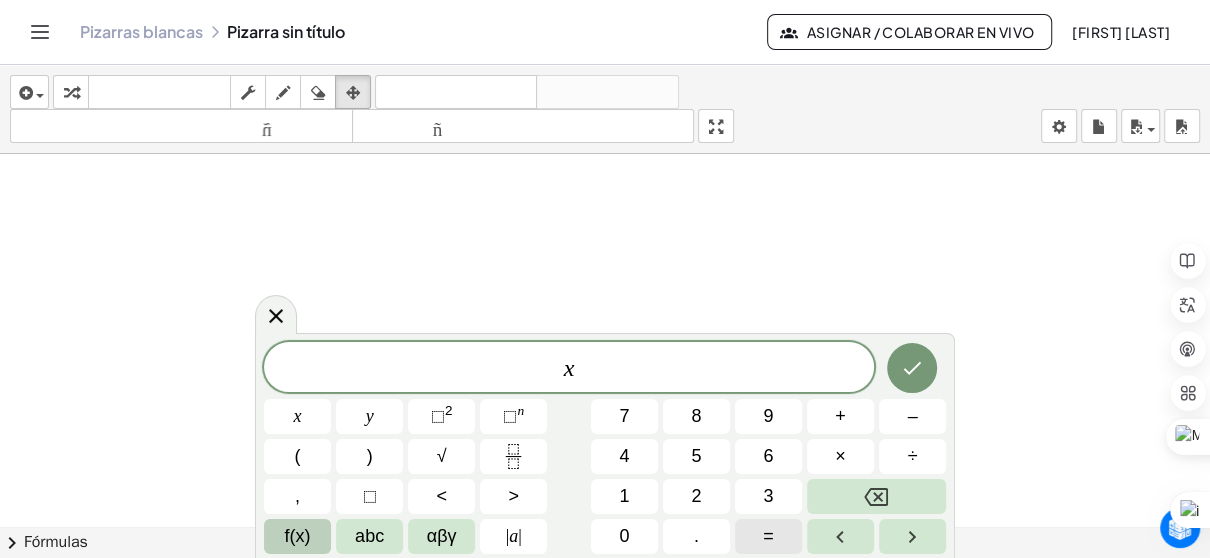 click on "=" at bounding box center [768, 536] 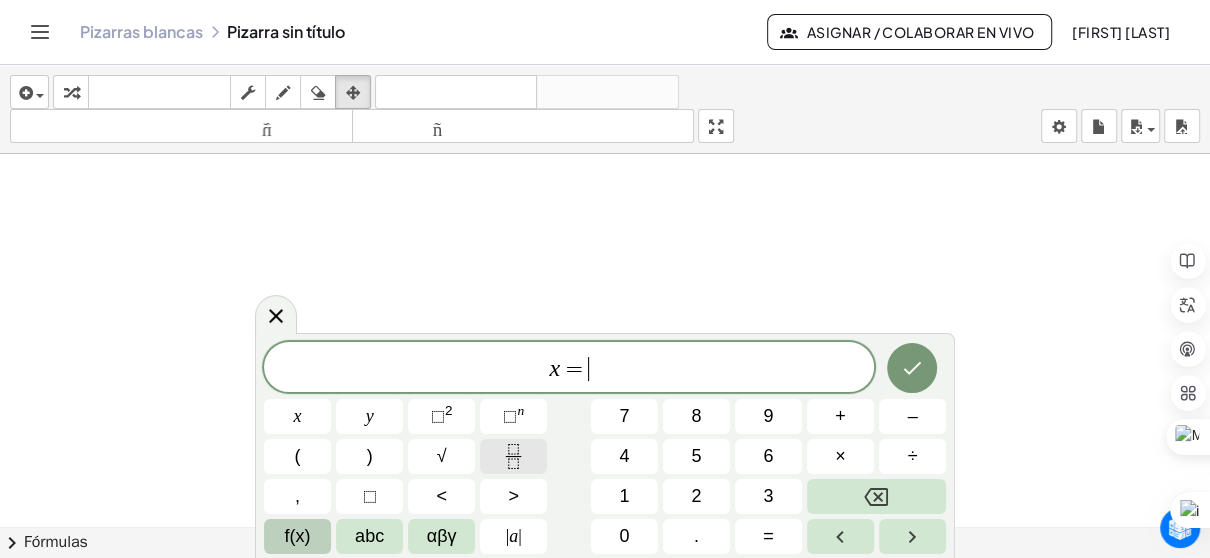 click 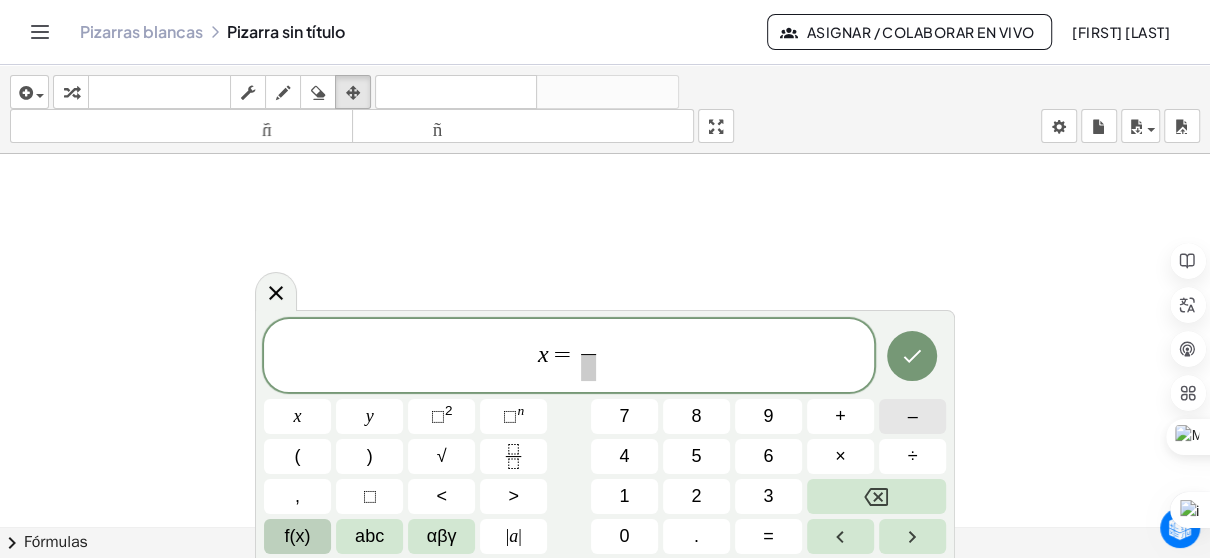 click on "–" at bounding box center (912, 416) 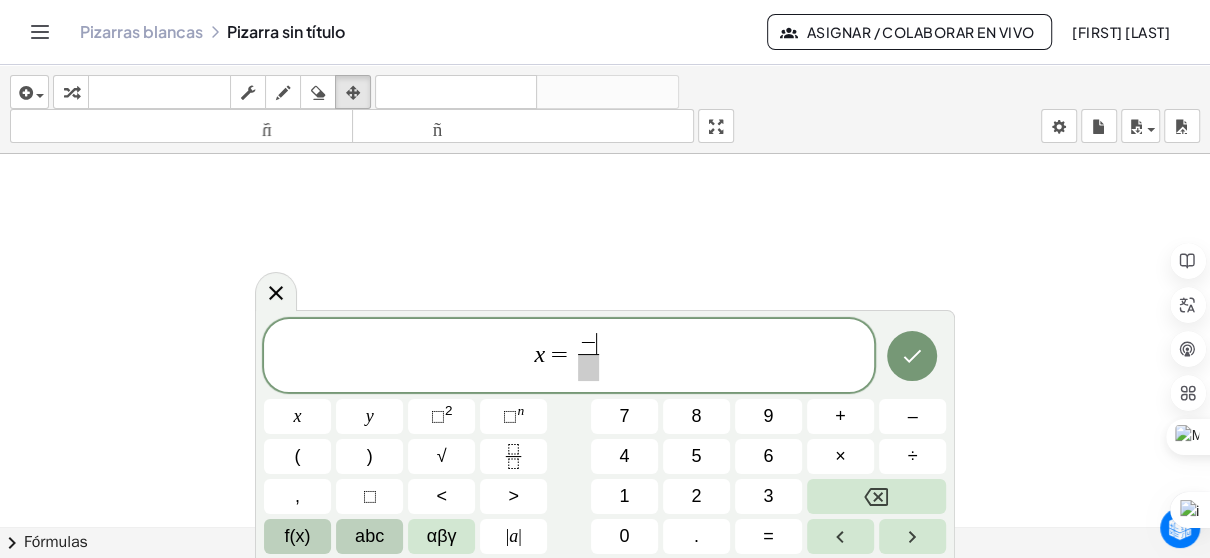 click on "abc" at bounding box center (369, 536) 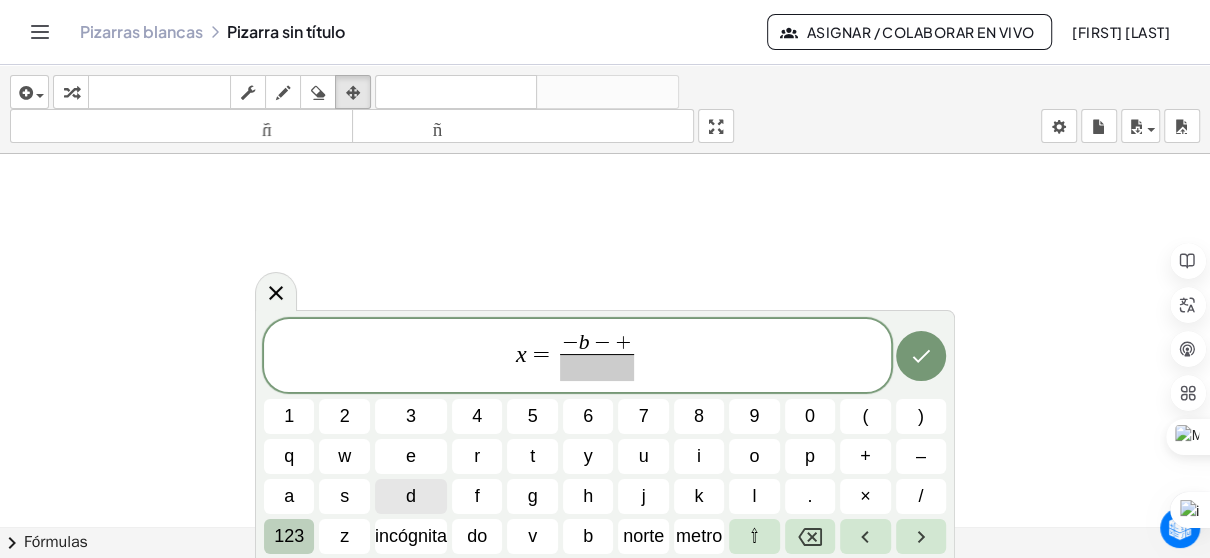 click on "123" at bounding box center (289, 536) 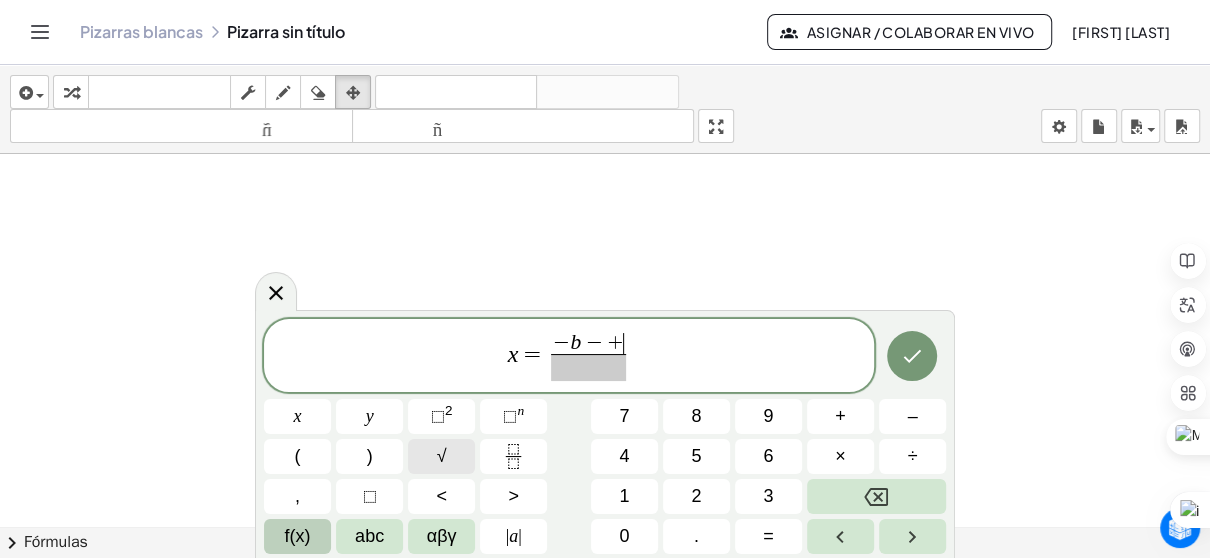click on "√" at bounding box center [442, 456] 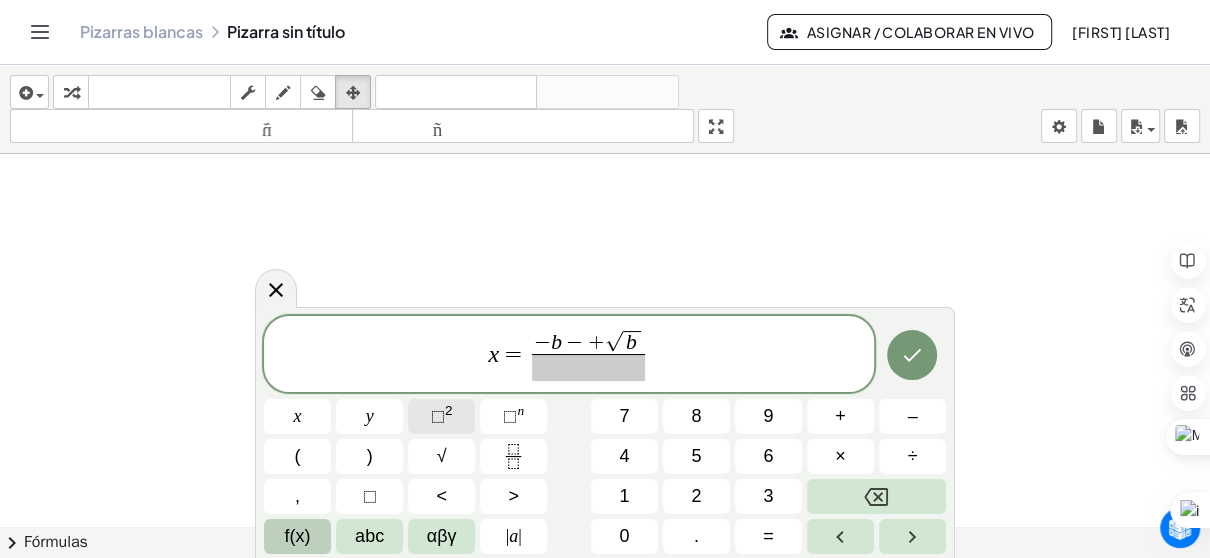 click on "⬚ 2" at bounding box center (441, 416) 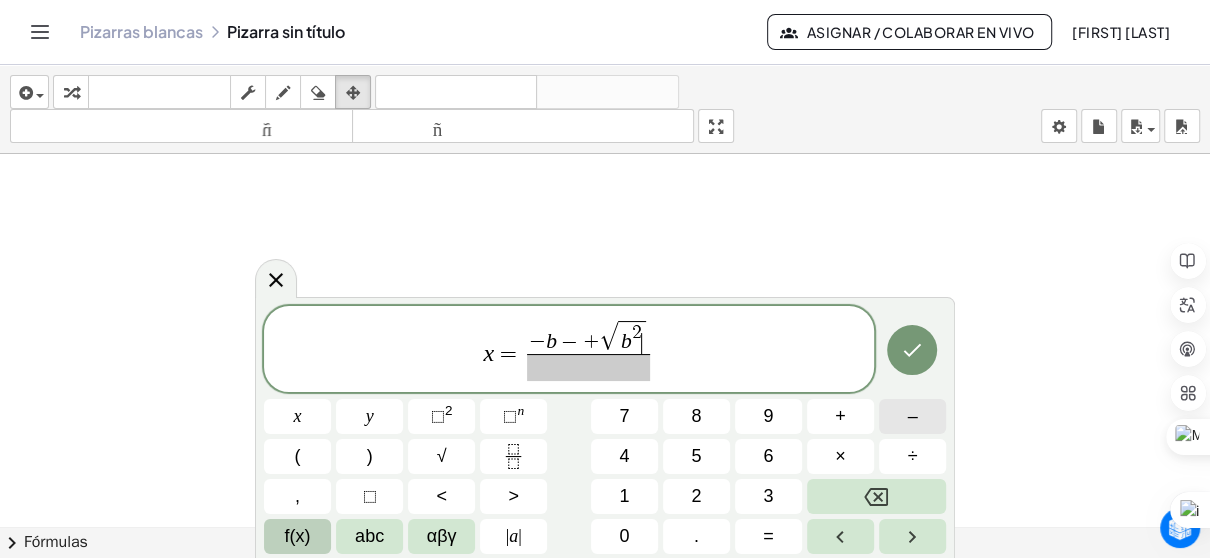 click on "–" at bounding box center [912, 416] 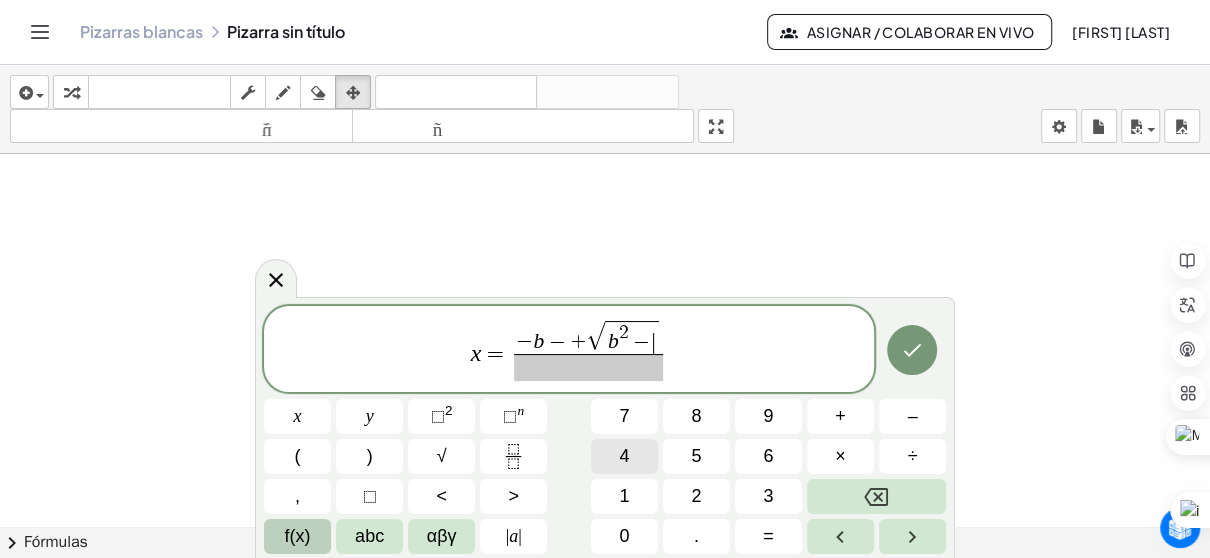 click on "4" at bounding box center (624, 456) 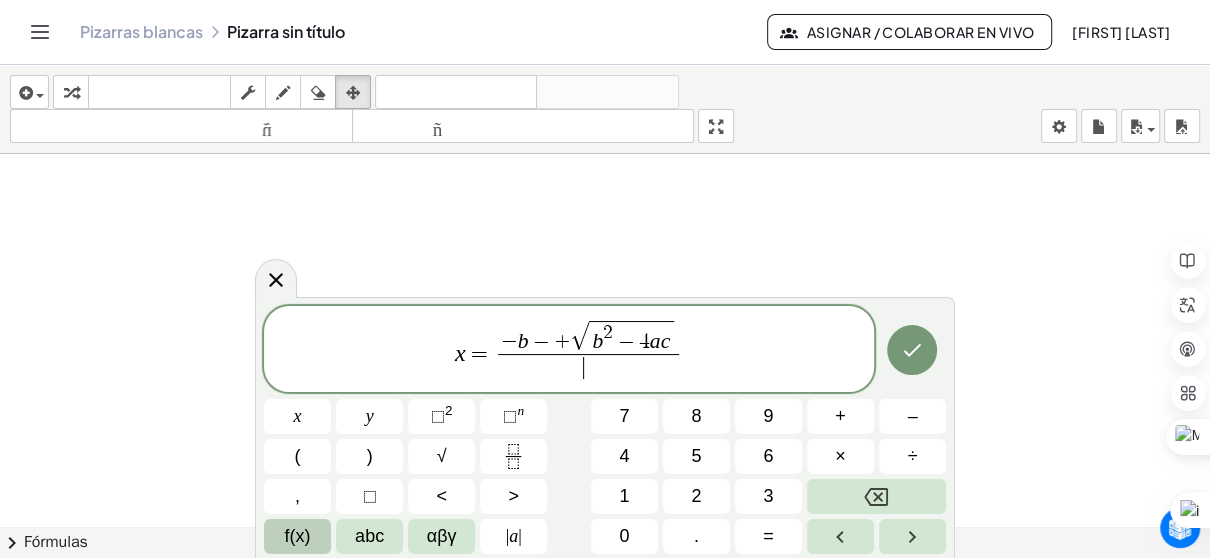 click on "​" at bounding box center [588, 367] 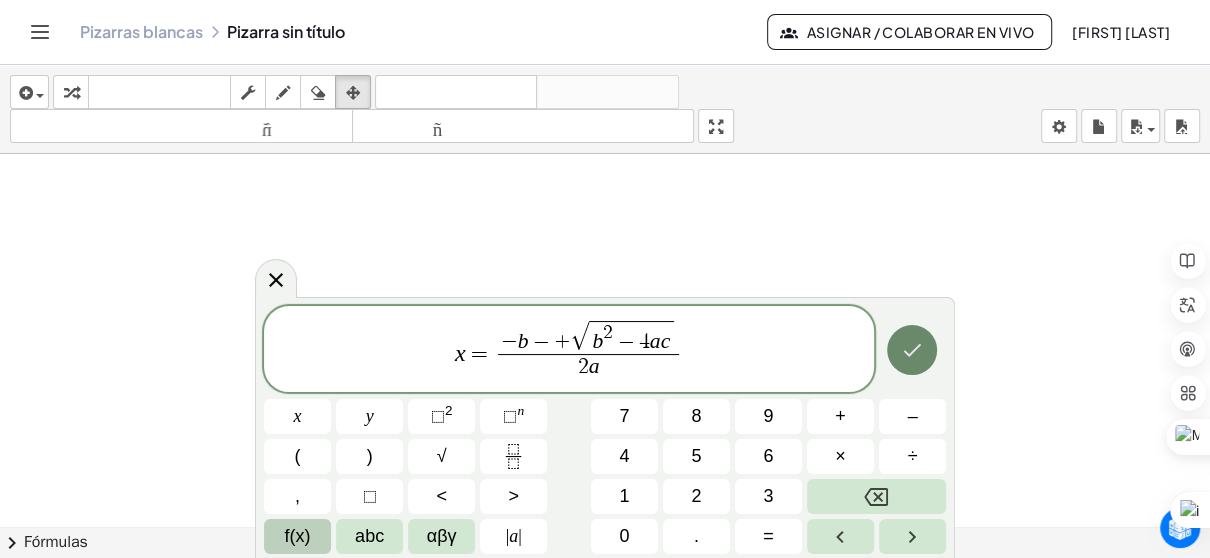 click 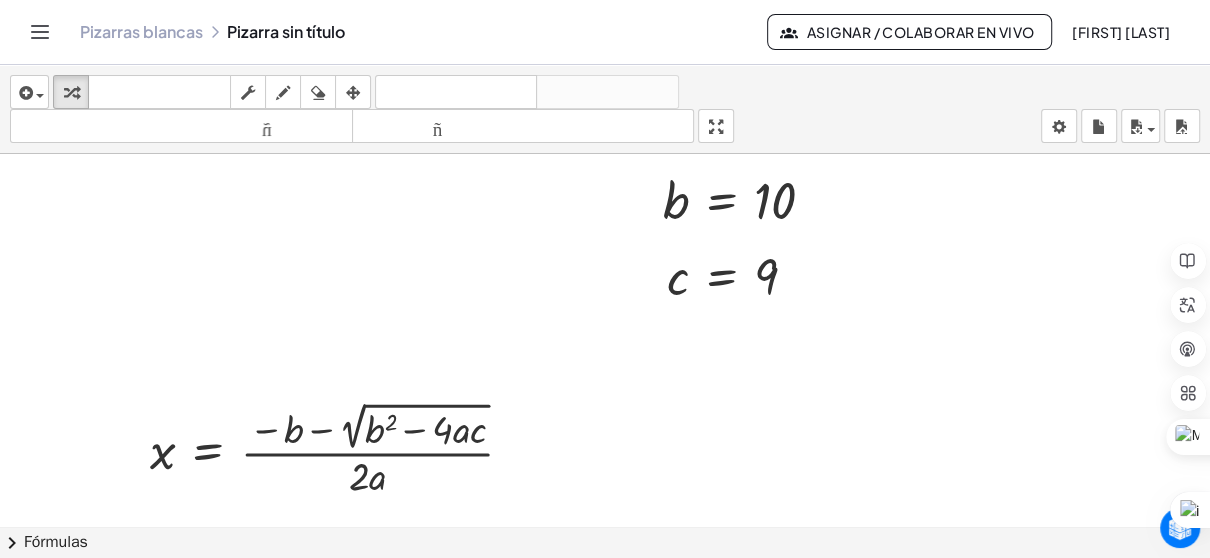 scroll, scrollTop: 300, scrollLeft: 0, axis: vertical 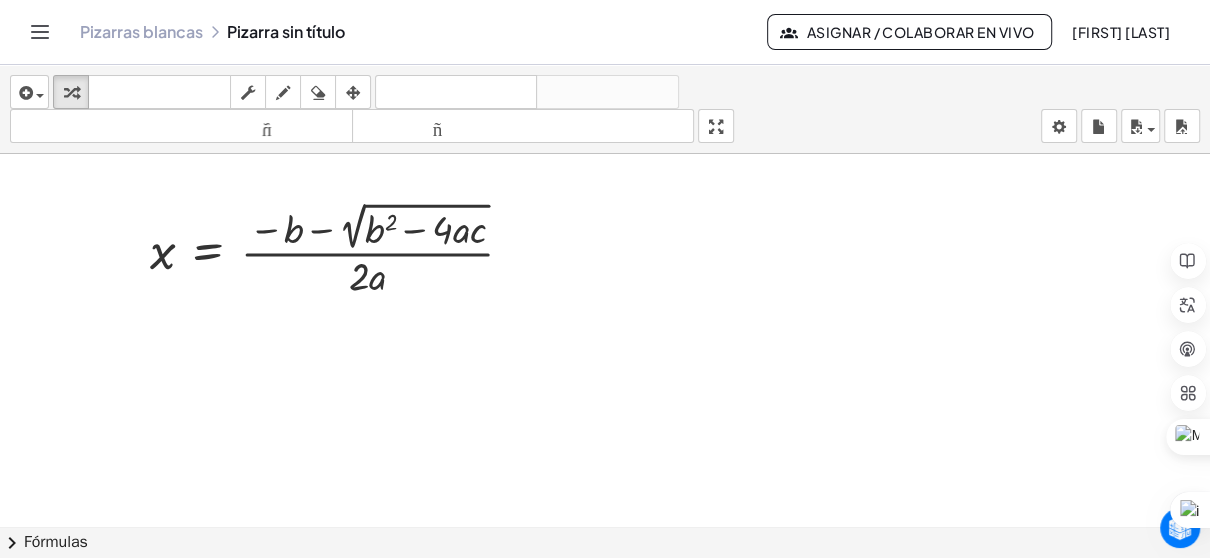 click at bounding box center (605, 306) 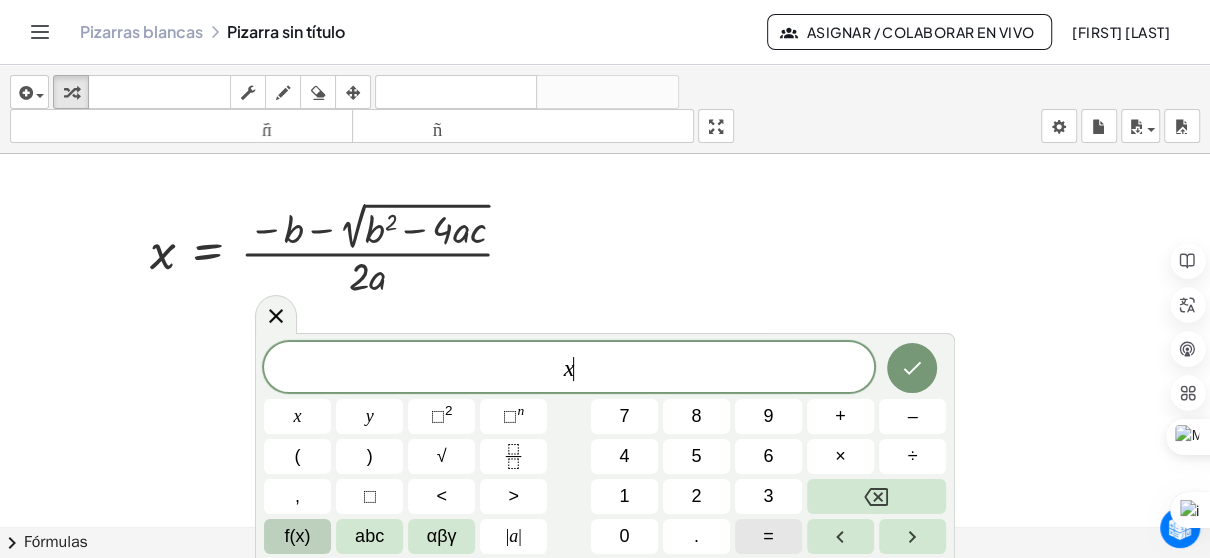click on "=" at bounding box center (768, 536) 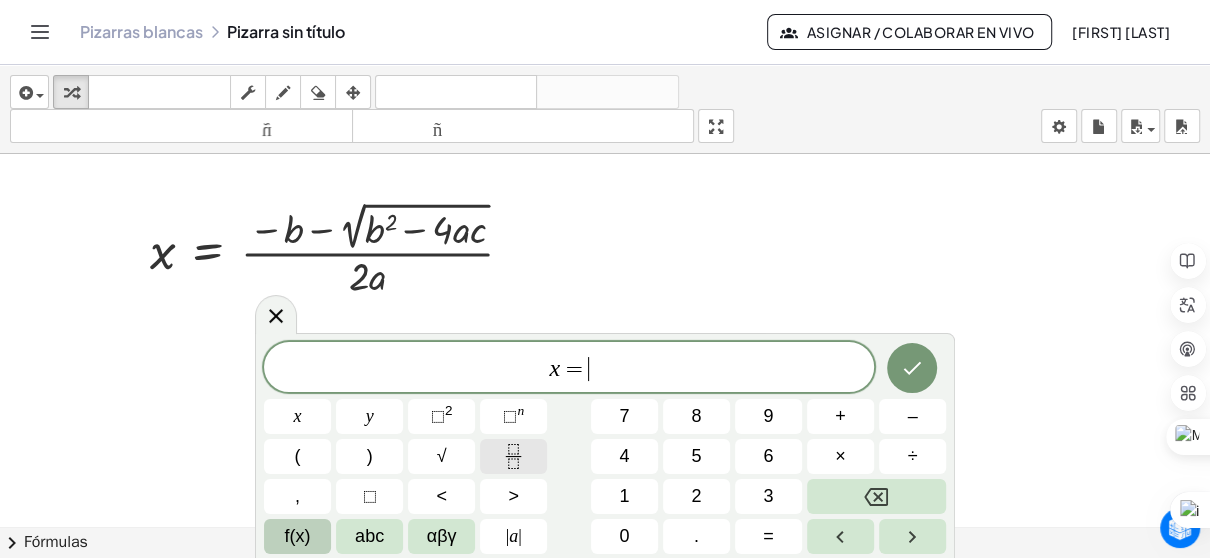 click 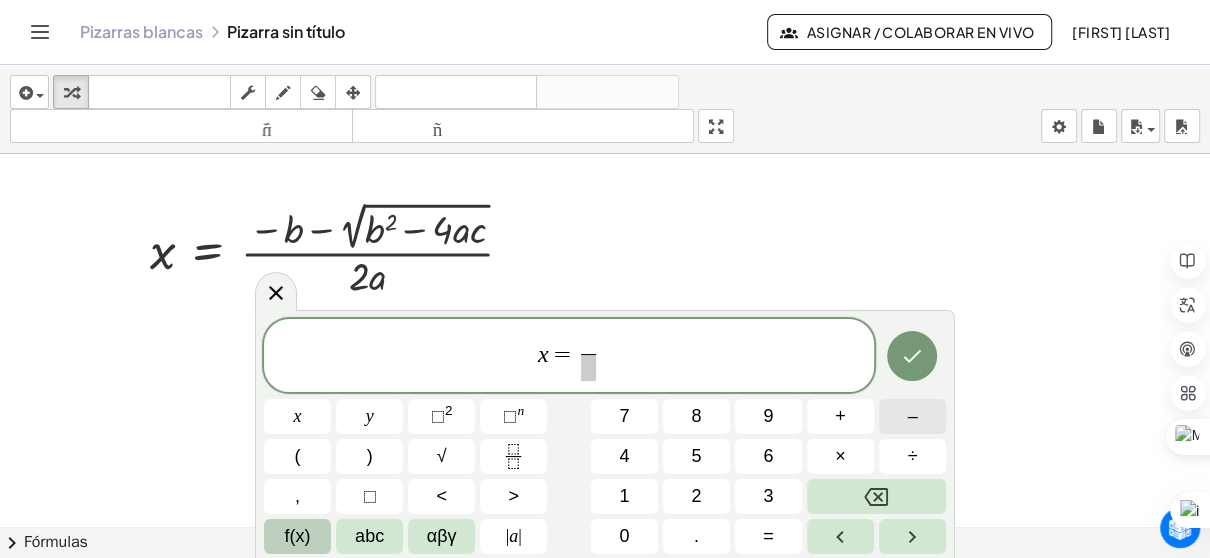 click on "–" at bounding box center [912, 416] 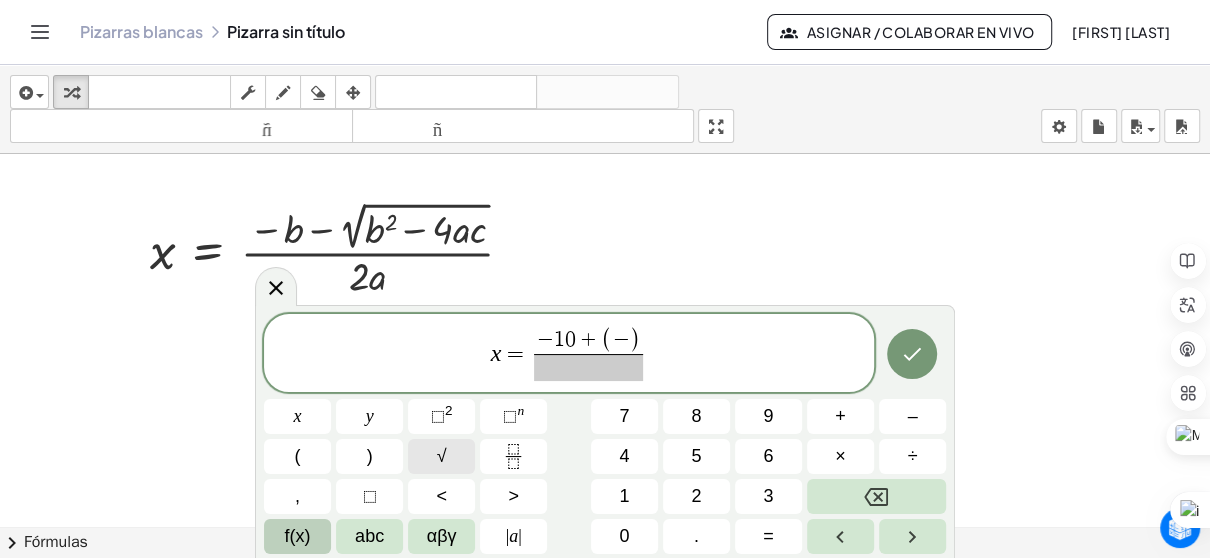 click on "√" at bounding box center [442, 456] 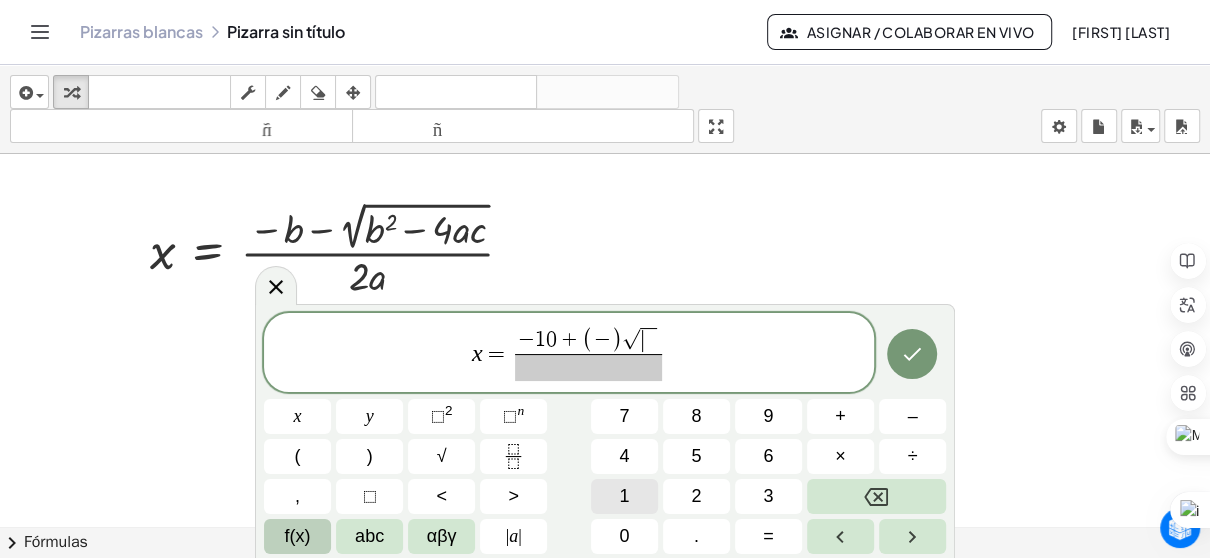 click on "1" at bounding box center (624, 496) 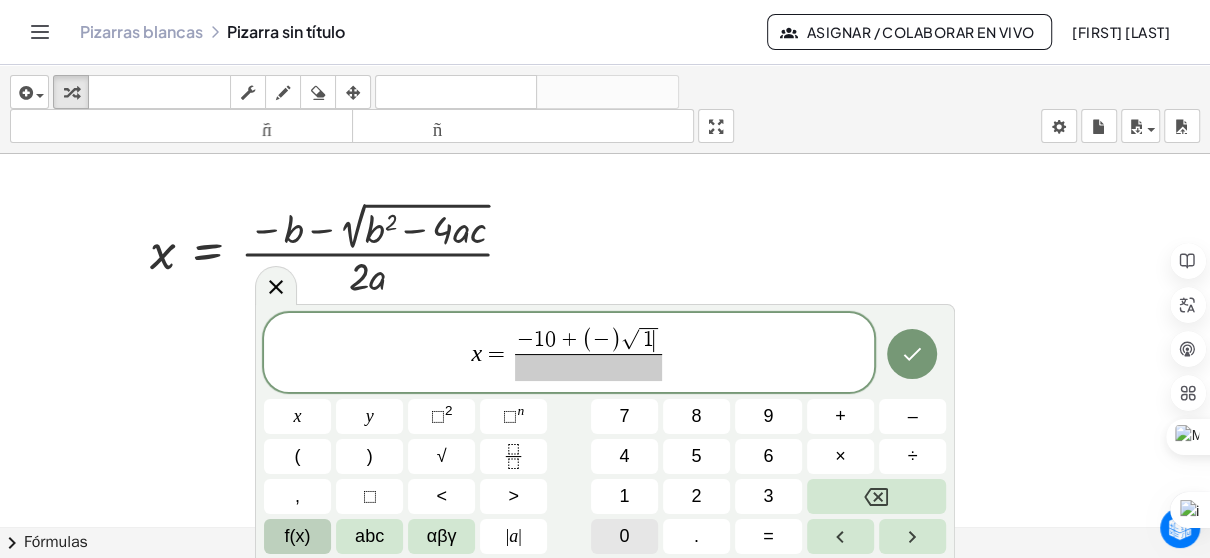 click on "0" at bounding box center (624, 536) 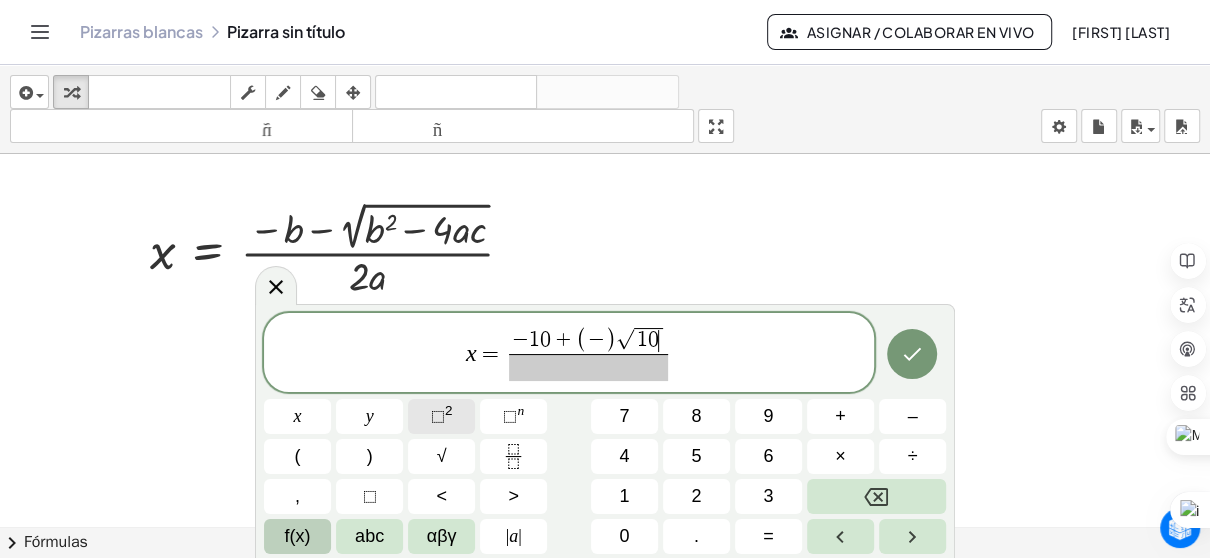 click on "2" at bounding box center (449, 410) 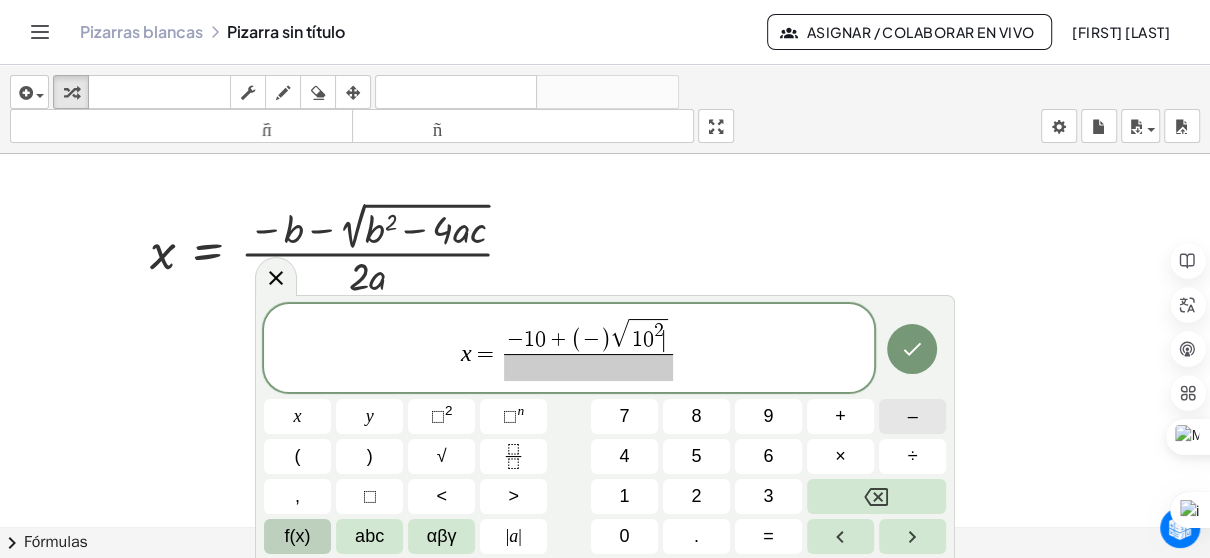 click on "–" at bounding box center [912, 416] 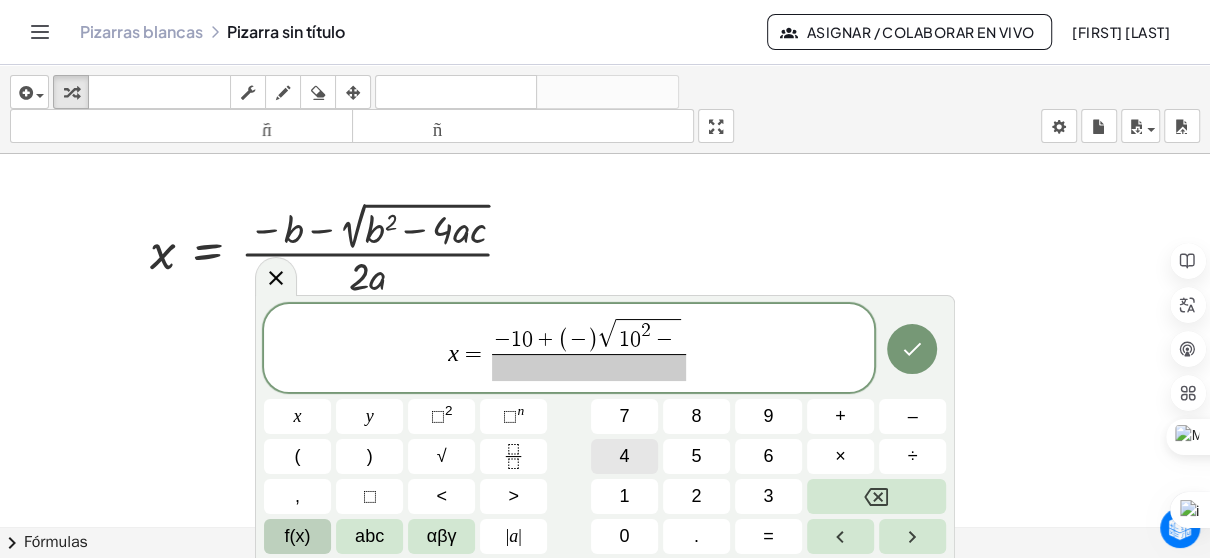 click on "4" at bounding box center (624, 456) 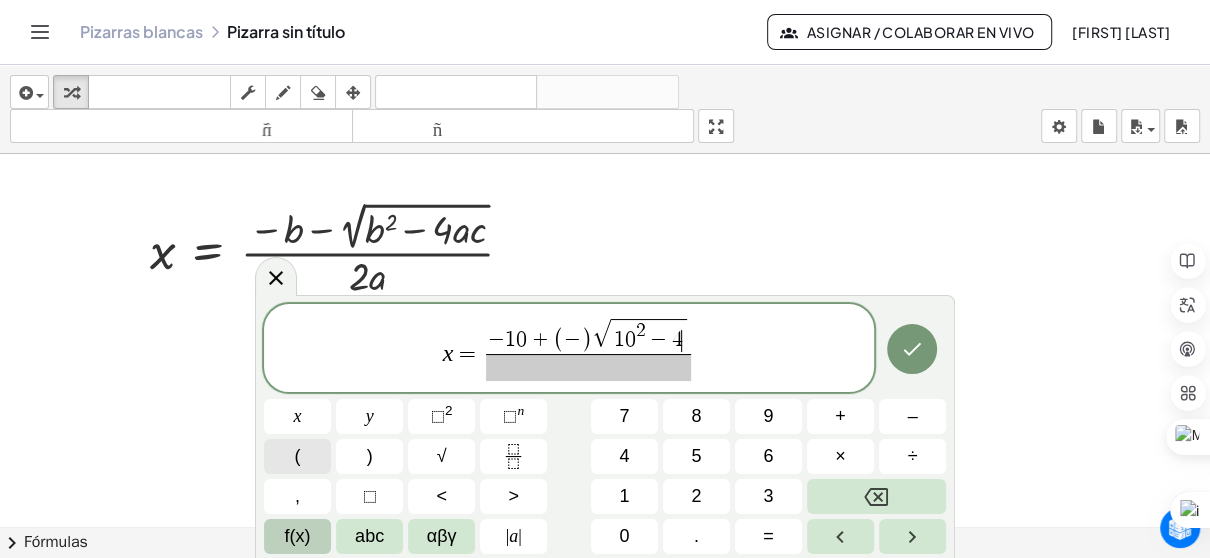 click on "(" at bounding box center (297, 456) 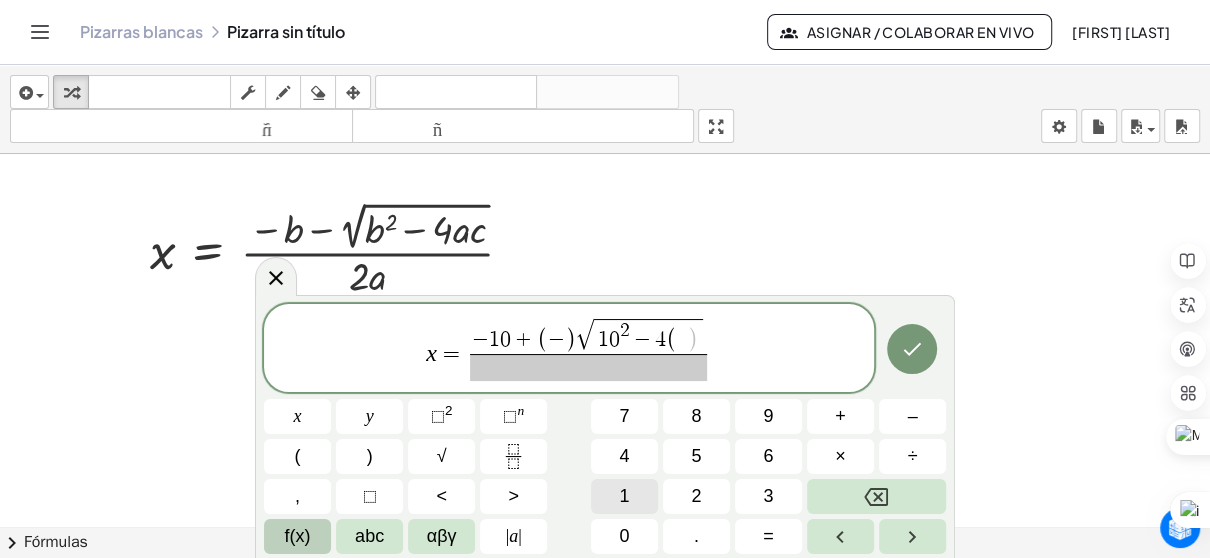 click on "1" at bounding box center [624, 496] 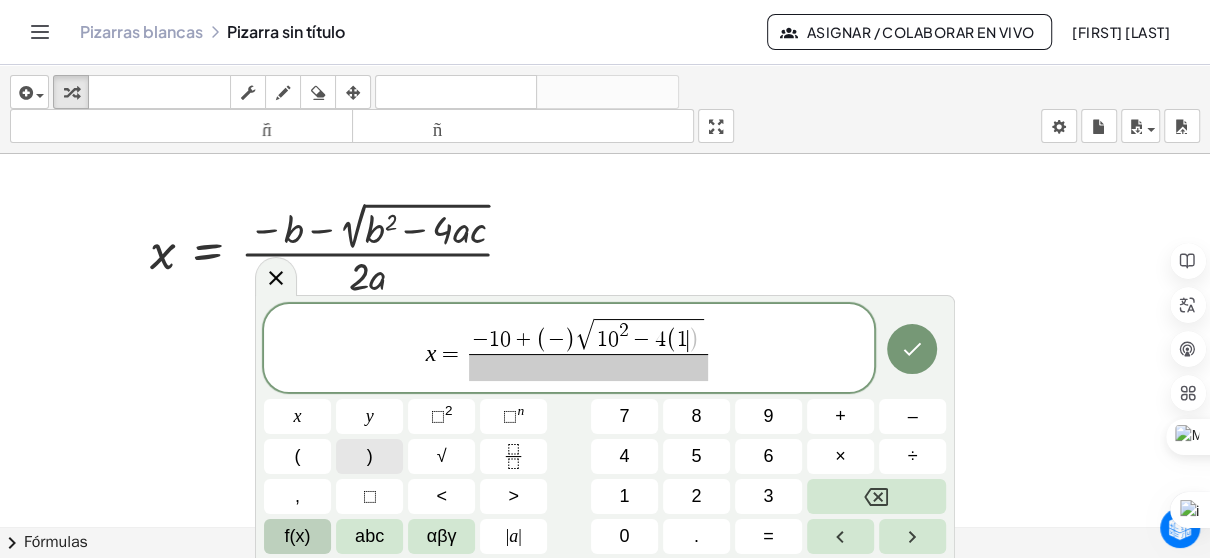 click on ")" at bounding box center (370, 456) 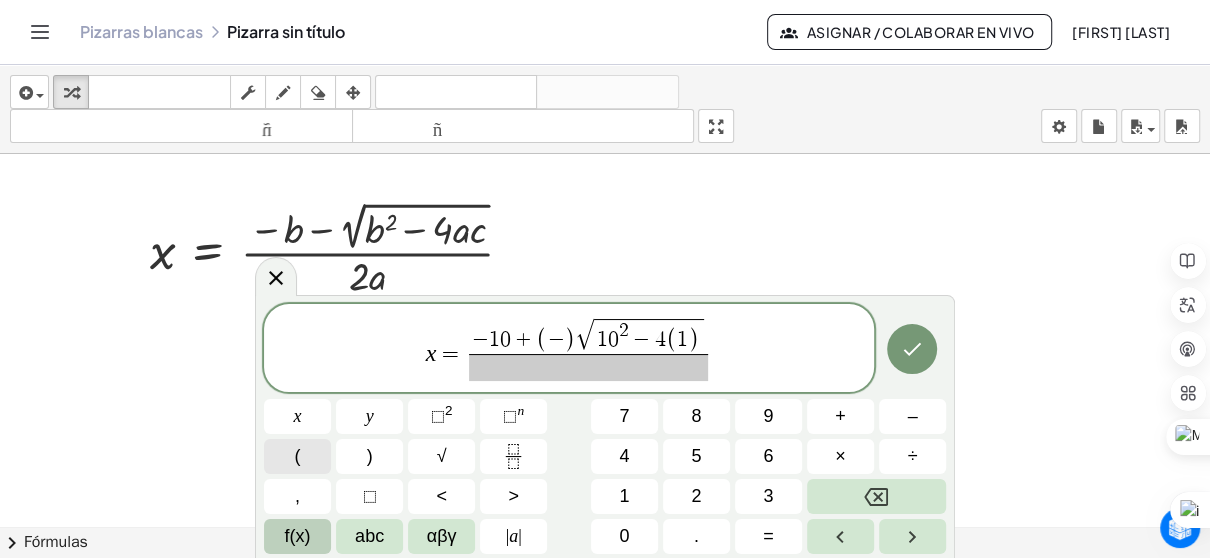 click on "(" at bounding box center (297, 456) 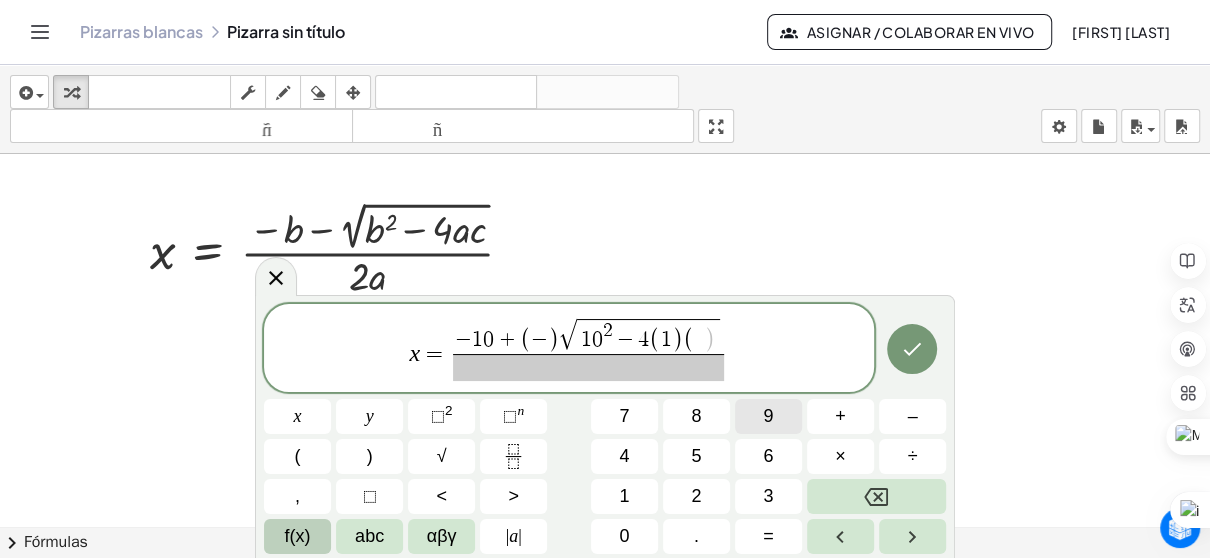 click on "9" at bounding box center [768, 416] 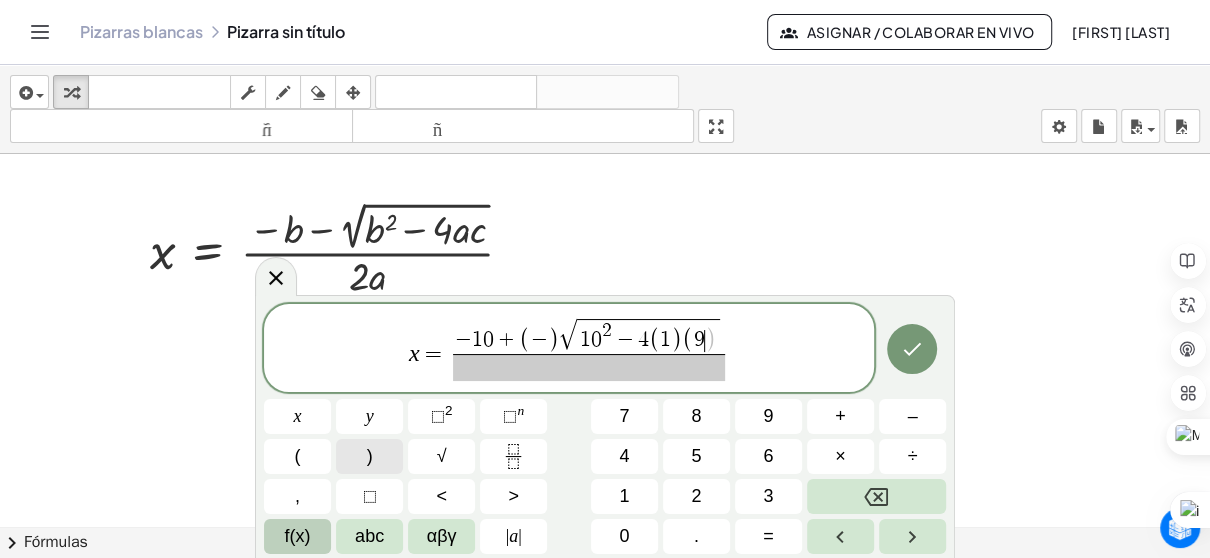 click on ")" at bounding box center (369, 456) 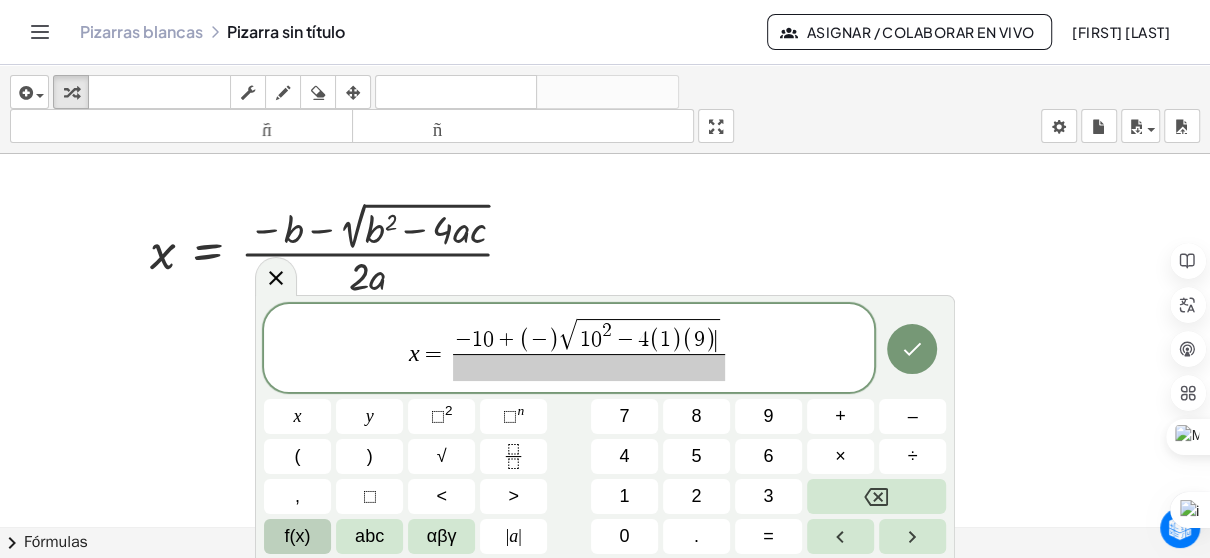 click at bounding box center [589, 367] 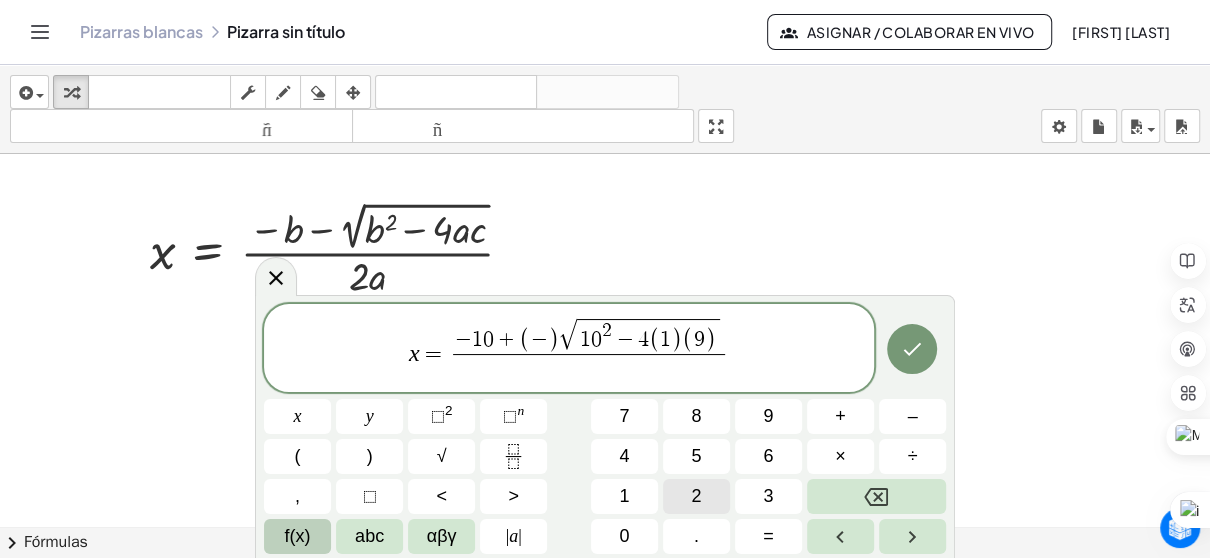 click on "2" at bounding box center (696, 496) 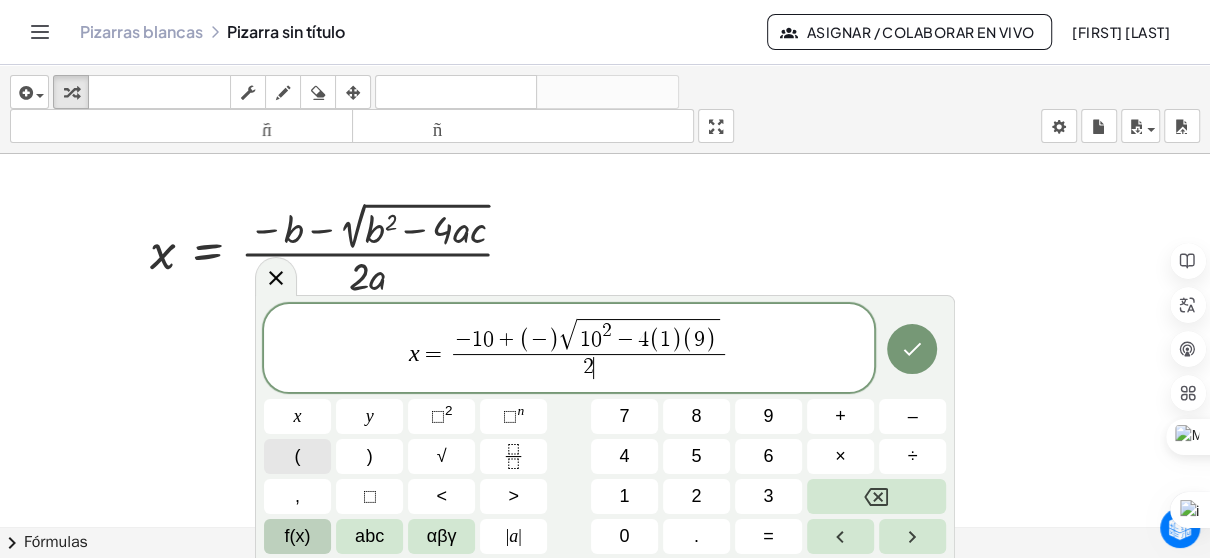 click on "(" at bounding box center (297, 456) 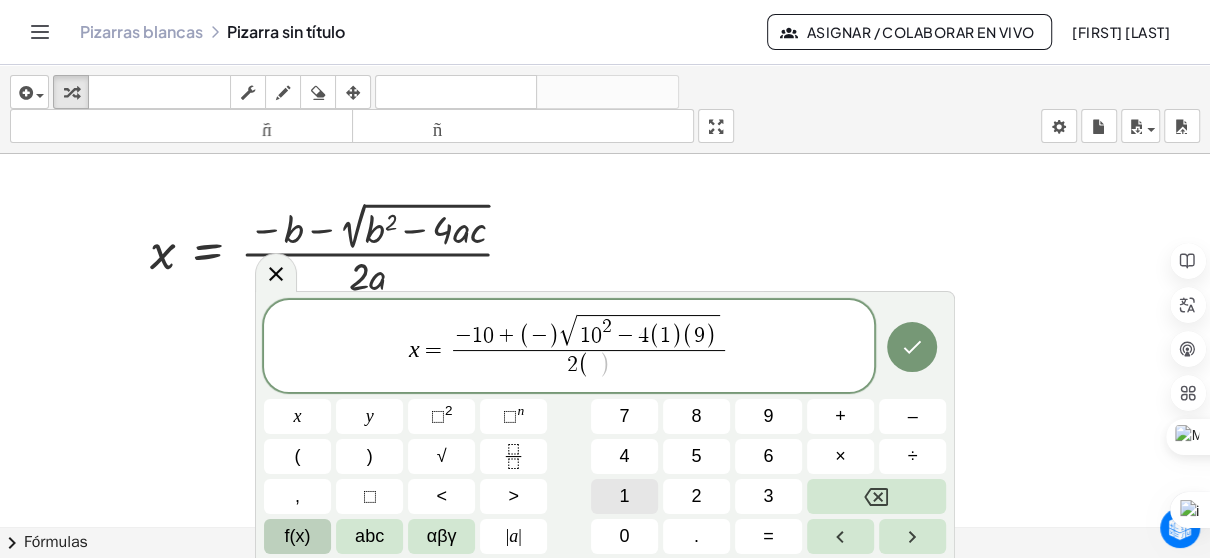 click on "1" at bounding box center [624, 496] 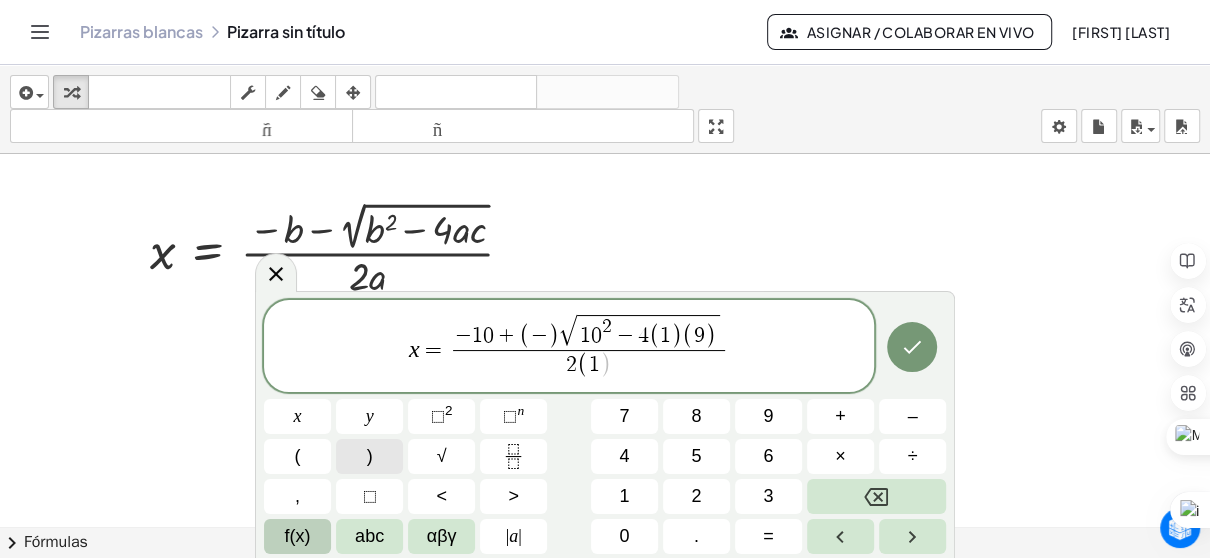 click on ")" at bounding box center (369, 456) 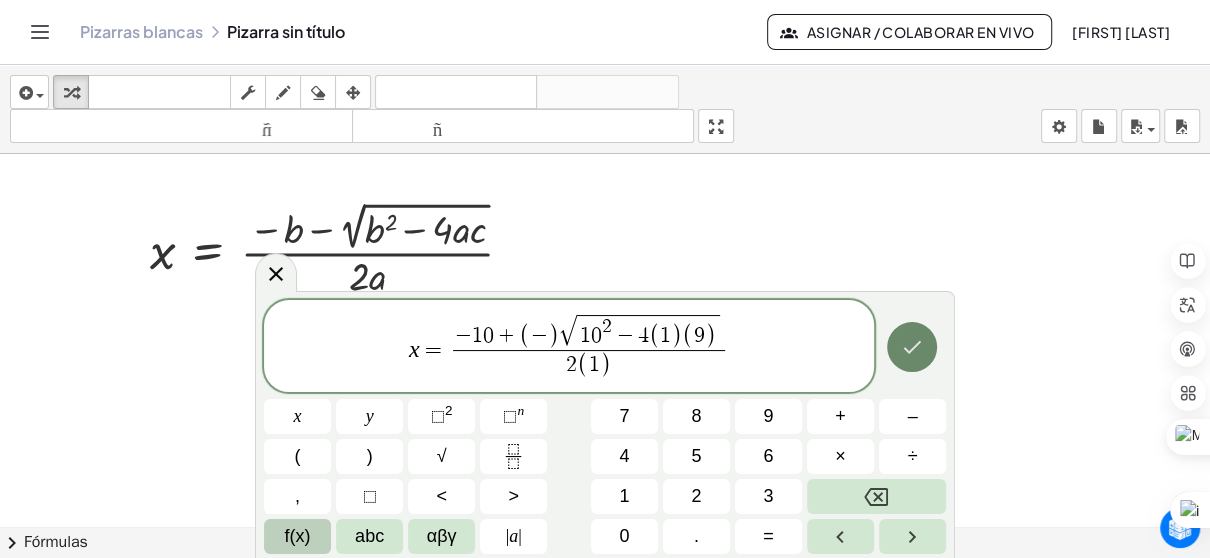 click 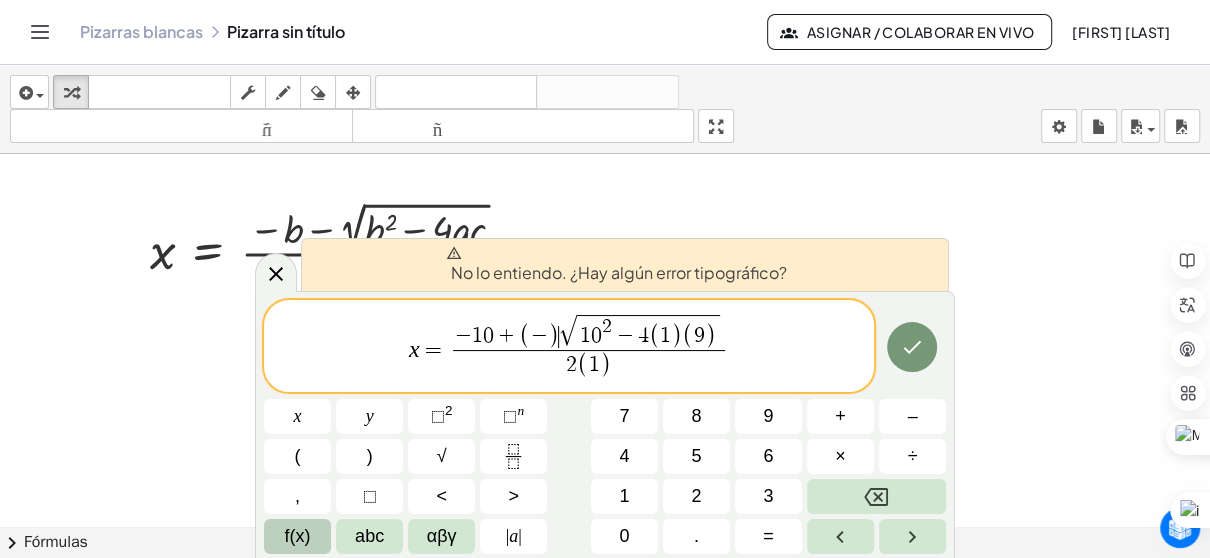 click on ")" at bounding box center (553, 337) 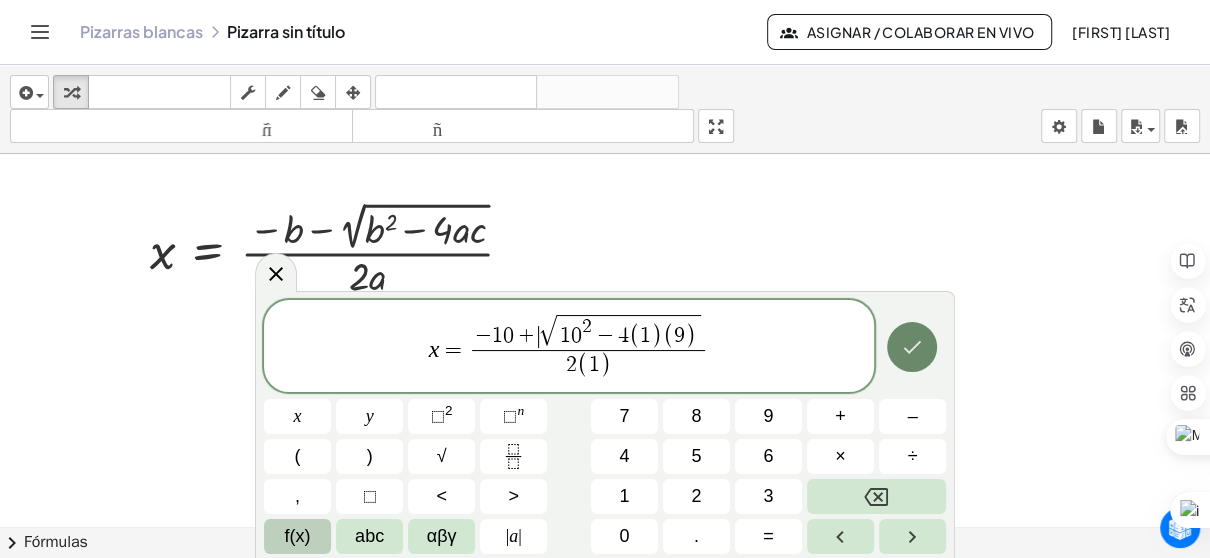 click 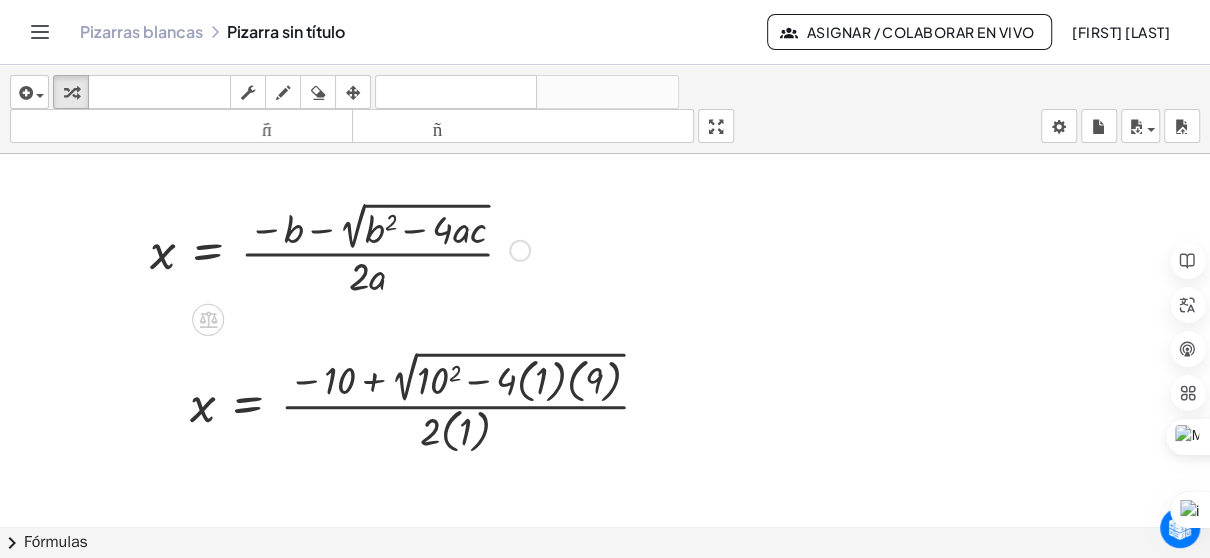 scroll, scrollTop: 400, scrollLeft: 0, axis: vertical 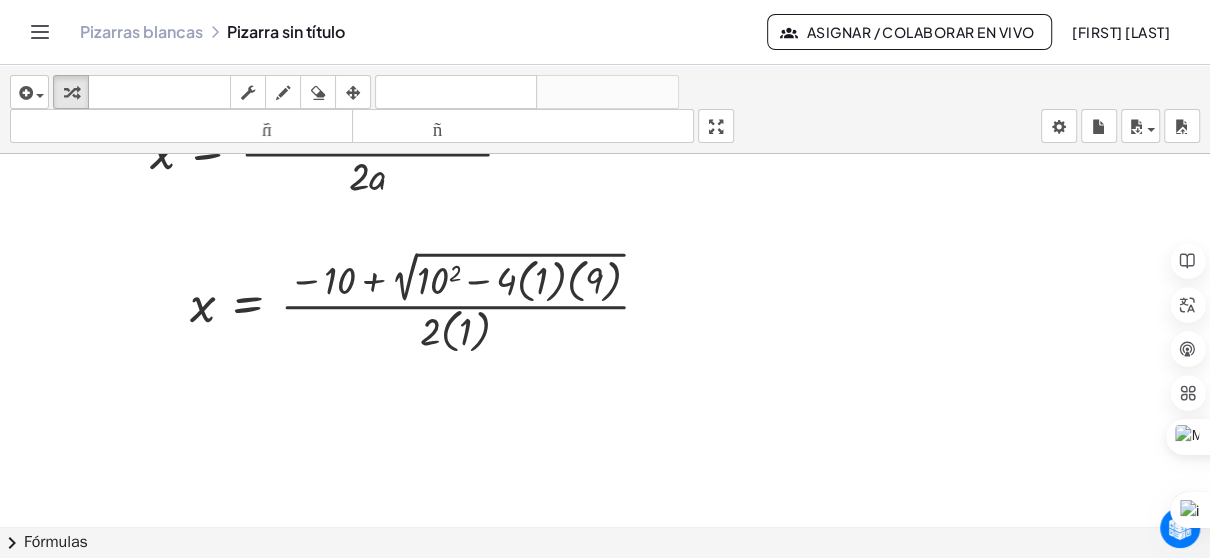 click at bounding box center [605, 206] 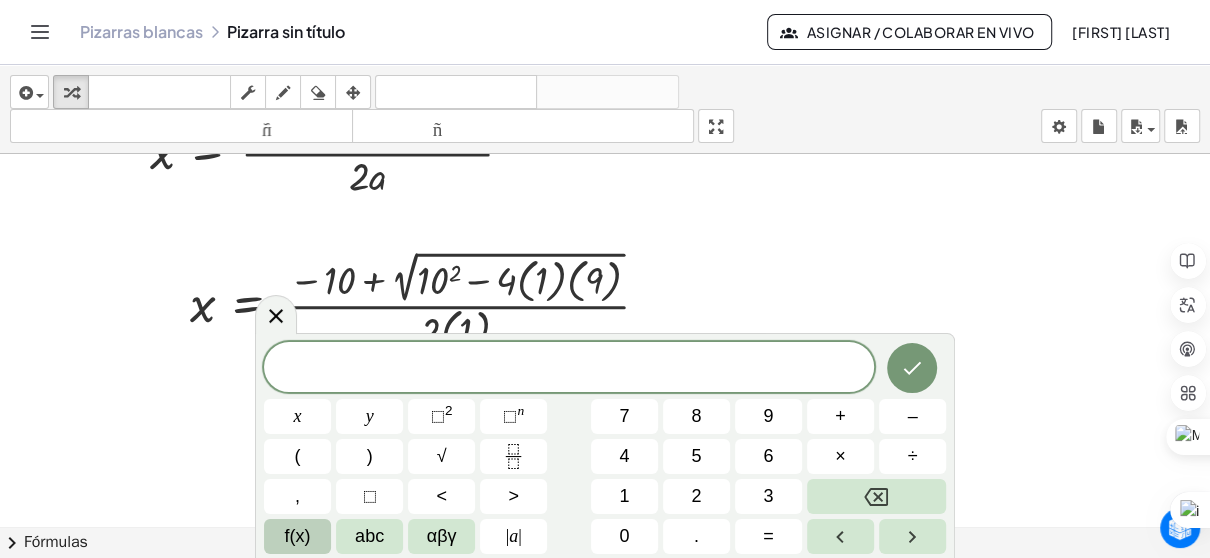 click at bounding box center [605, 206] 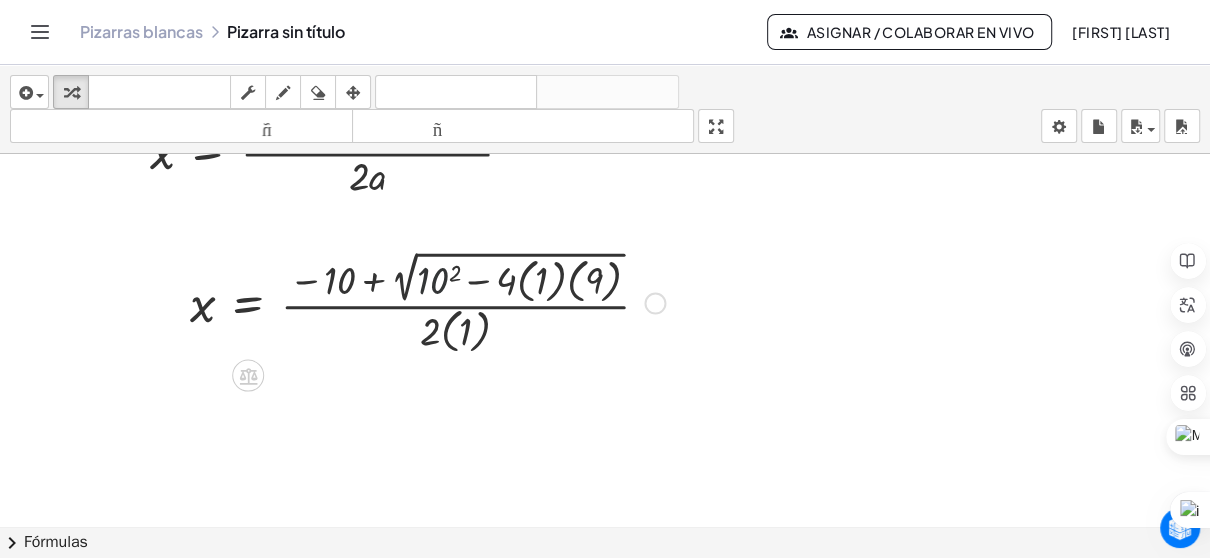 click at bounding box center (427, 301) 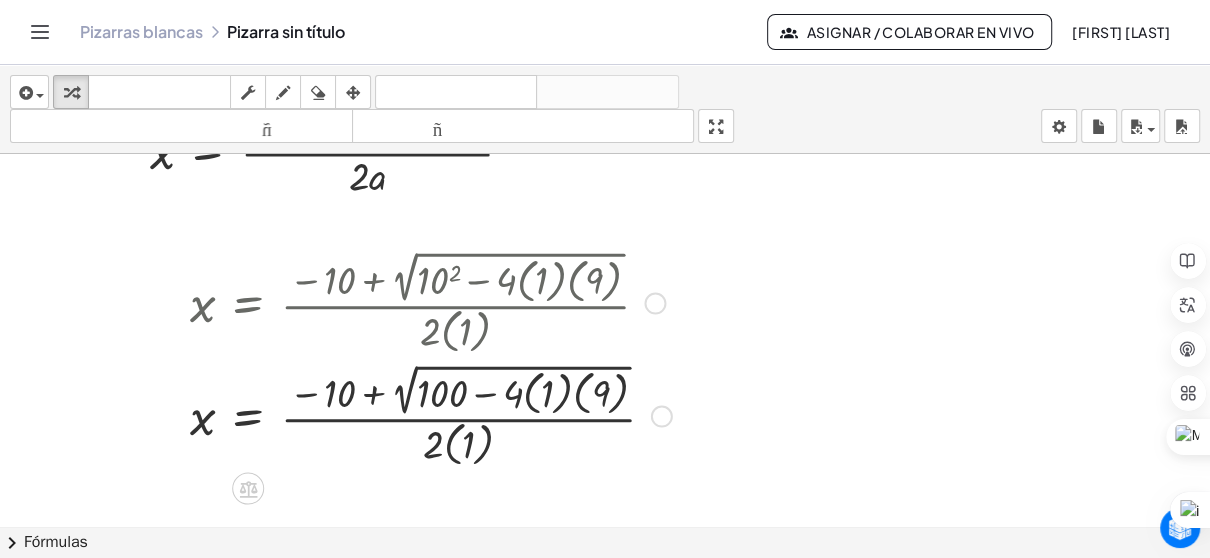 click at bounding box center [431, 301] 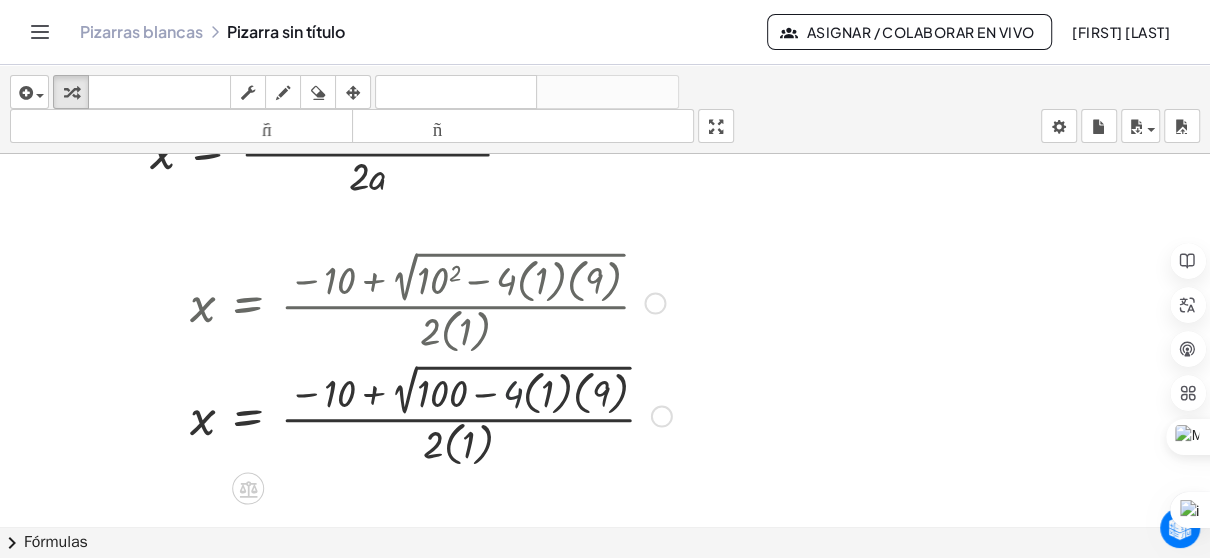 drag, startPoint x: 513, startPoint y: 397, endPoint x: 576, endPoint y: 392, distance: 63.1981 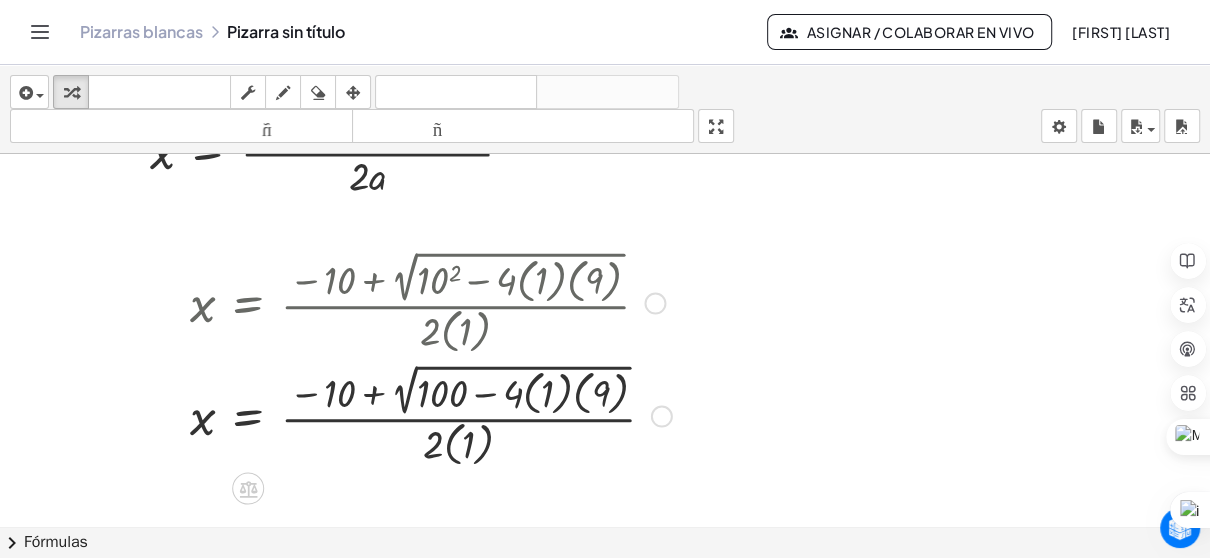 click at bounding box center [431, 301] 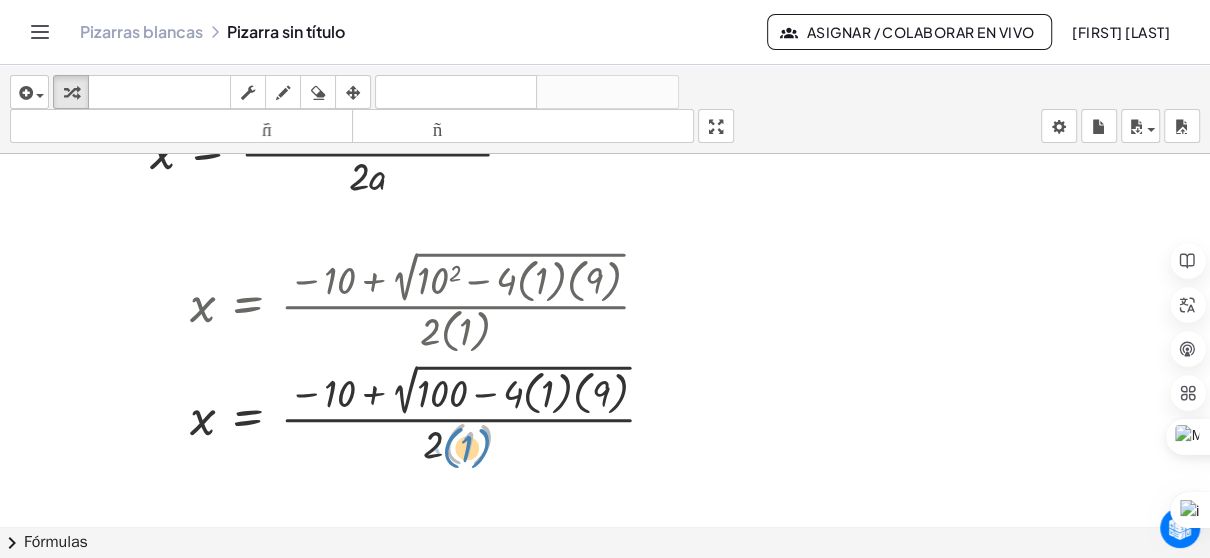 click at bounding box center (431, 414) 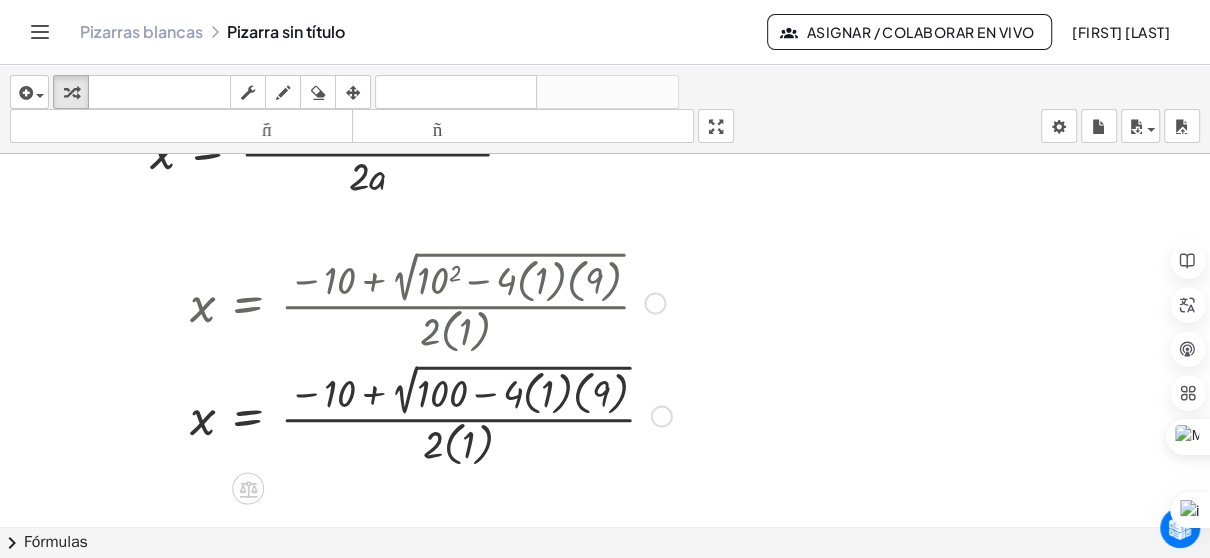 click at bounding box center (431, 414) 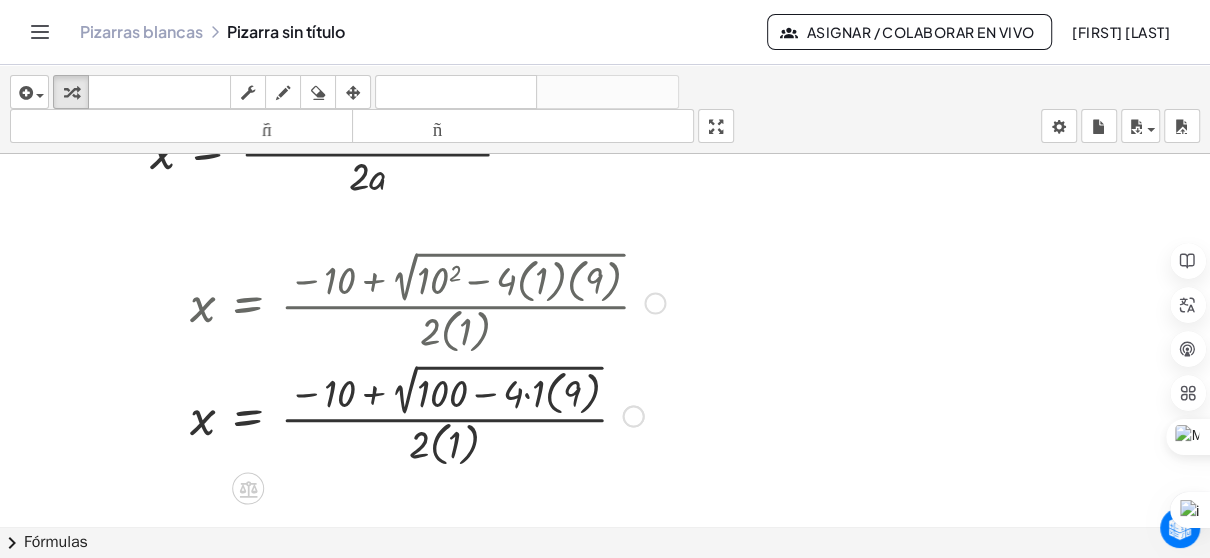 click at bounding box center (427, 414) 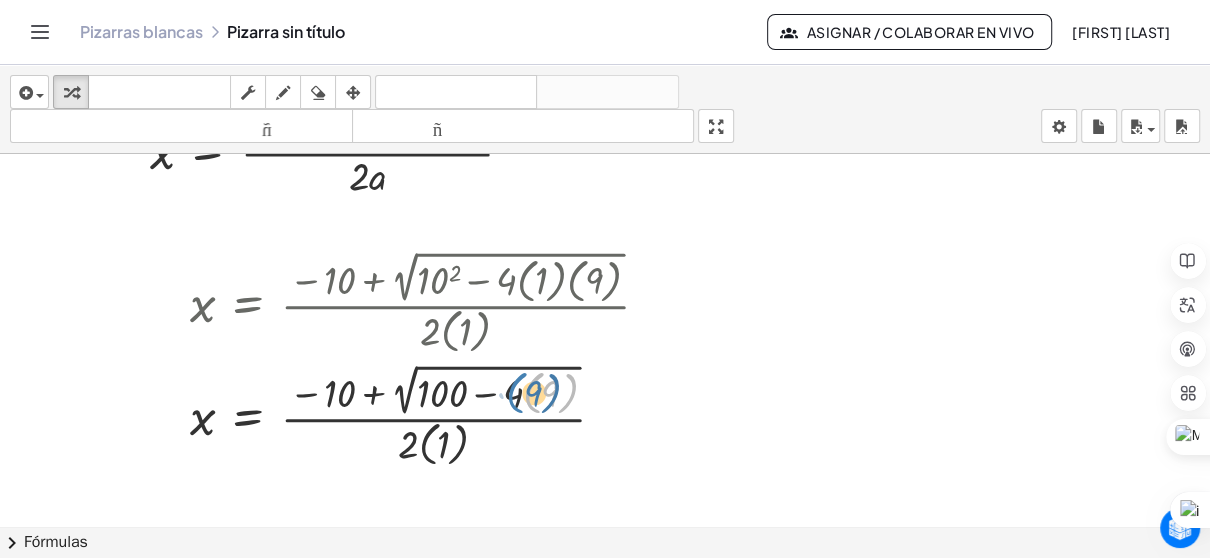 drag, startPoint x: 534, startPoint y: 397, endPoint x: 517, endPoint y: 397, distance: 17 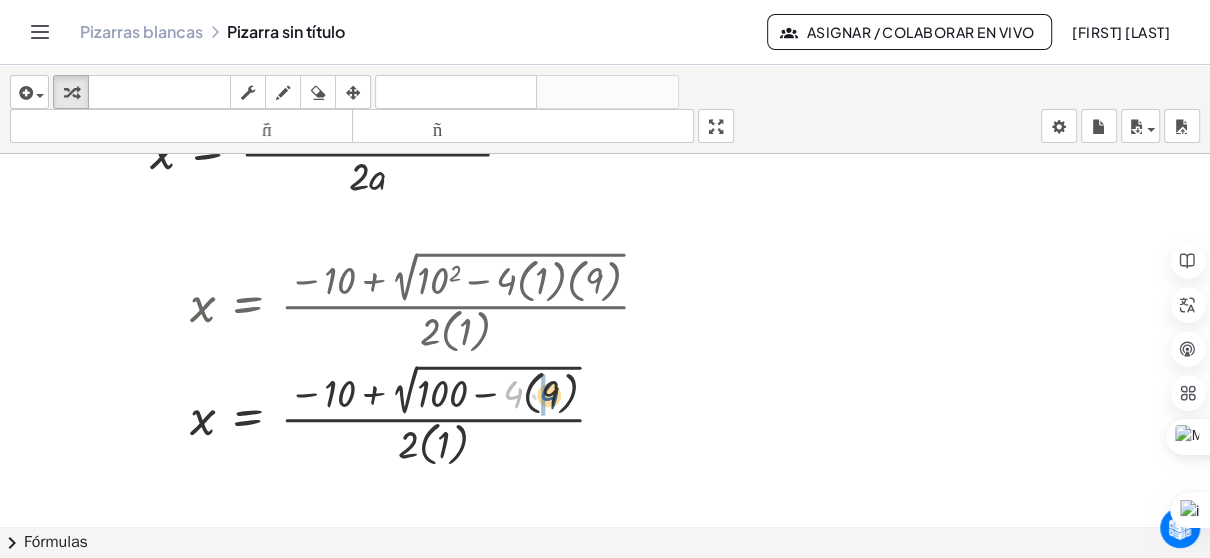 drag, startPoint x: 515, startPoint y: 396, endPoint x: 553, endPoint y: 396, distance: 38 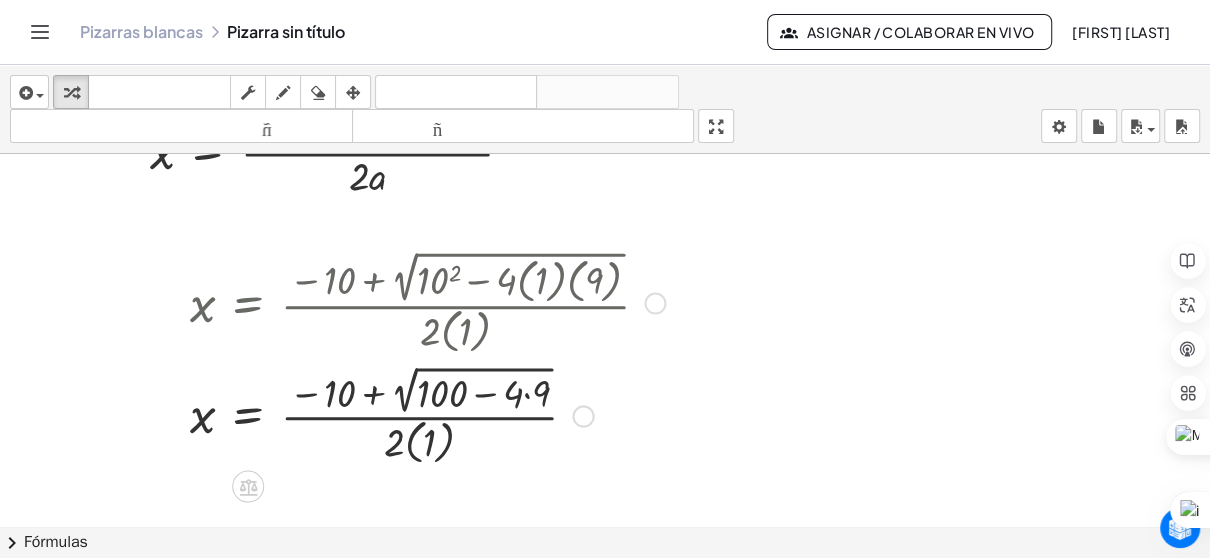 scroll, scrollTop: 500, scrollLeft: 0, axis: vertical 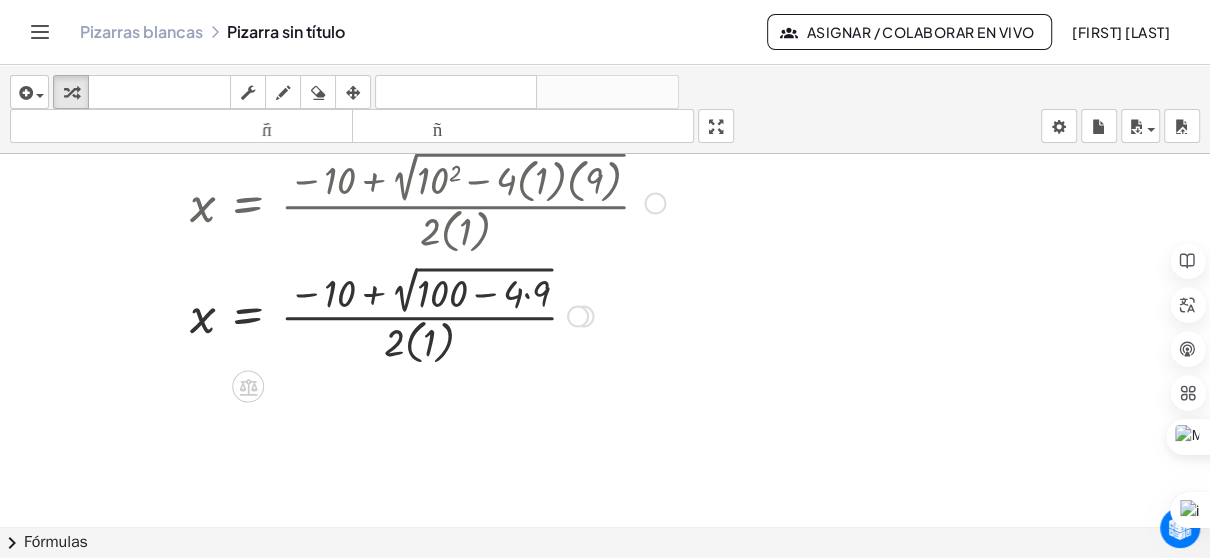 click at bounding box center [427, 314] 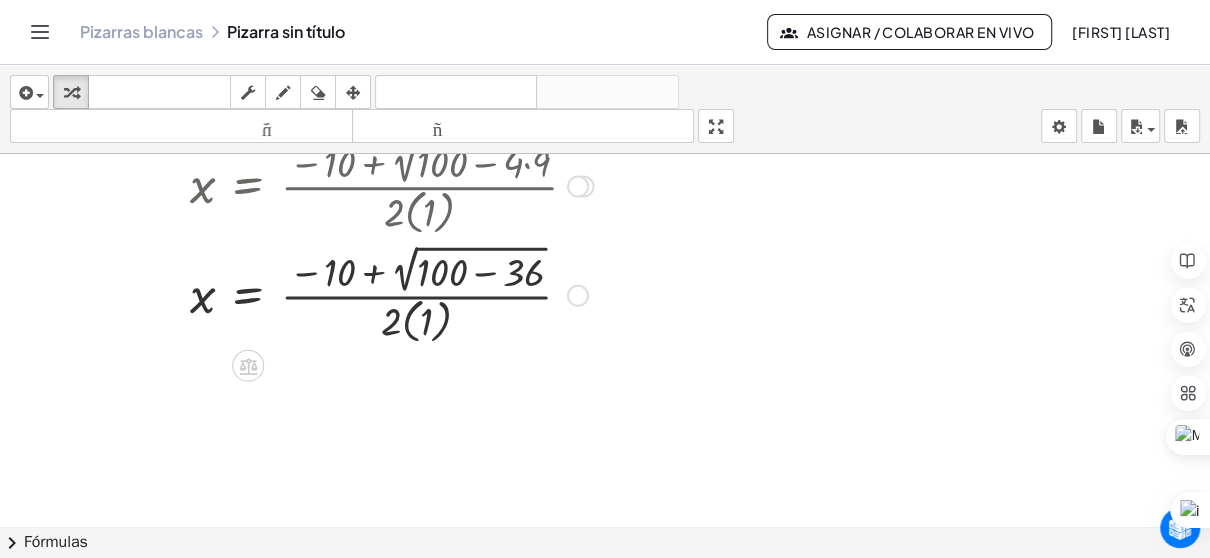 scroll, scrollTop: 530, scrollLeft: 0, axis: vertical 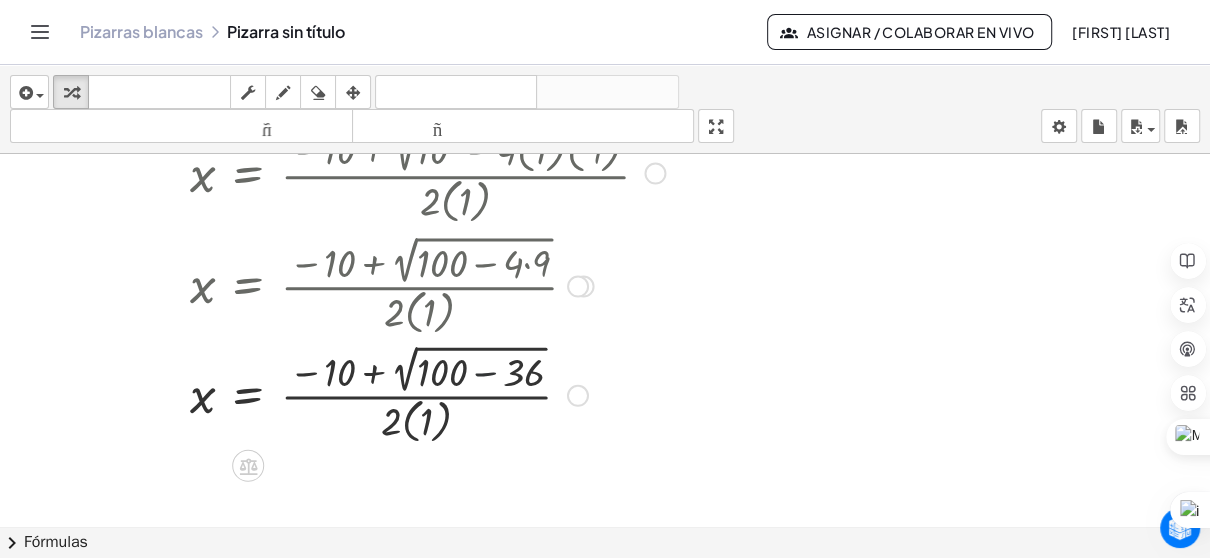 click at bounding box center [427, 393] 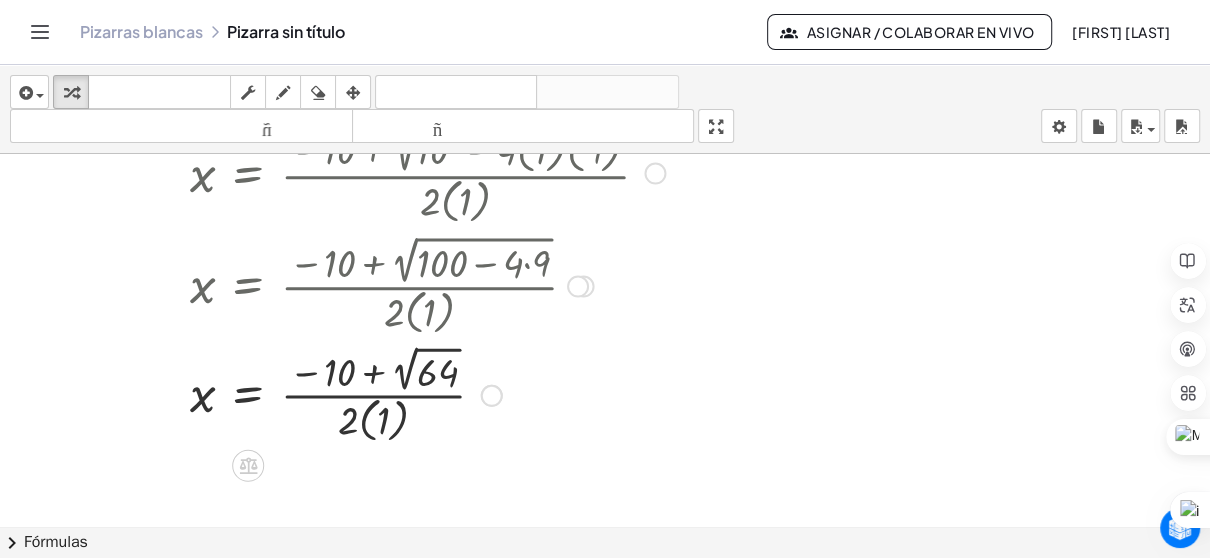 scroll, scrollTop: 630, scrollLeft: 0, axis: vertical 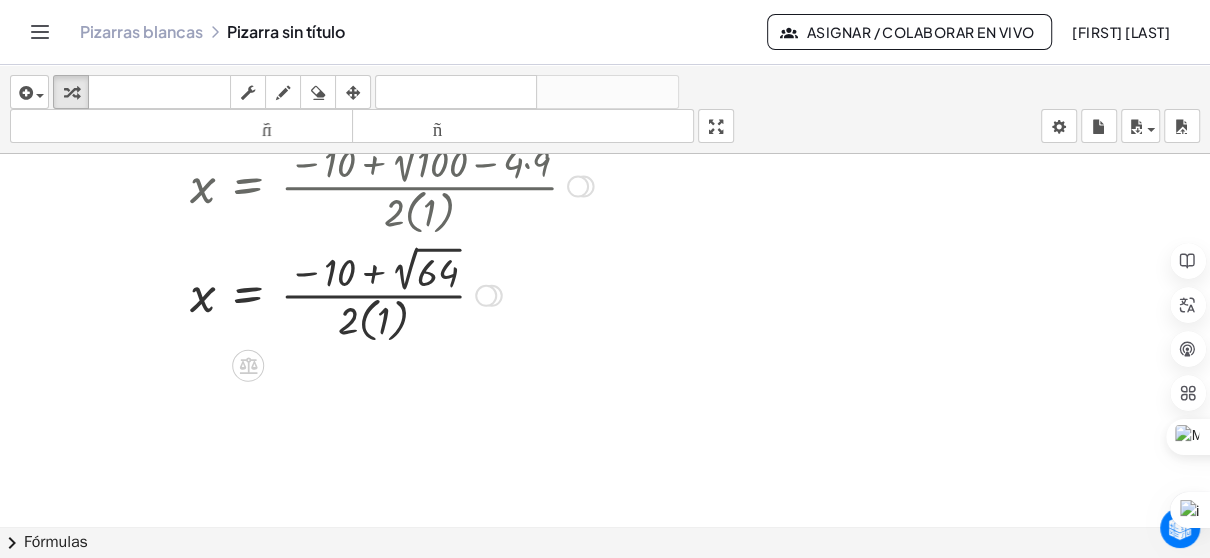 click at bounding box center [427, 293] 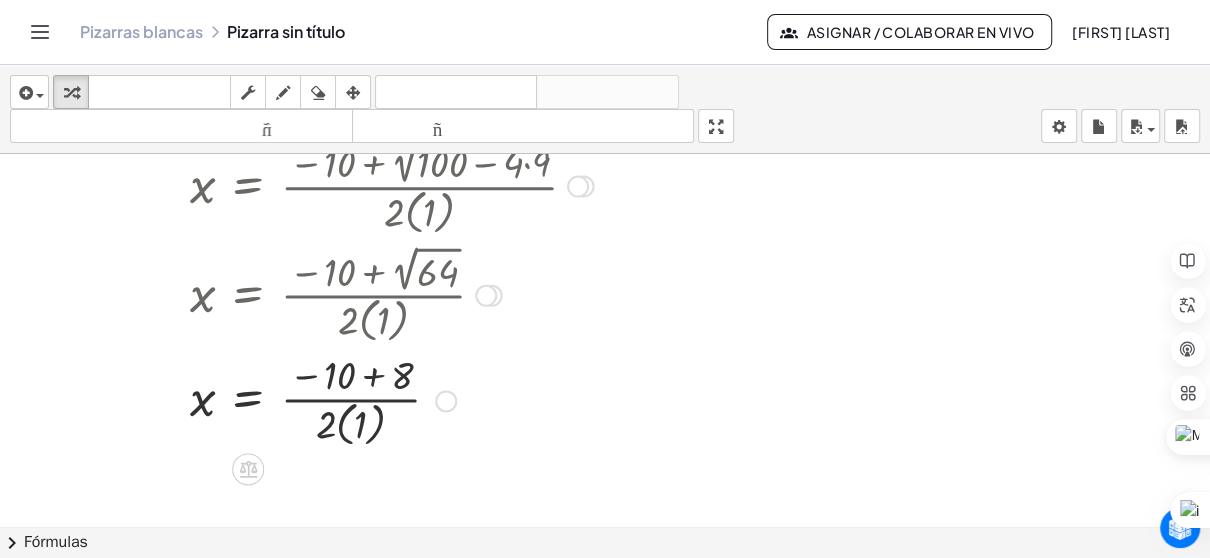 click at bounding box center [427, 399] 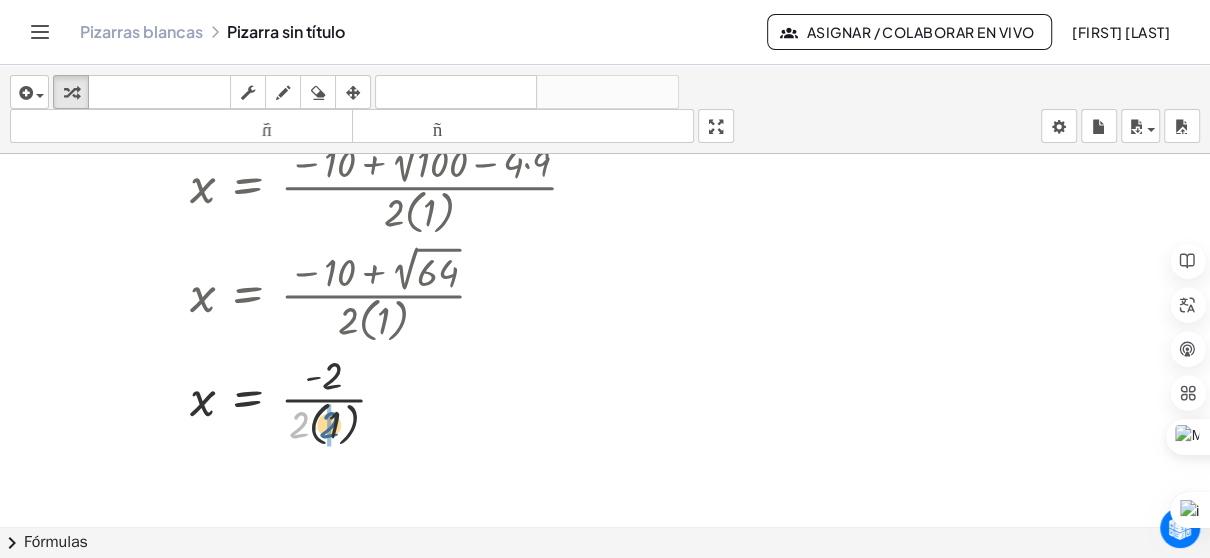 drag, startPoint x: 292, startPoint y: 428, endPoint x: 323, endPoint y: 428, distance: 31 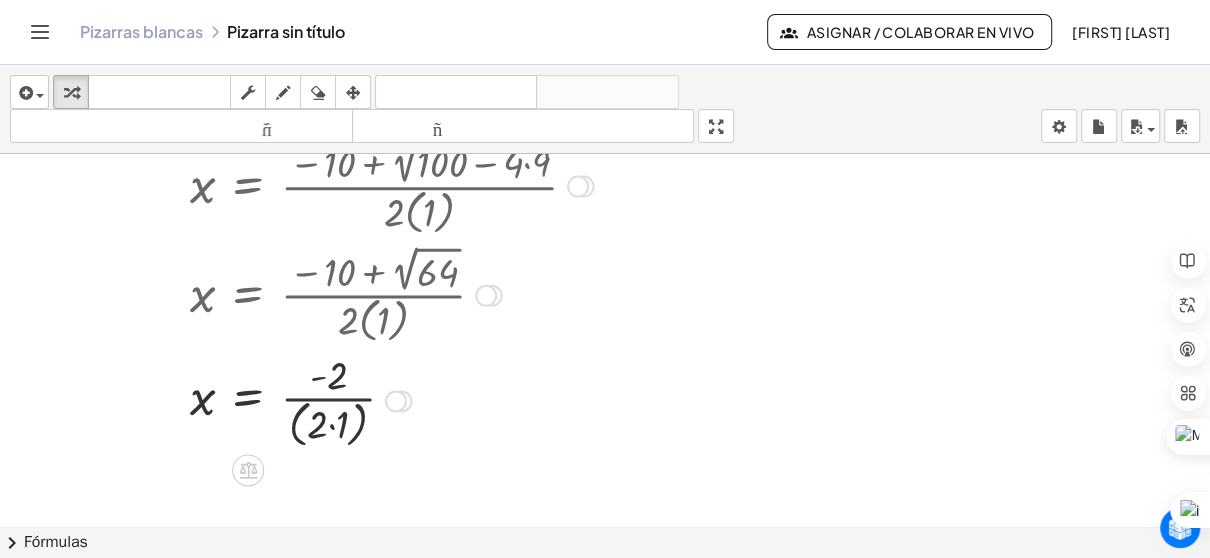 click at bounding box center [427, 399] 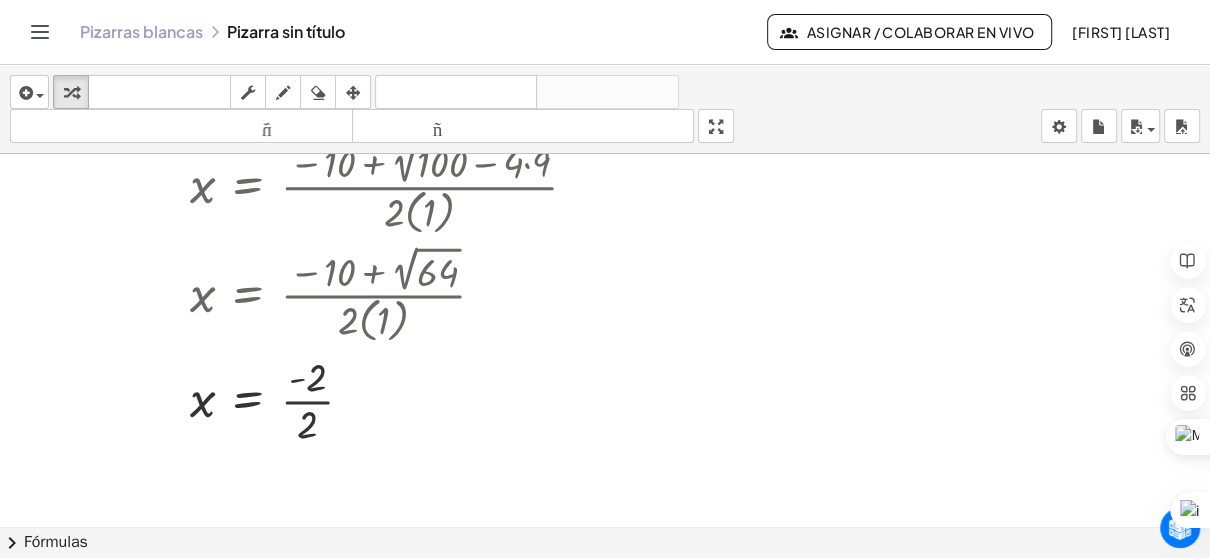 scroll, scrollTop: 746, scrollLeft: 0, axis: vertical 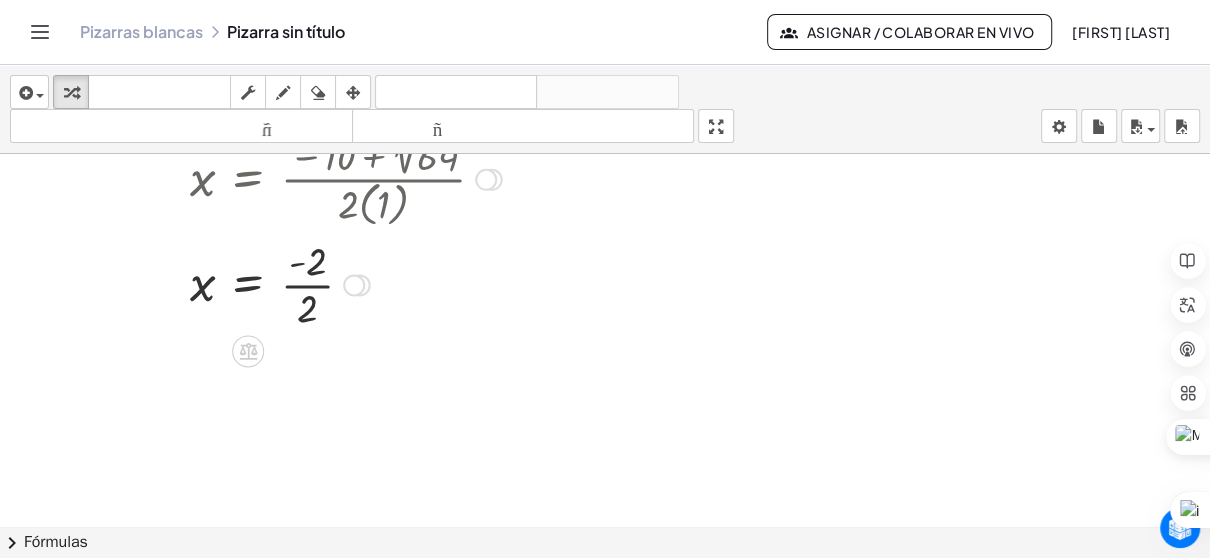 click at bounding box center [427, 283] 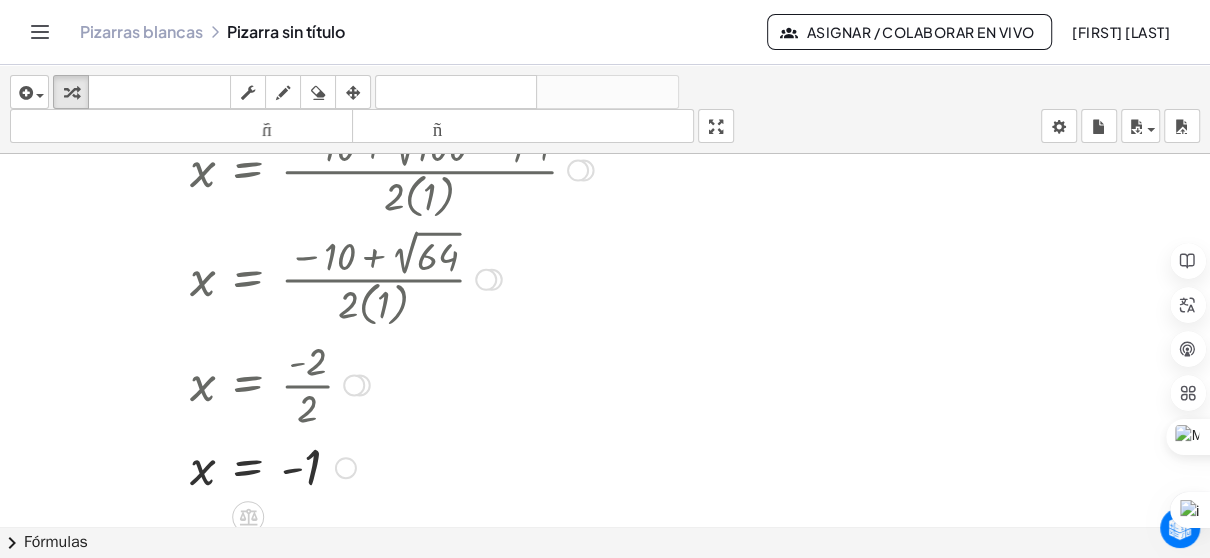 scroll, scrollTop: 546, scrollLeft: 0, axis: vertical 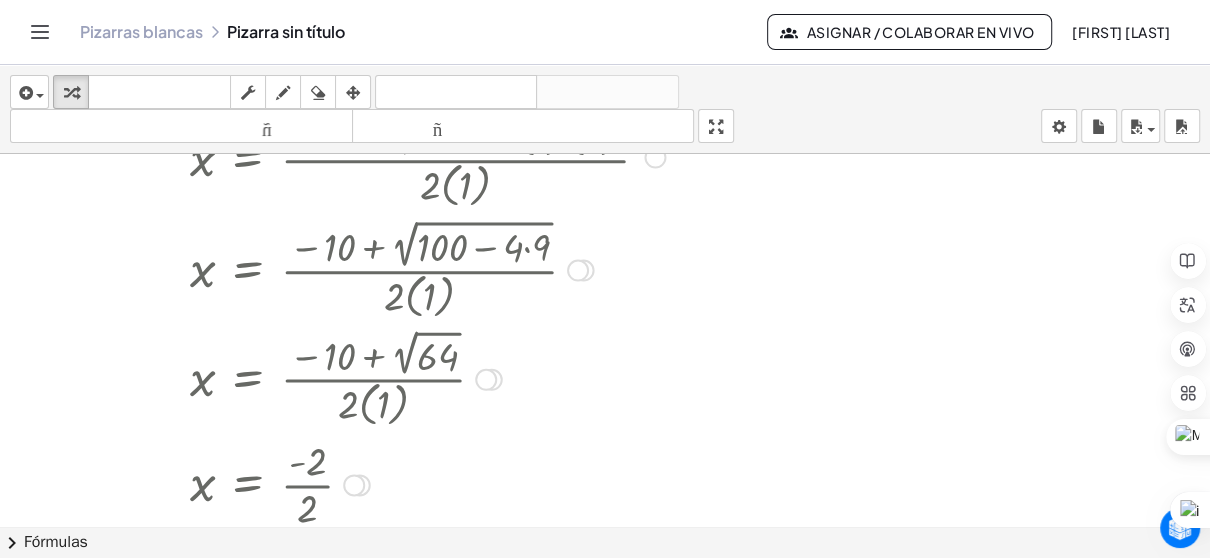 click at bounding box center [450, 377] 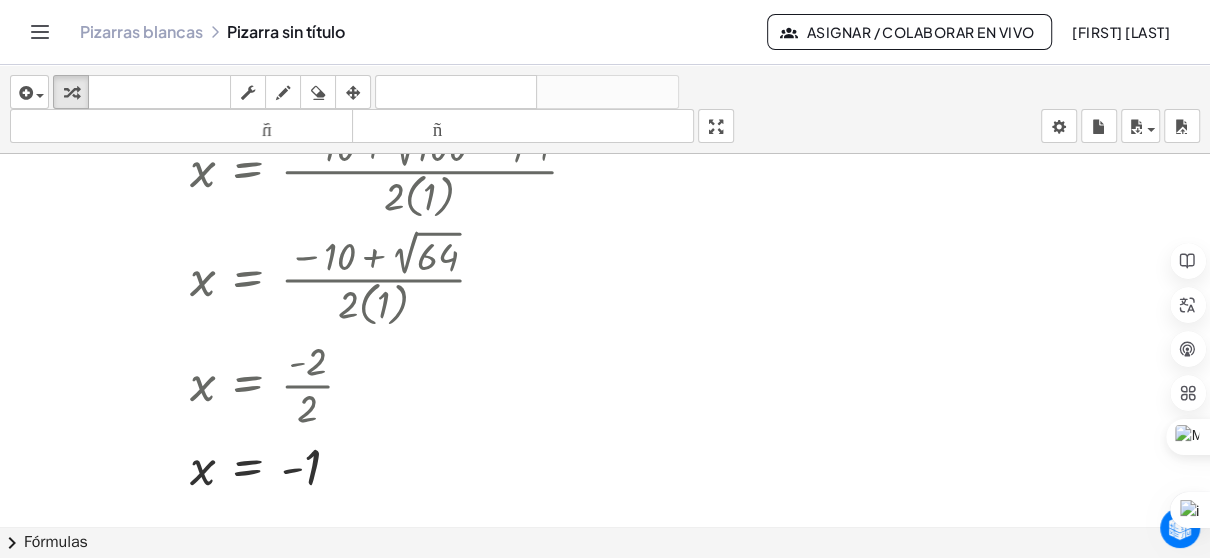 scroll, scrollTop: 746, scrollLeft: 0, axis: vertical 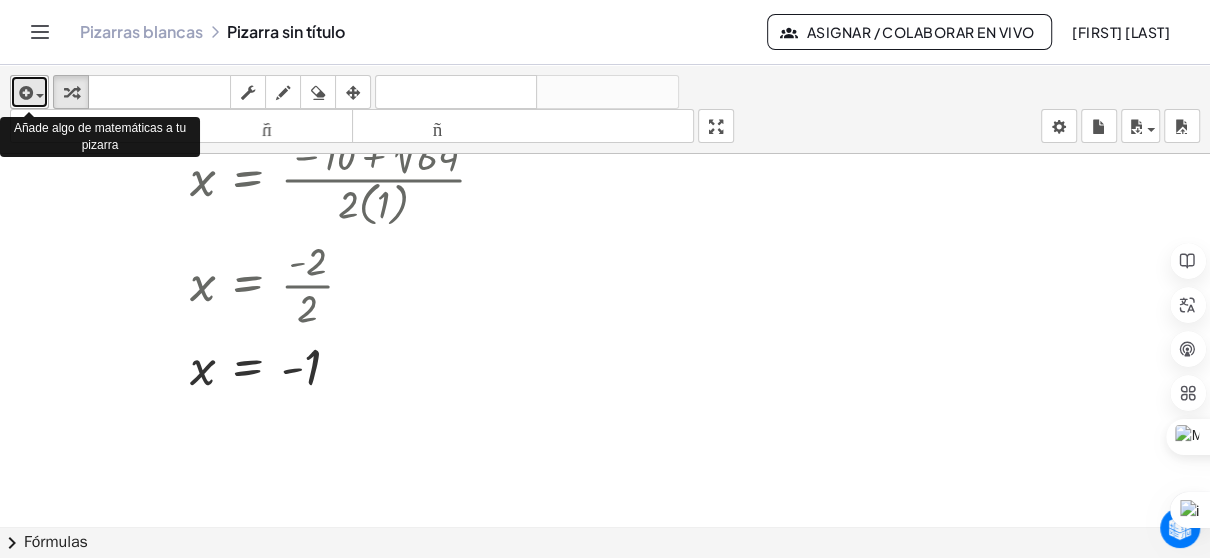 click at bounding box center (24, 93) 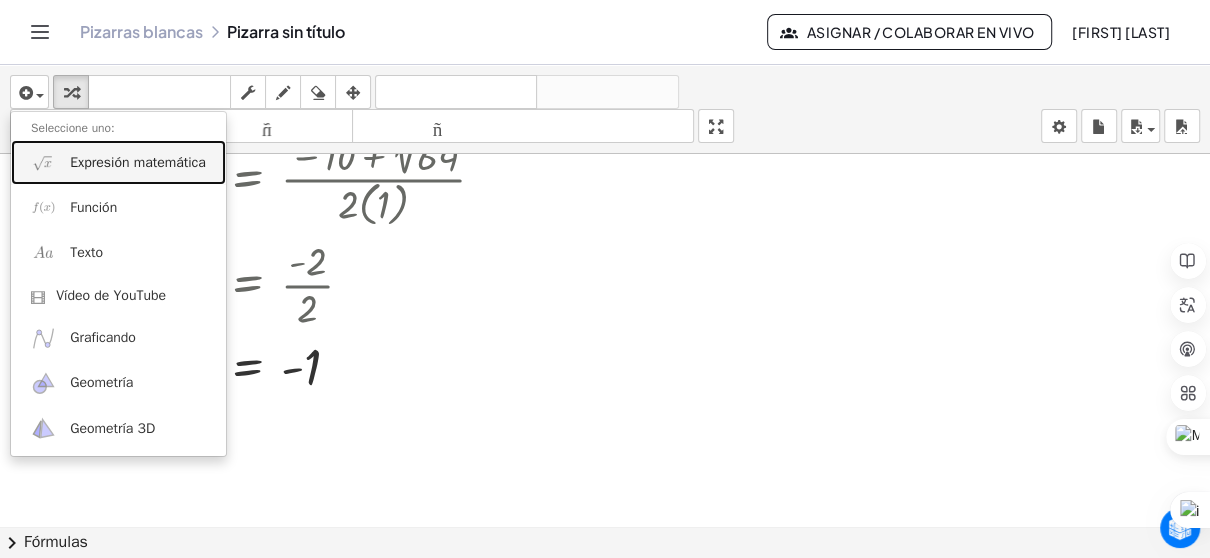 click at bounding box center (43, 162) 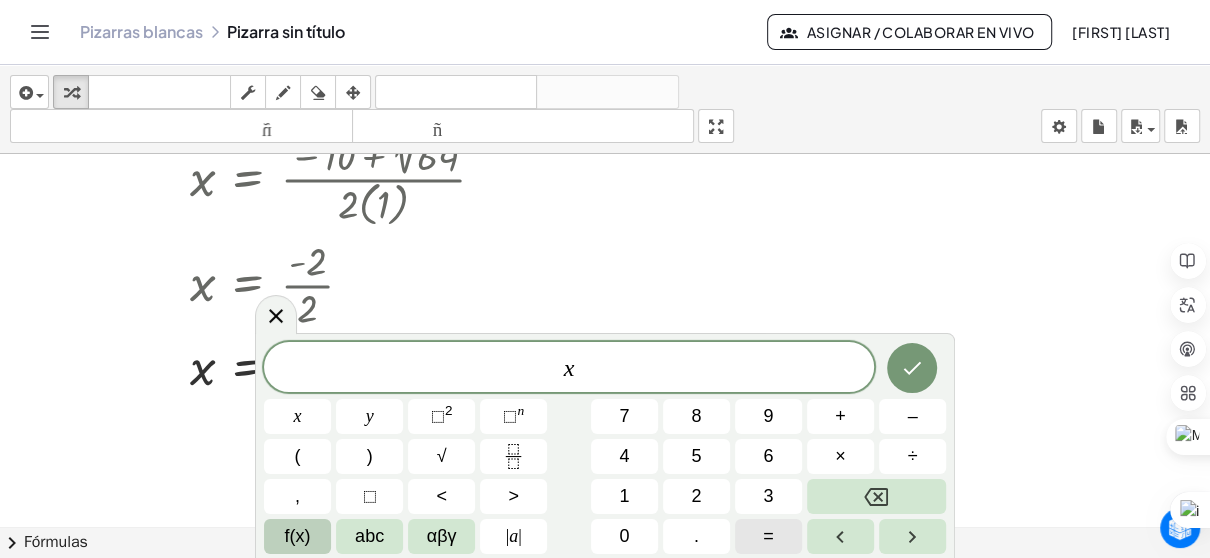 click on "=" at bounding box center (768, 536) 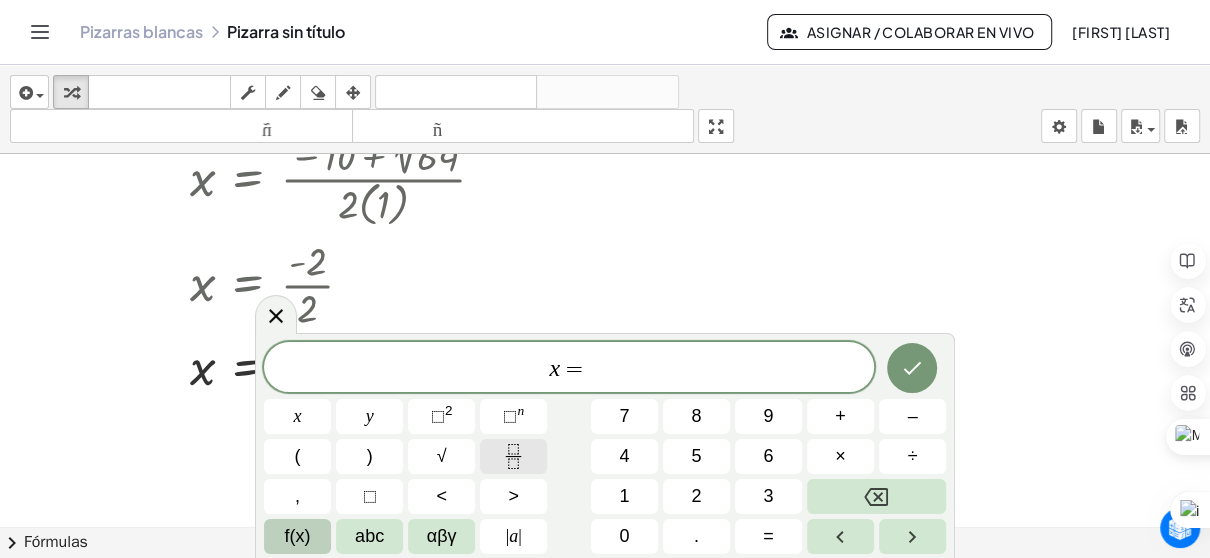 click at bounding box center (513, 456) 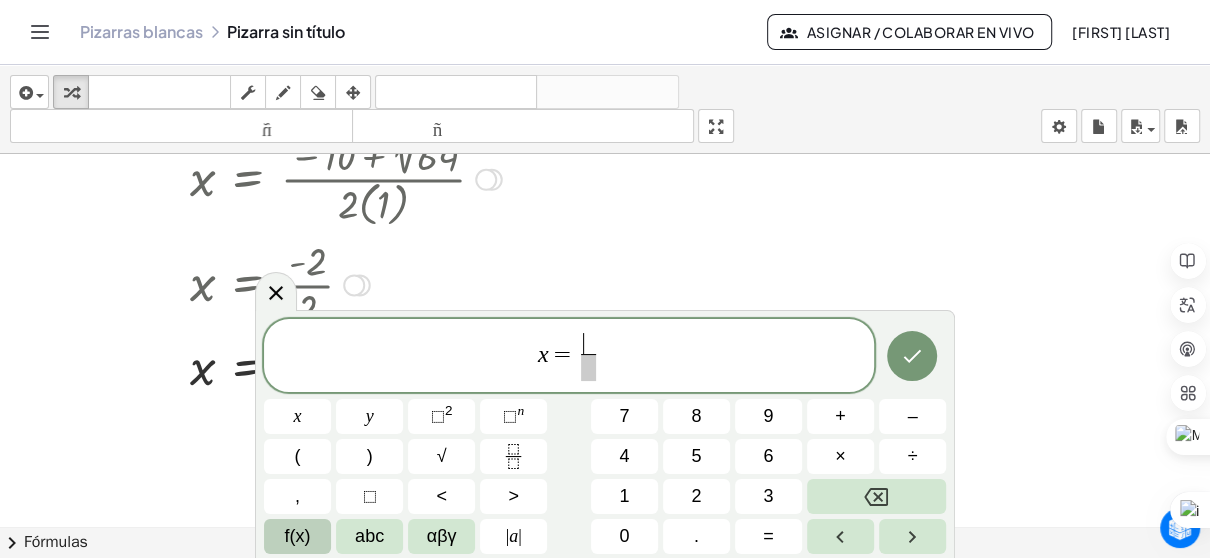 scroll, scrollTop: 646, scrollLeft: 0, axis: vertical 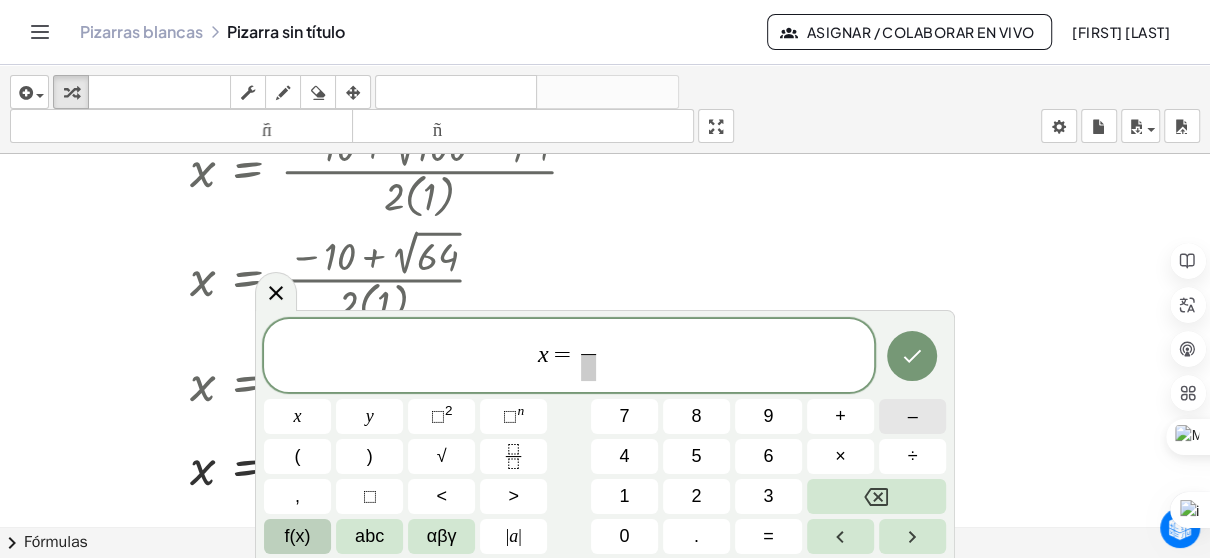 click on "–" at bounding box center [912, 416] 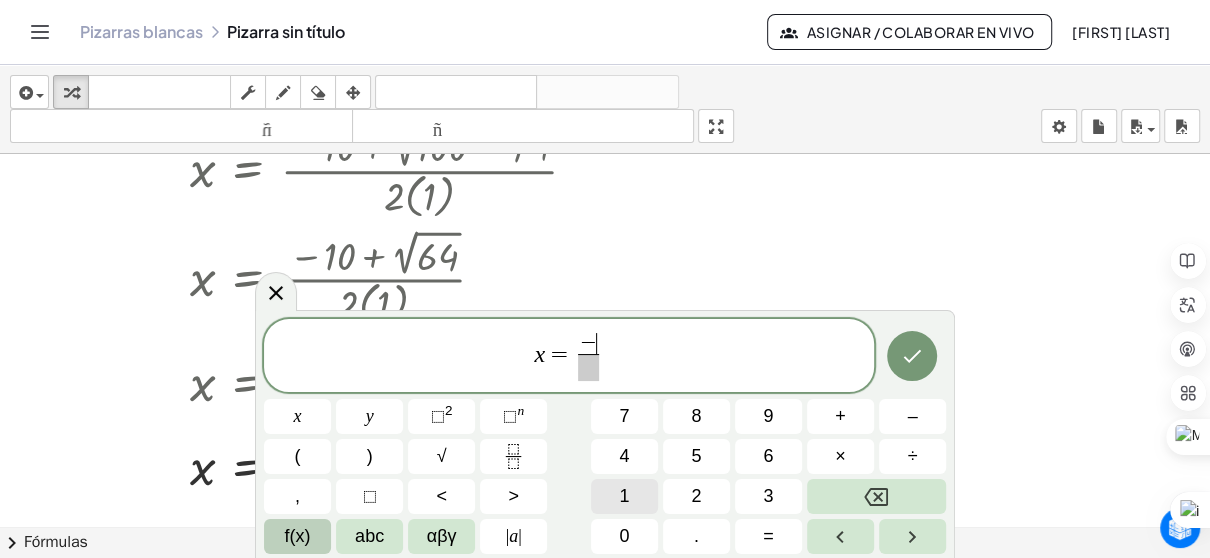 click on "1" at bounding box center [624, 496] 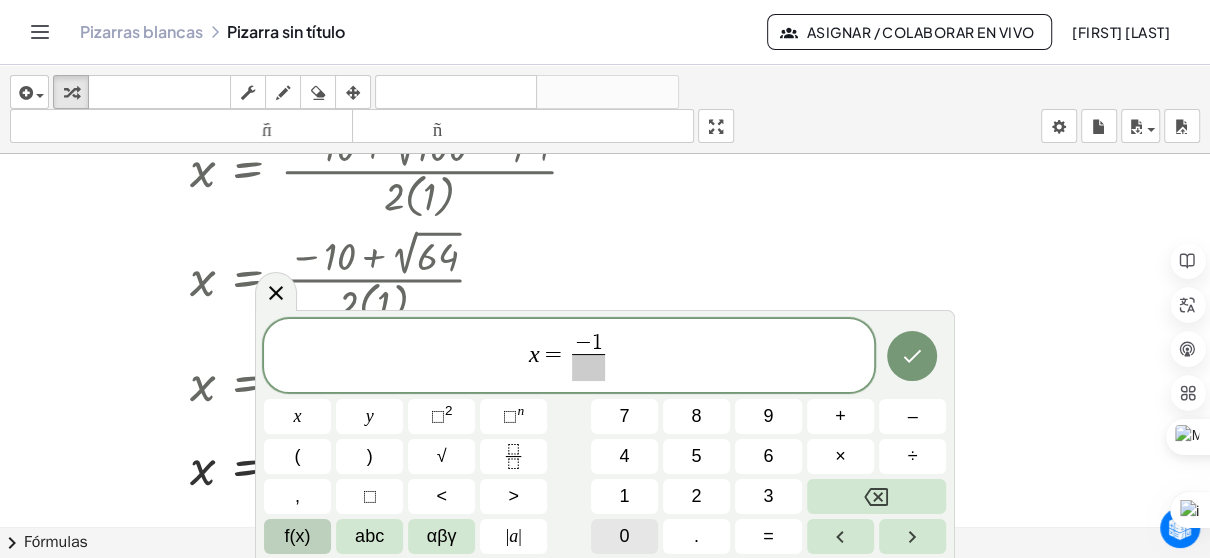 click on "0" at bounding box center (624, 536) 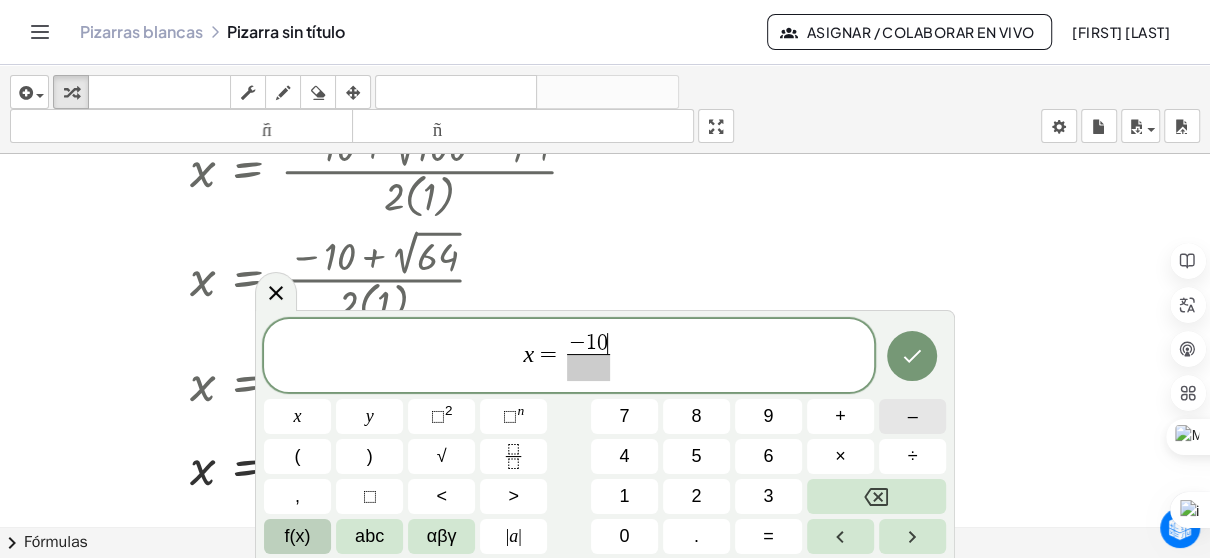 click on "–" at bounding box center (912, 416) 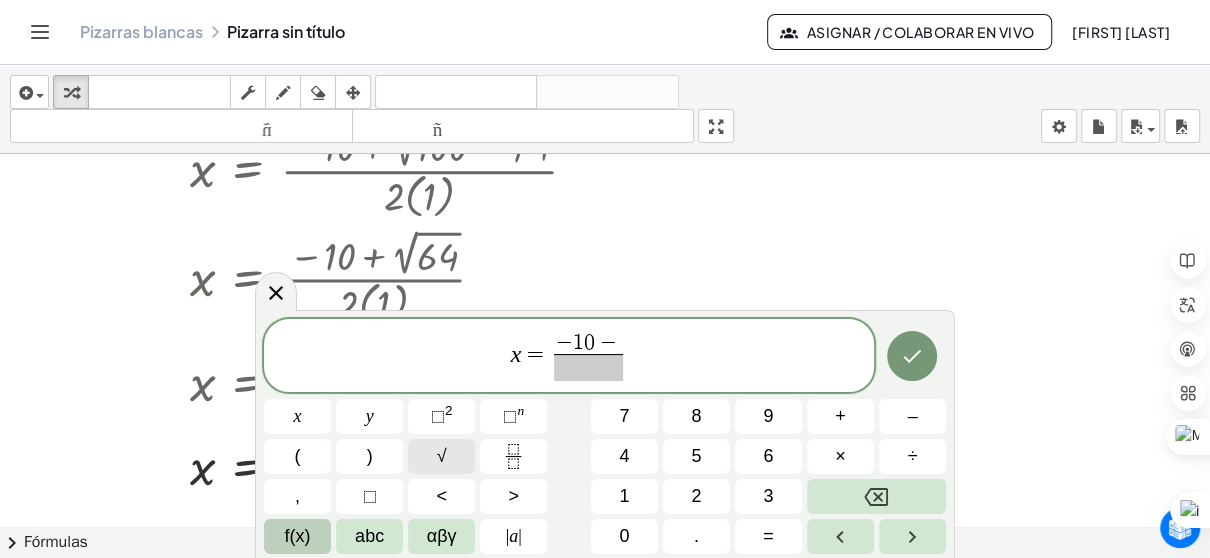 click on "√" at bounding box center [442, 456] 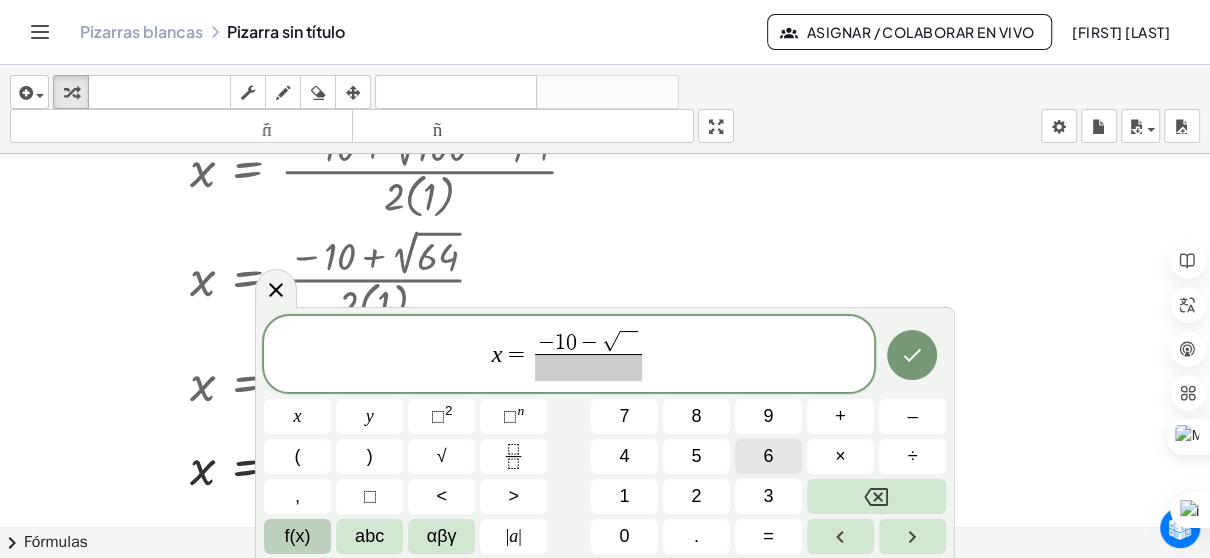 click on "6" at bounding box center (768, 456) 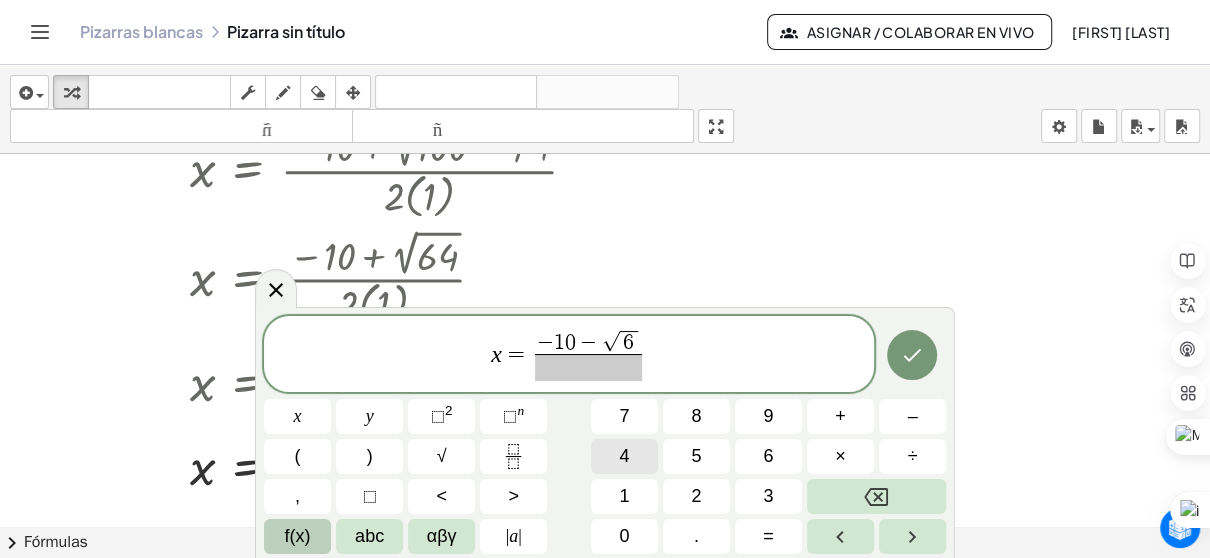 click on "4" at bounding box center [624, 456] 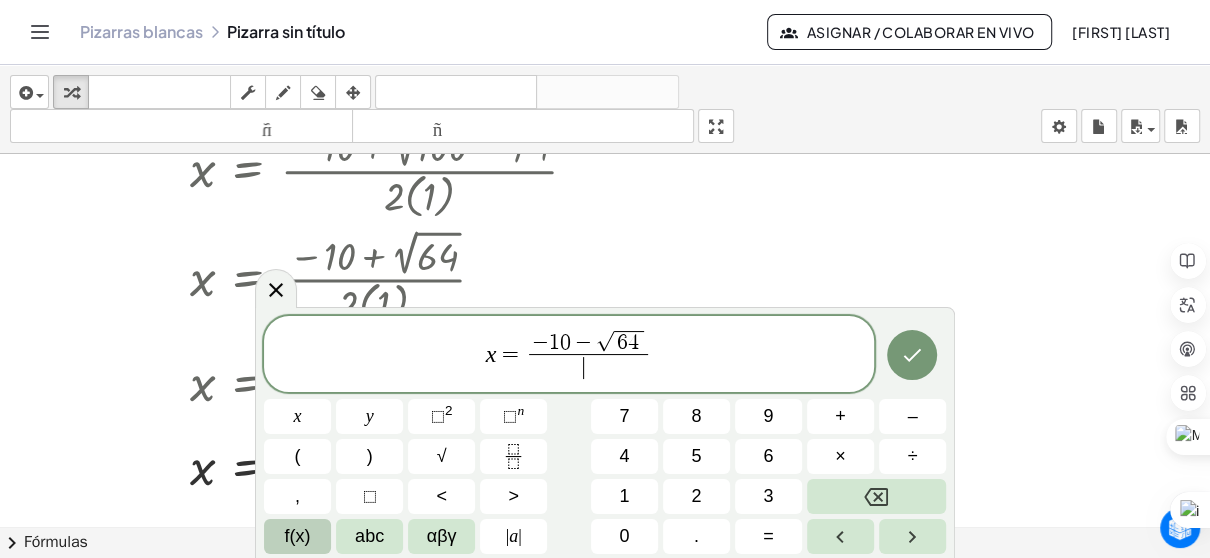 click on "​" at bounding box center (588, 367) 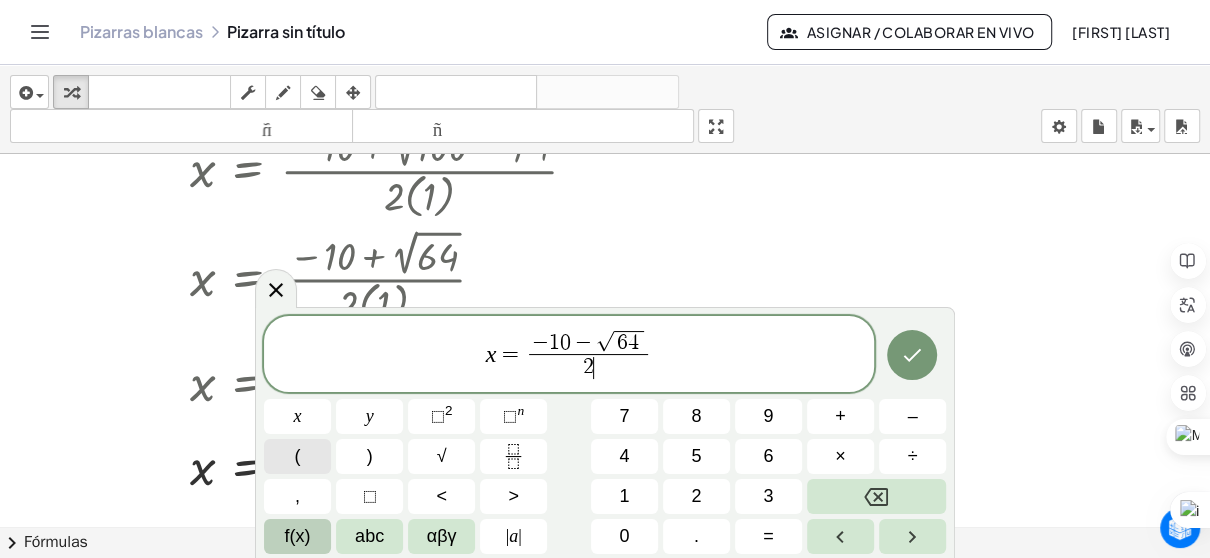 click on "(" at bounding box center (297, 456) 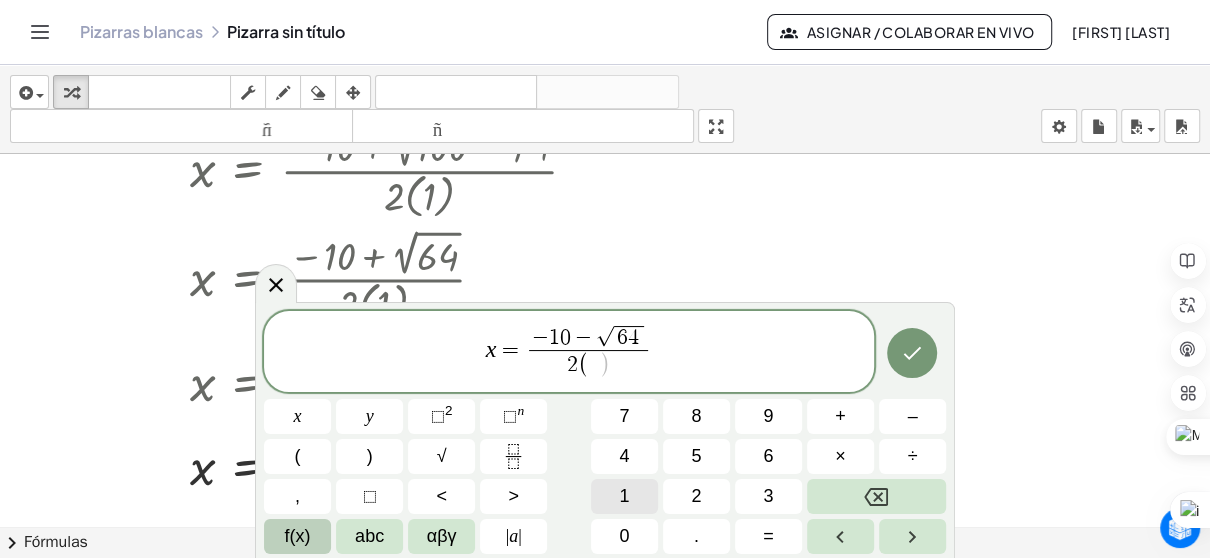 click on "1" at bounding box center [624, 496] 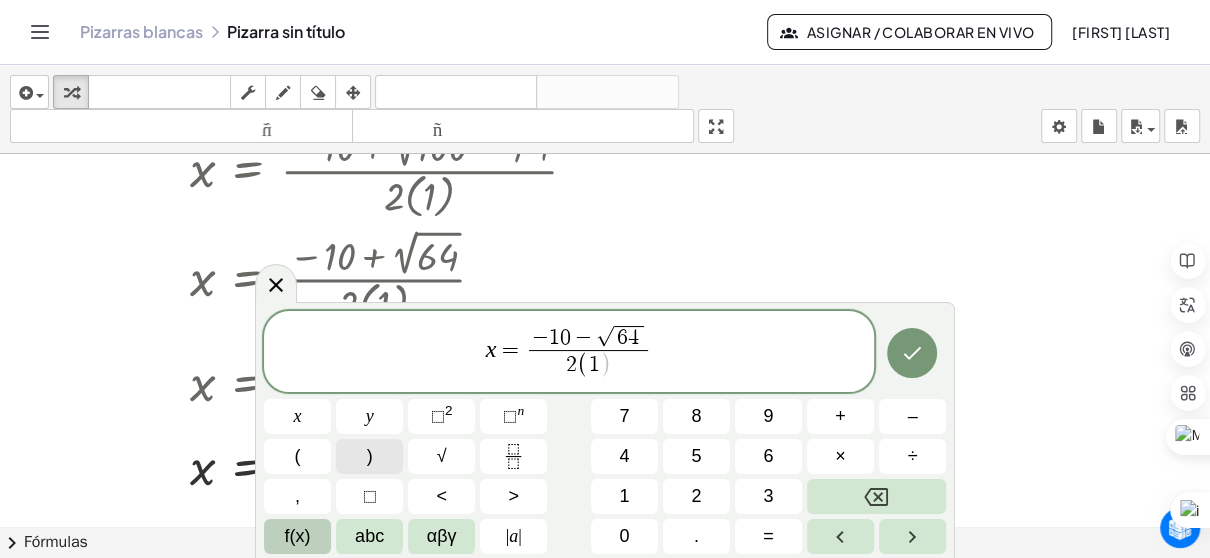 click on ")" at bounding box center (369, 456) 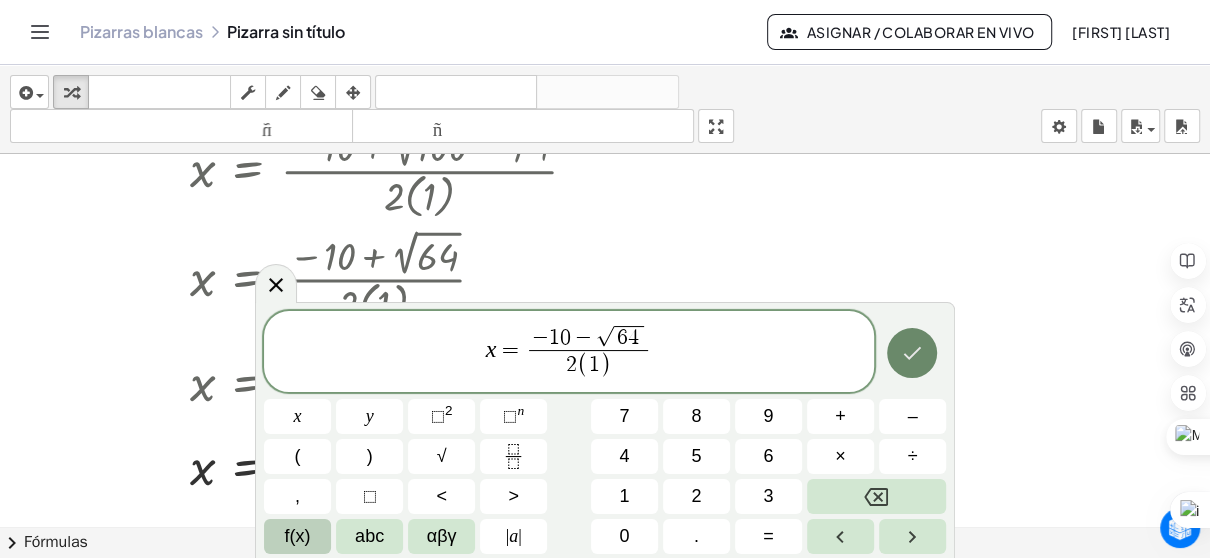 click 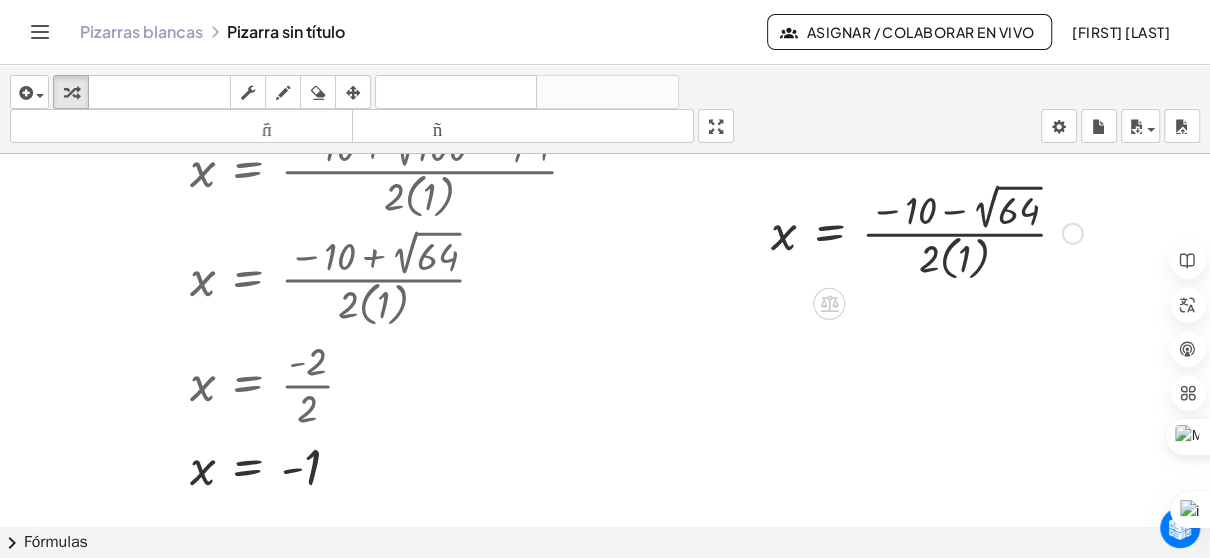 click at bounding box center [927, 231] 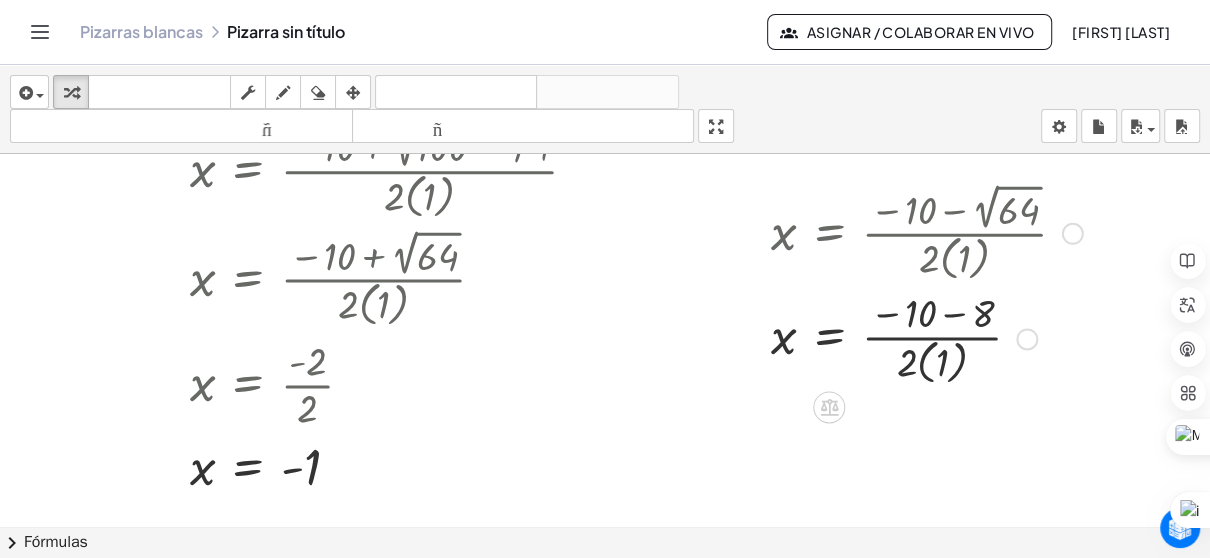 click at bounding box center [927, 337] 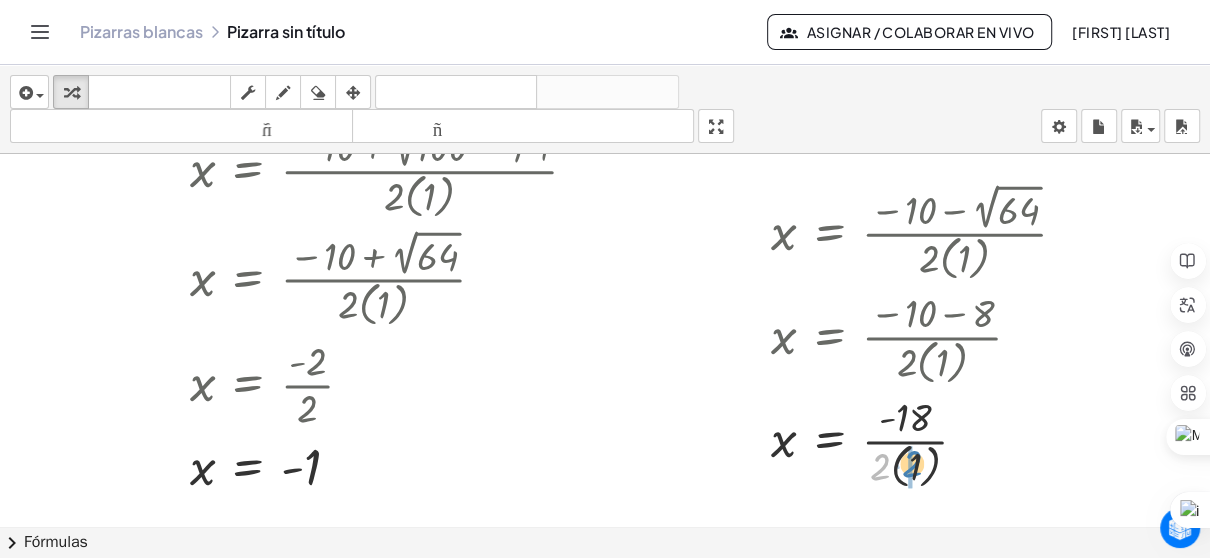 drag, startPoint x: 879, startPoint y: 474, endPoint x: 911, endPoint y: 471, distance: 32.140316 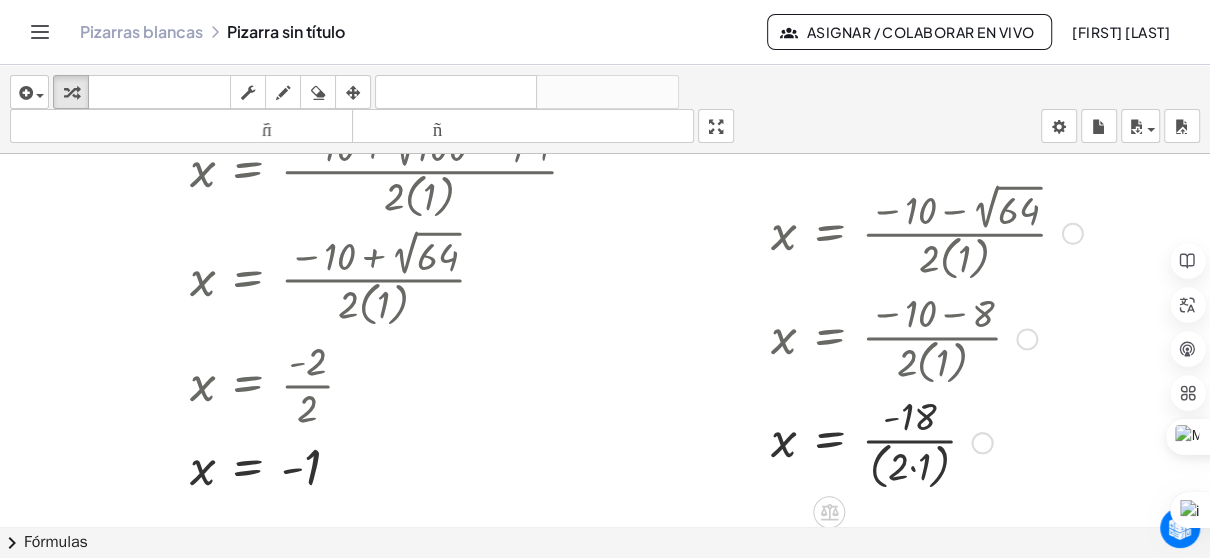 scroll, scrollTop: 746, scrollLeft: 0, axis: vertical 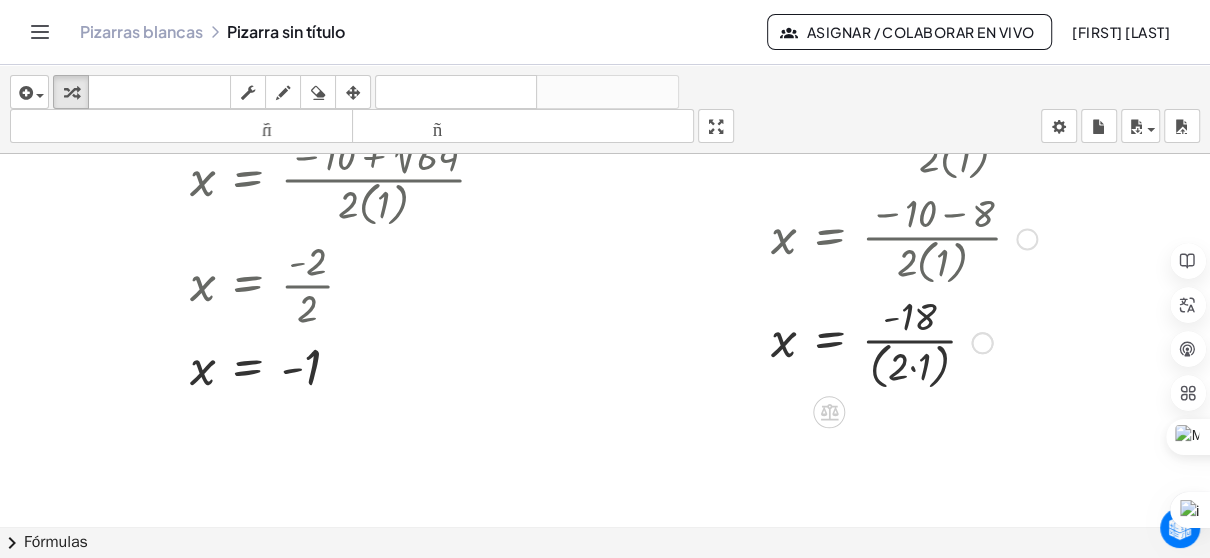 click at bounding box center [927, 341] 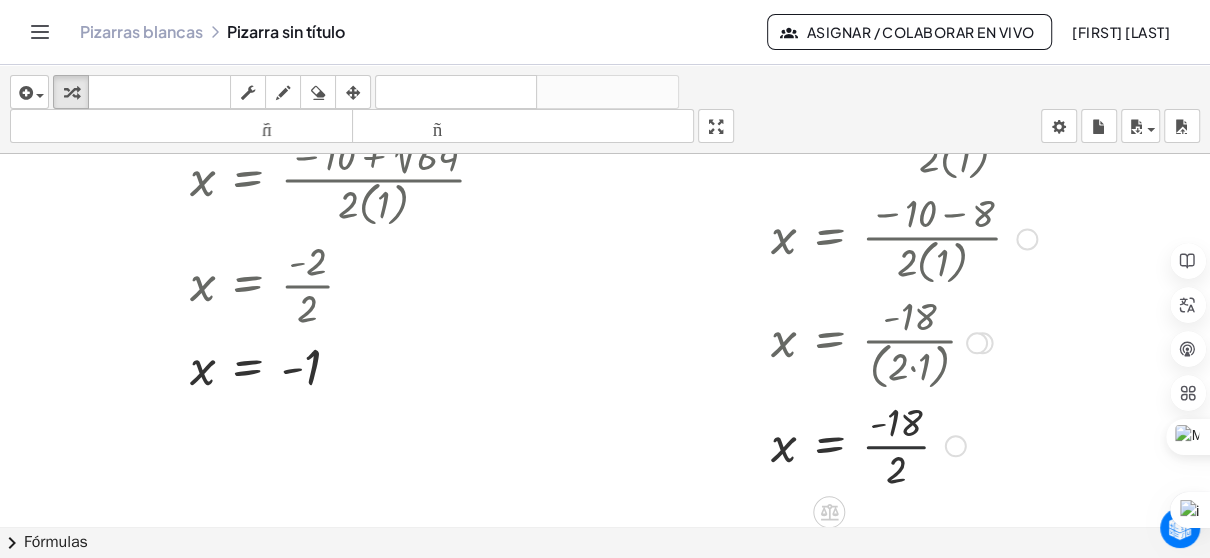 click at bounding box center (927, 444) 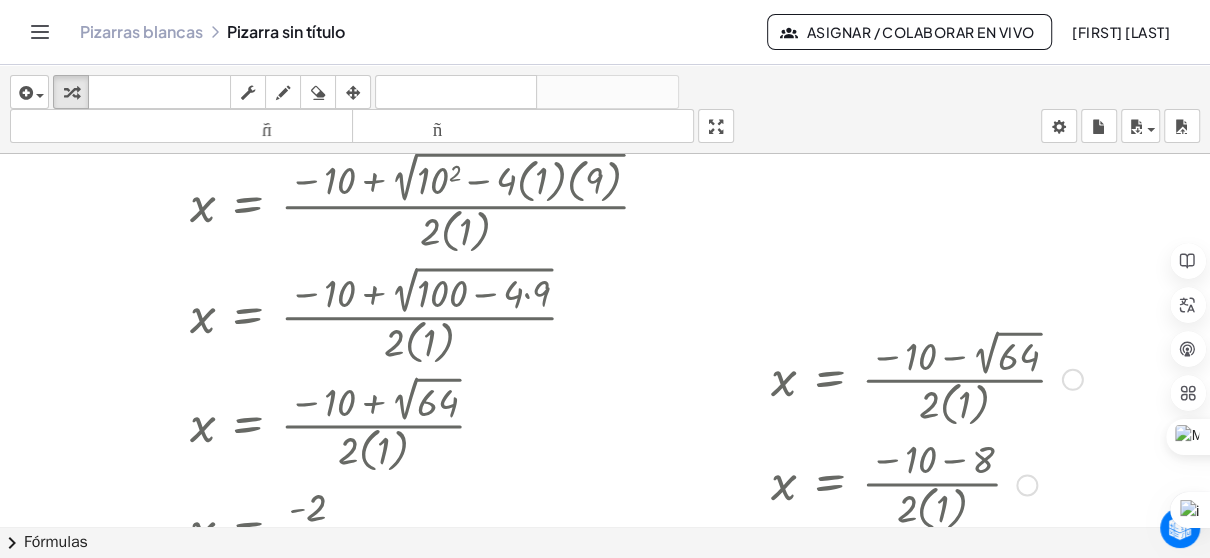 scroll, scrollTop: 0, scrollLeft: 0, axis: both 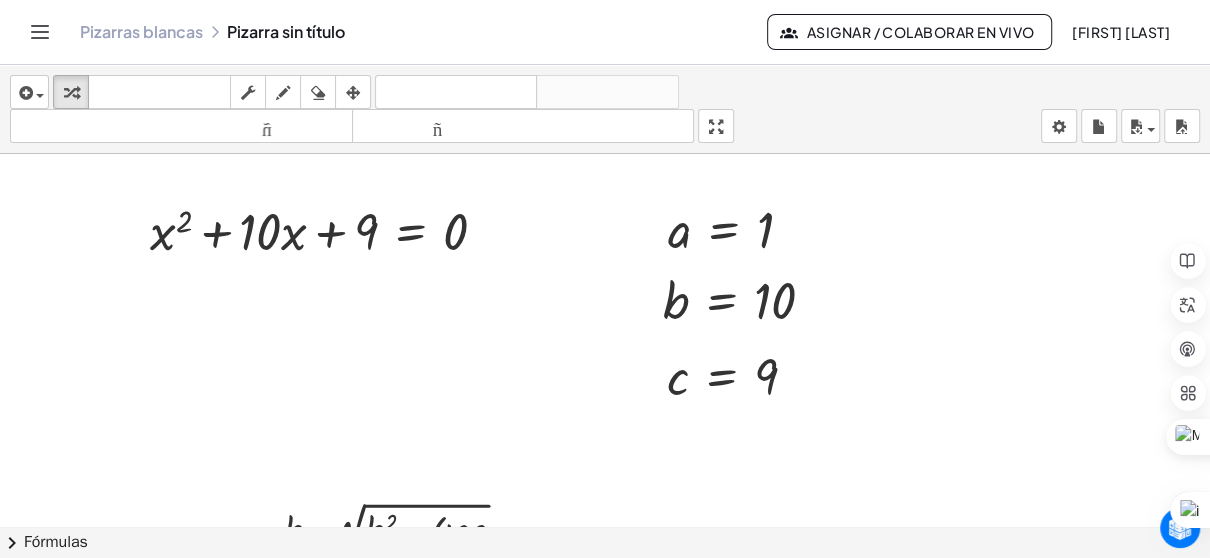 click at bounding box center [605, 713] 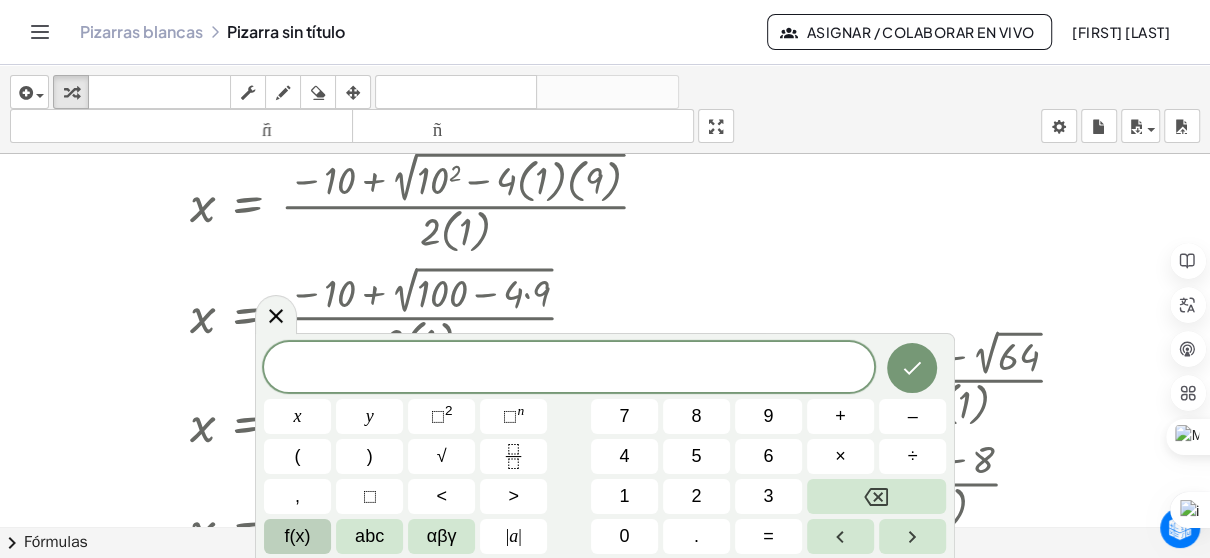 scroll, scrollTop: 600, scrollLeft: 0, axis: vertical 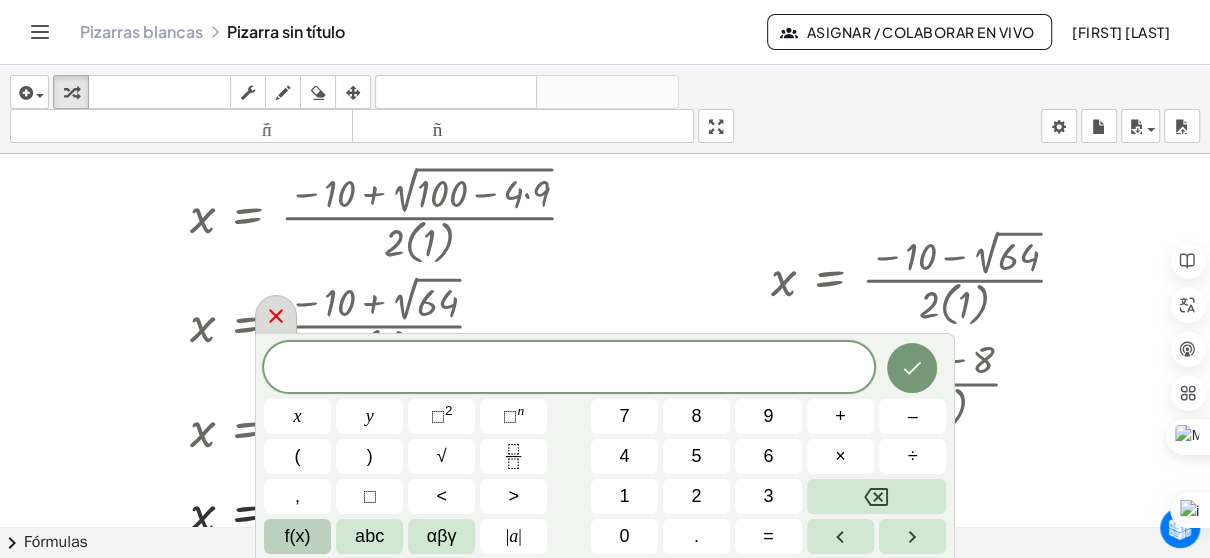 click 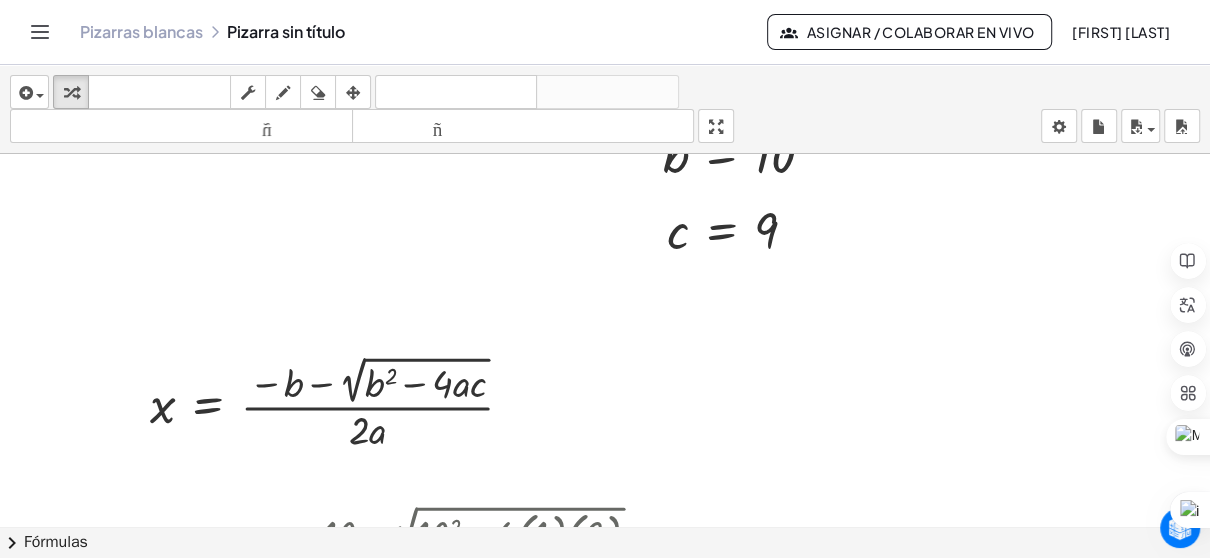 scroll, scrollTop: 0, scrollLeft: 0, axis: both 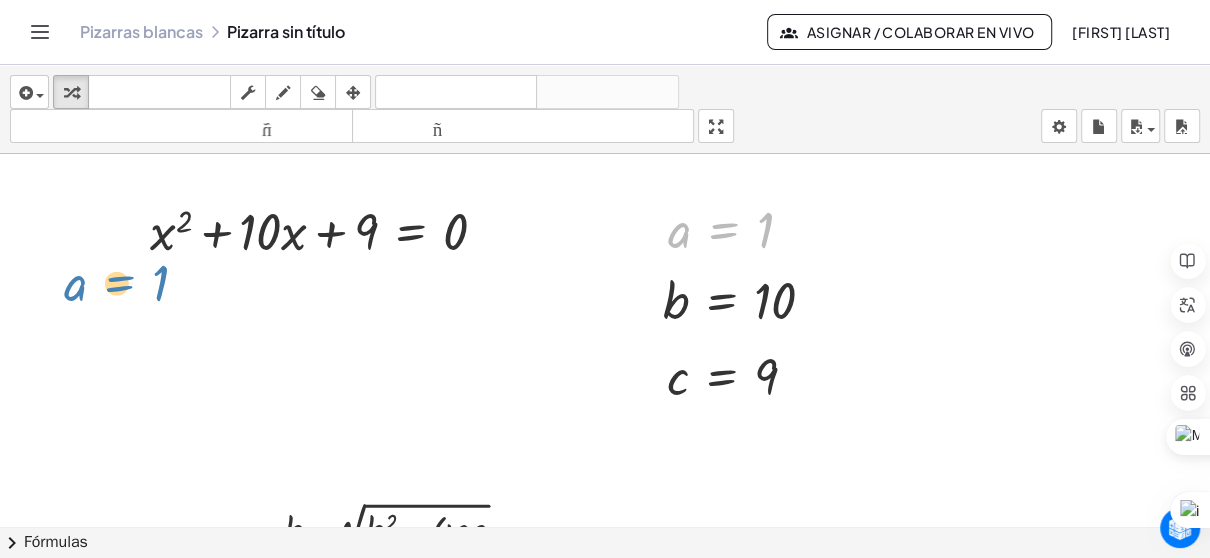 drag, startPoint x: 749, startPoint y: 232, endPoint x: 146, endPoint y: 285, distance: 605.3247 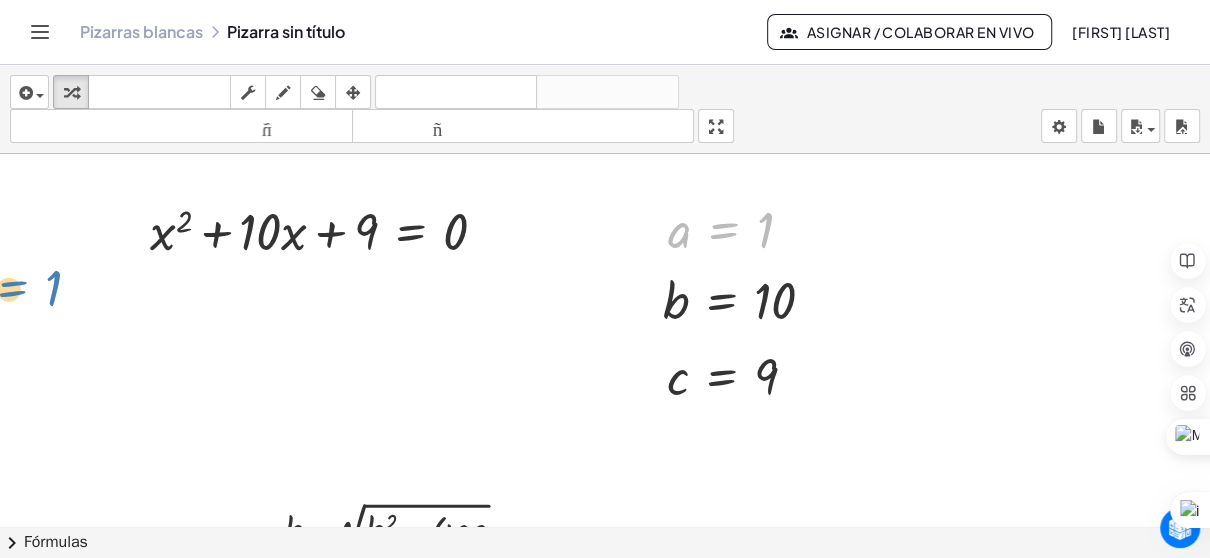 drag, startPoint x: 732, startPoint y: 231, endPoint x: 19, endPoint y: 285, distance: 715.04193 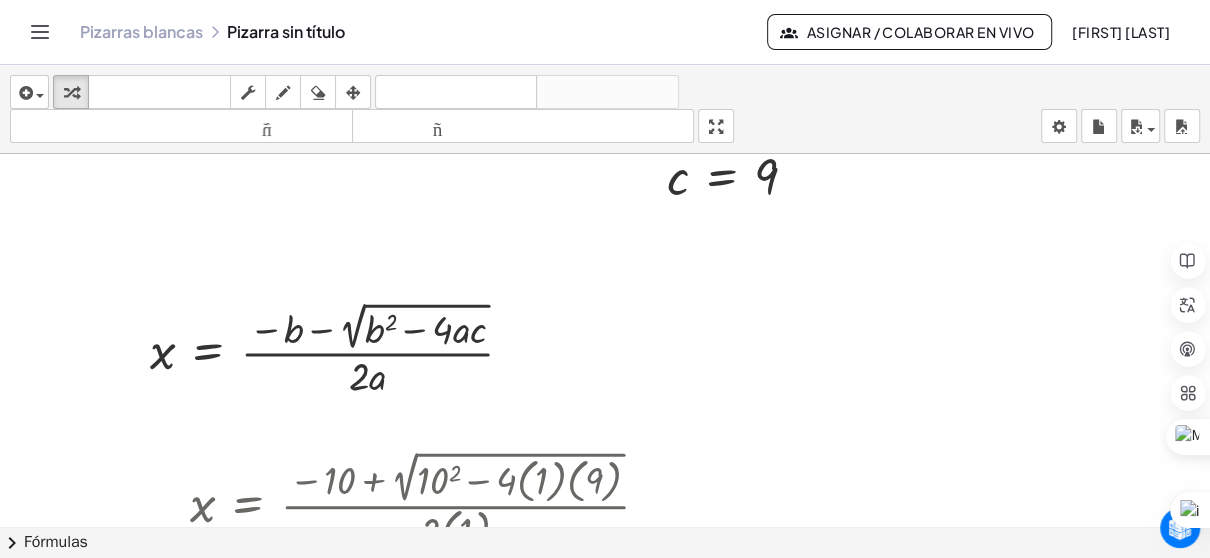 scroll, scrollTop: 400, scrollLeft: 0, axis: vertical 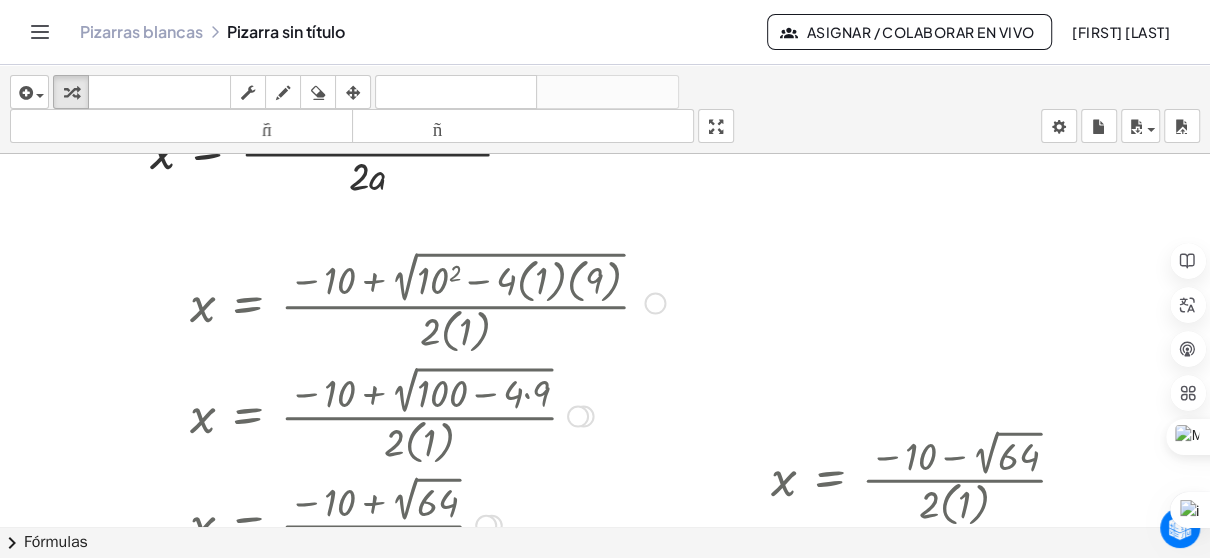 click at bounding box center (430, 414) 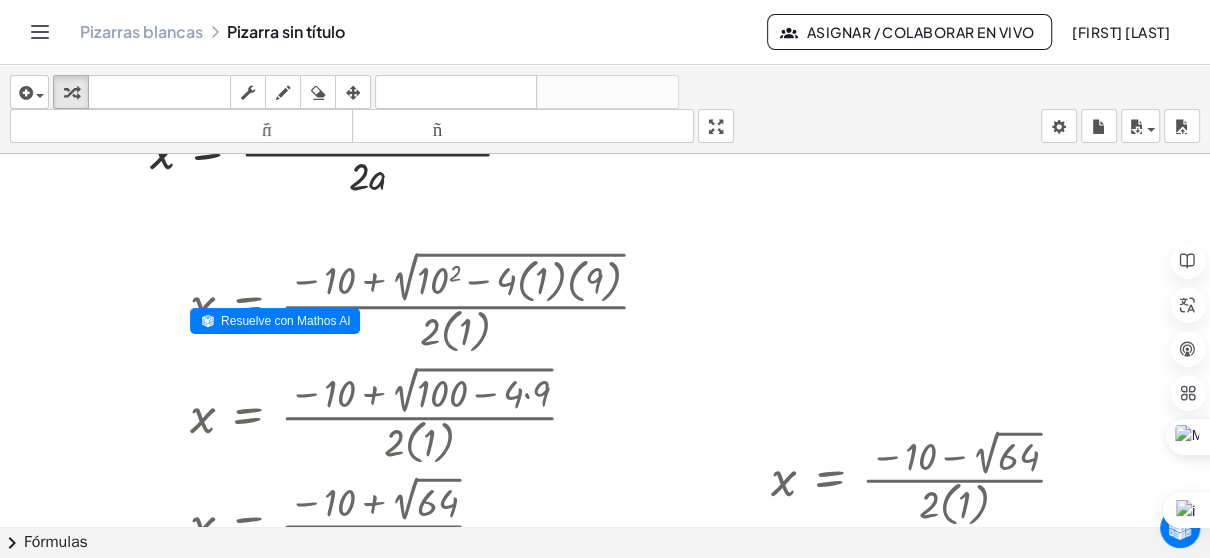 click at bounding box center [605, 500] 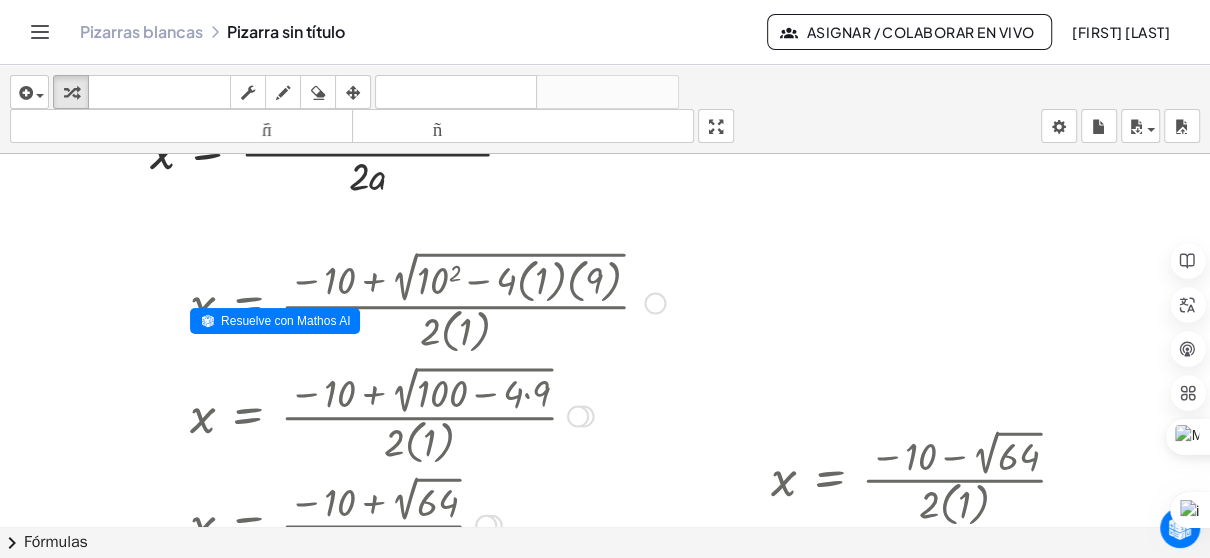 click at bounding box center [430, 414] 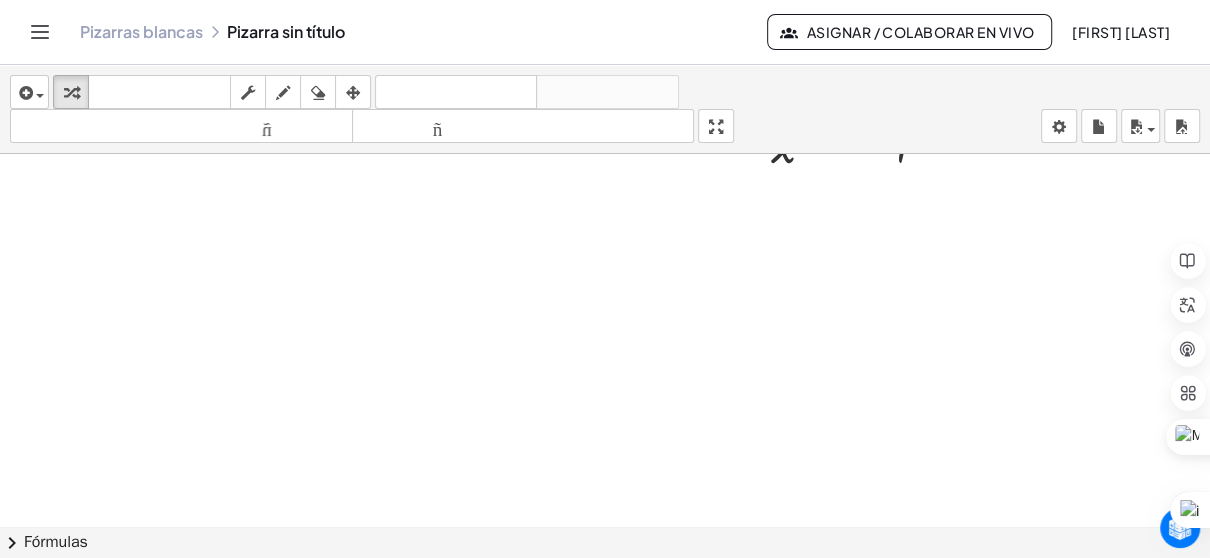 scroll, scrollTop: 1119, scrollLeft: 0, axis: vertical 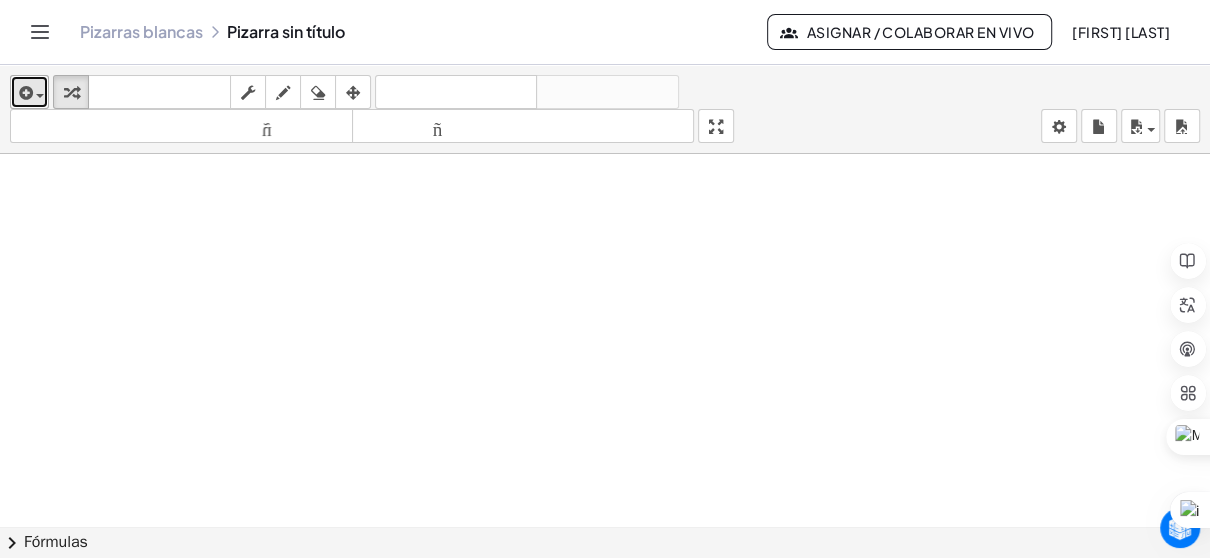 click at bounding box center [29, 92] 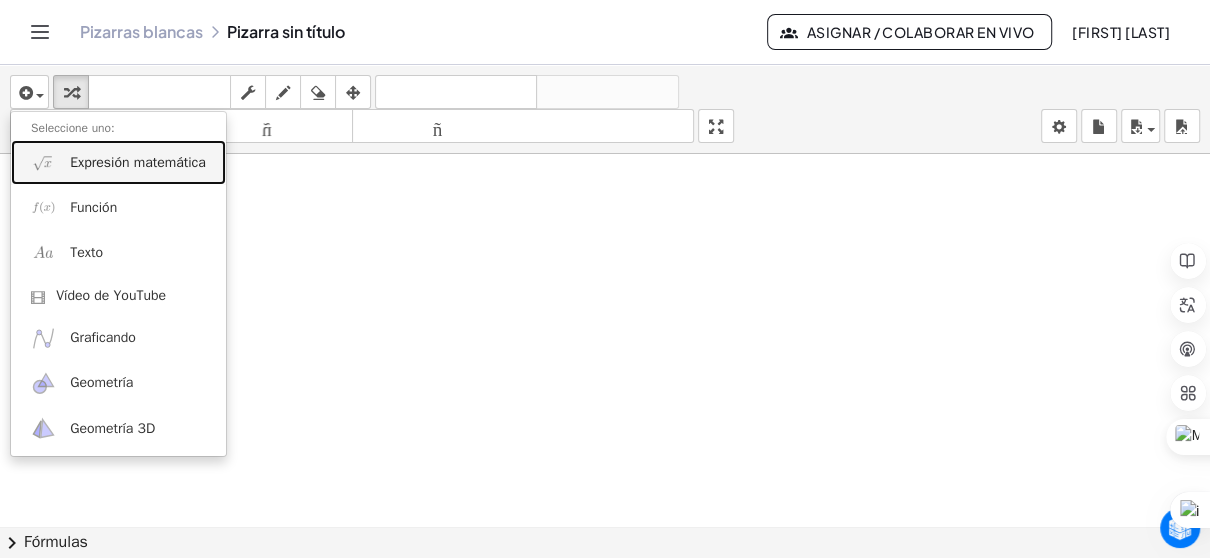 click at bounding box center [43, 162] 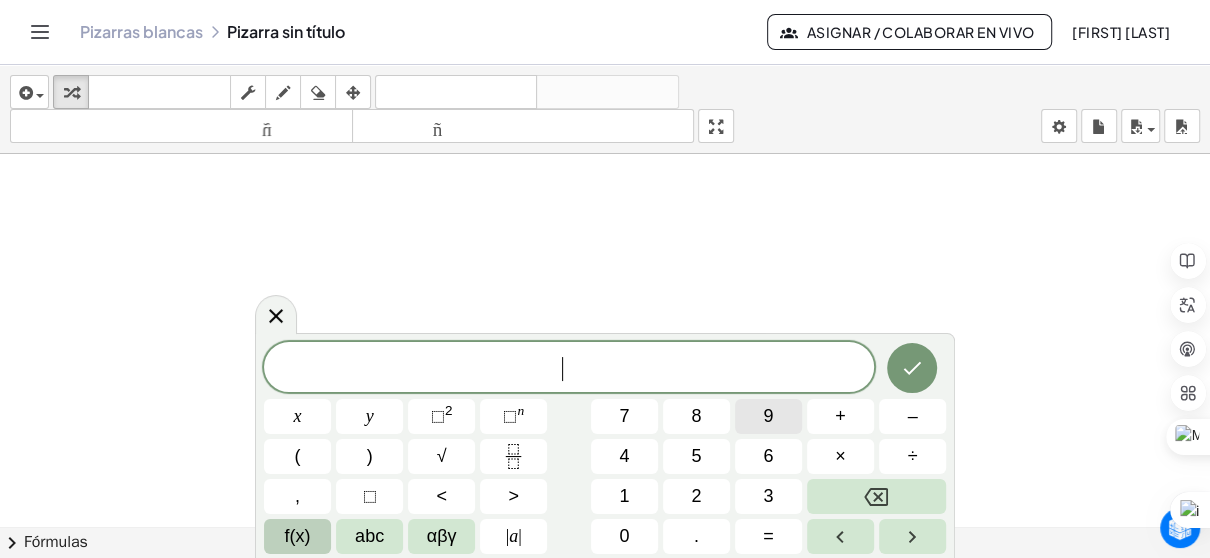 click on "9" at bounding box center (768, 416) 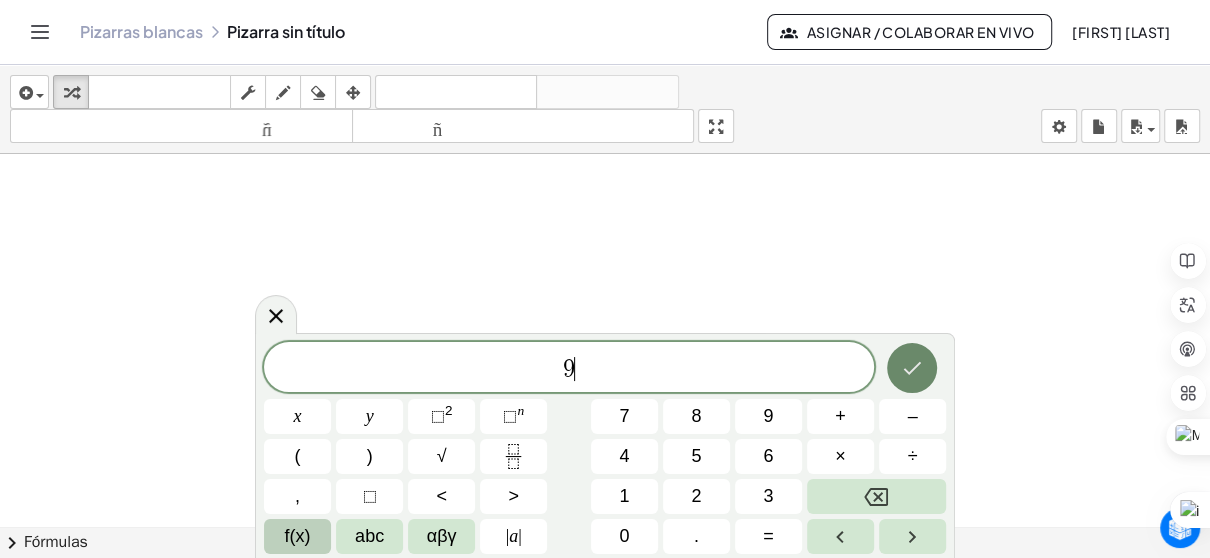 click at bounding box center (912, 368) 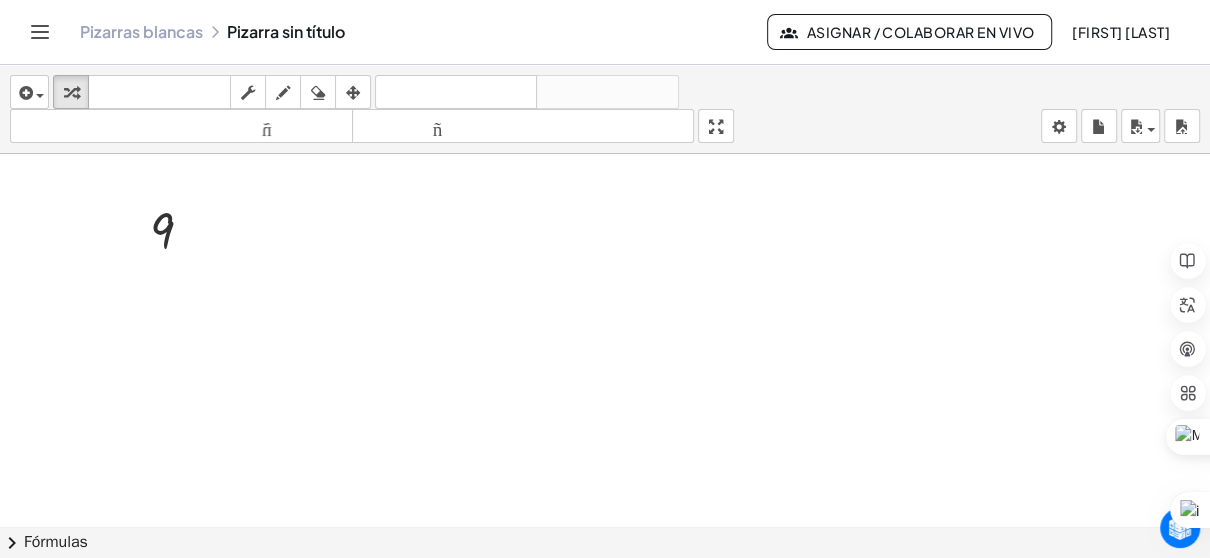 drag, startPoint x: 729, startPoint y: 122, endPoint x: 422, endPoint y: 299, distance: 354.36987 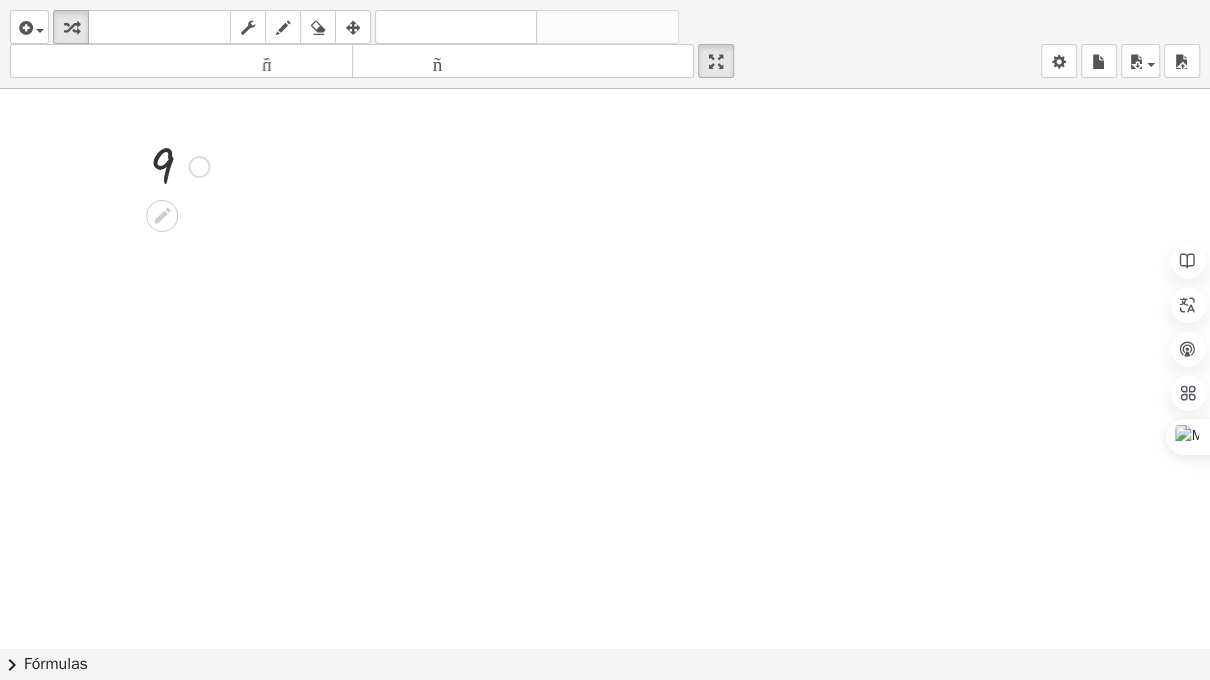 click at bounding box center (179, 165) 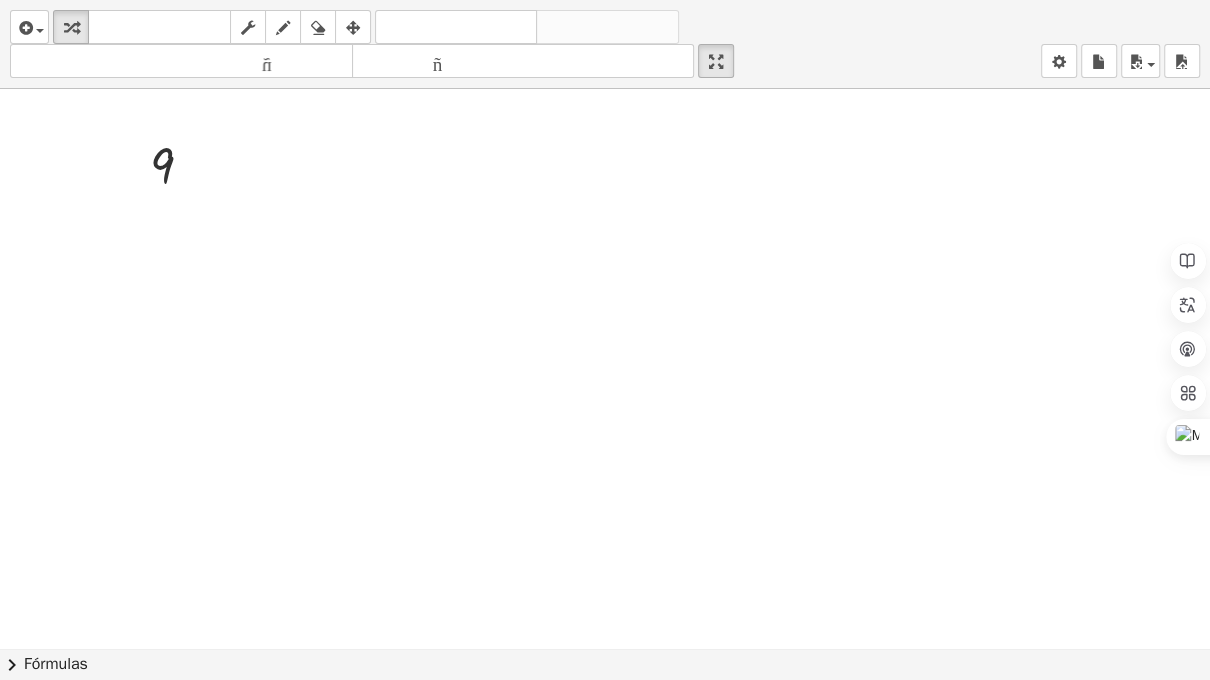 click at bounding box center [605, -97] 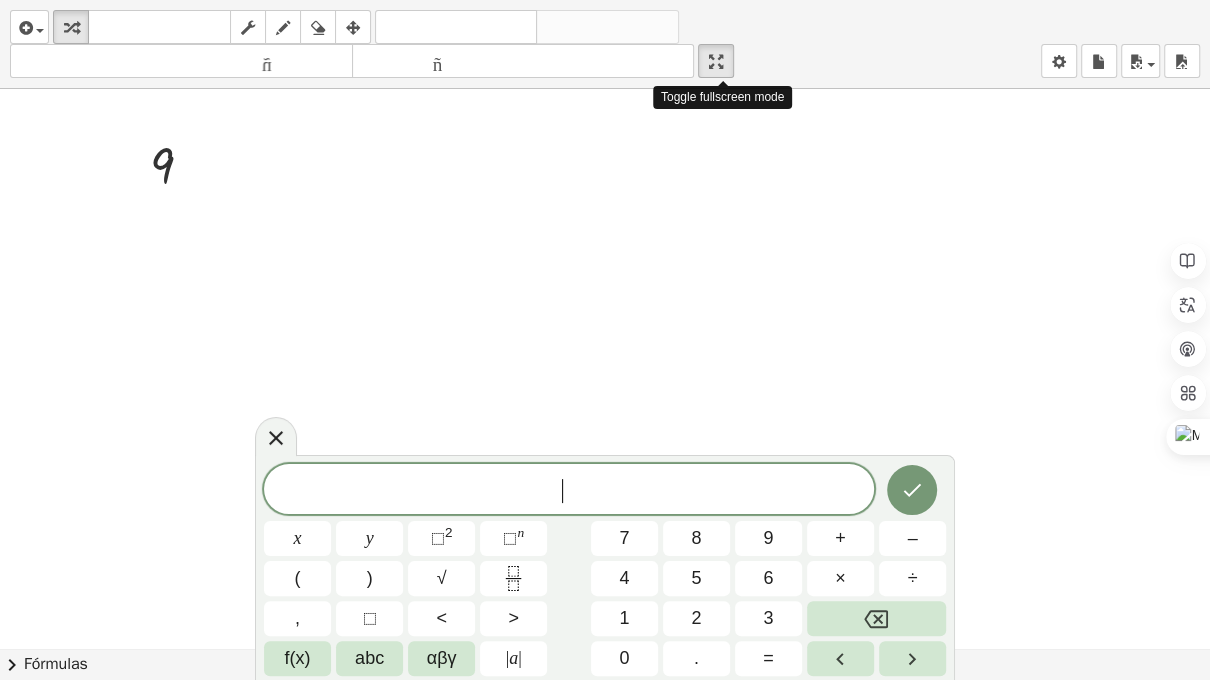 drag, startPoint x: 725, startPoint y: 63, endPoint x: 725, endPoint y: -24, distance: 87 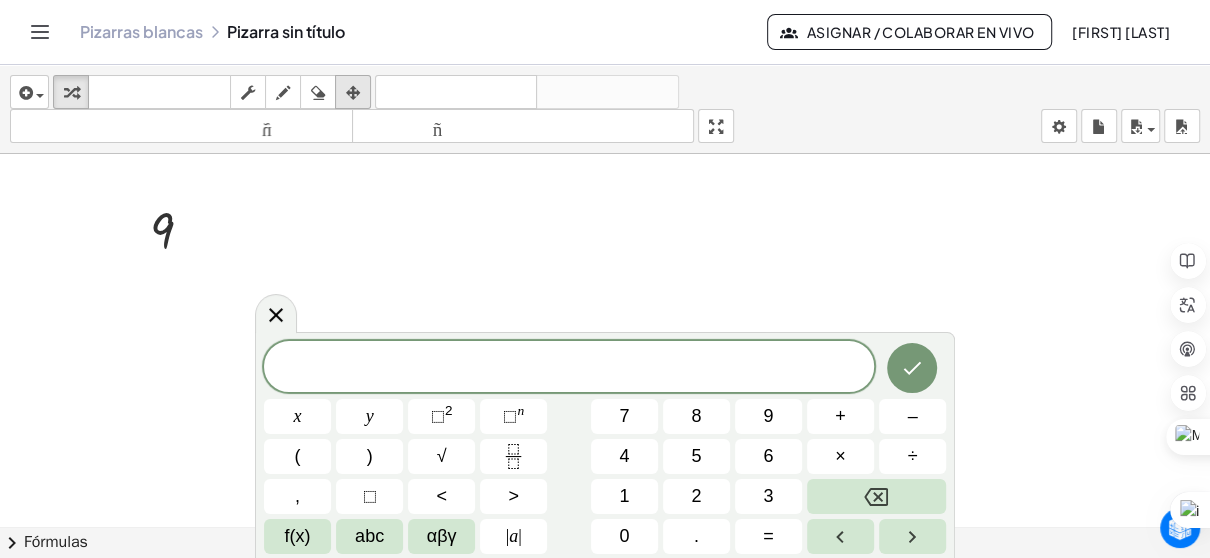 click at bounding box center (353, 93) 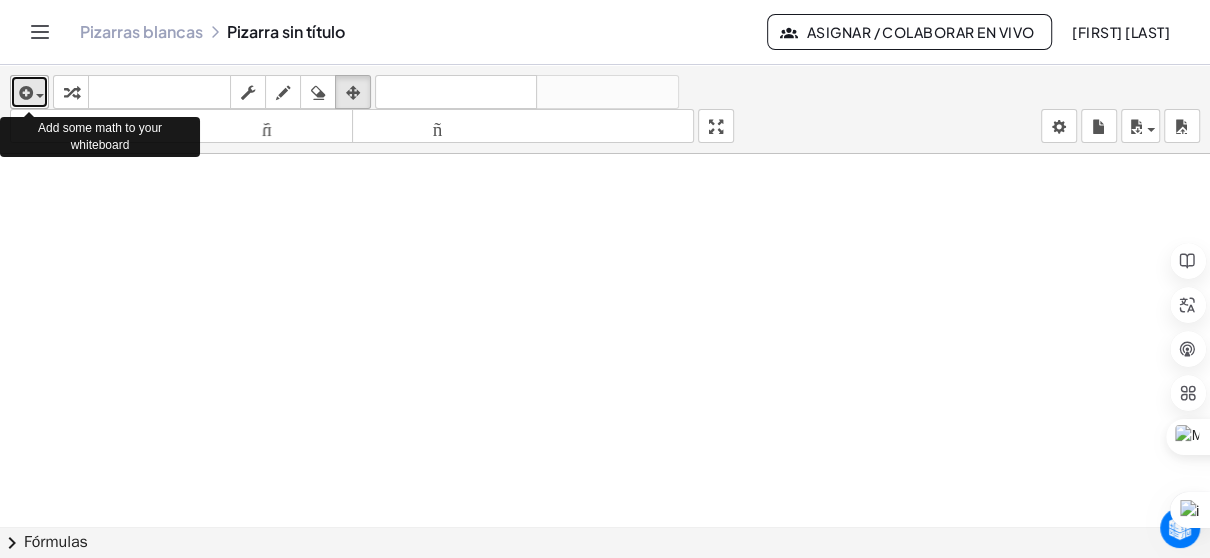 click at bounding box center (40, 96) 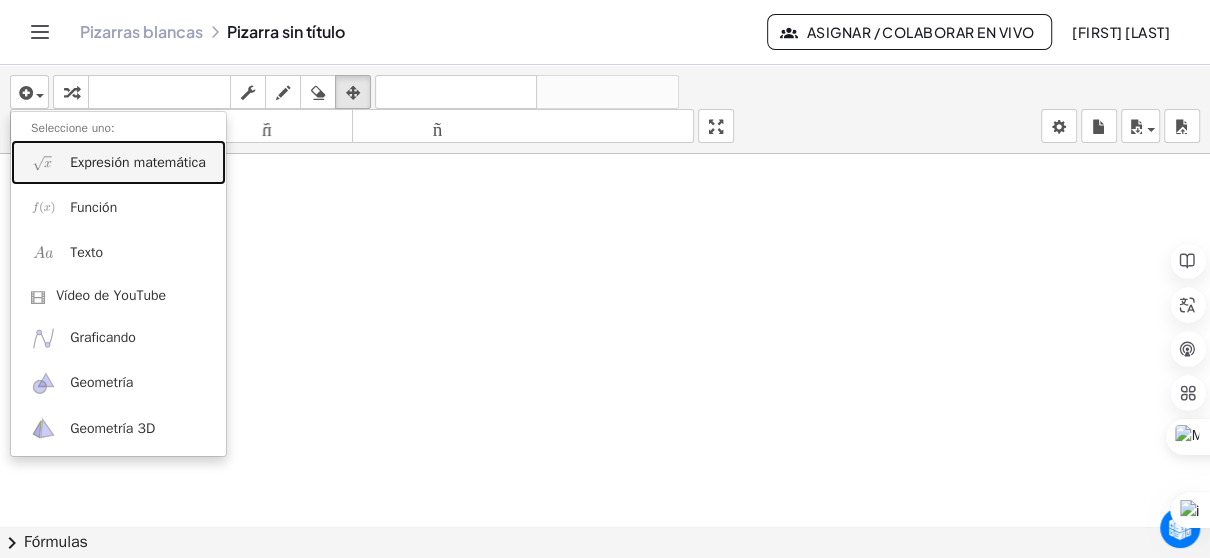 click on "Expresión matemática" at bounding box center (118, 162) 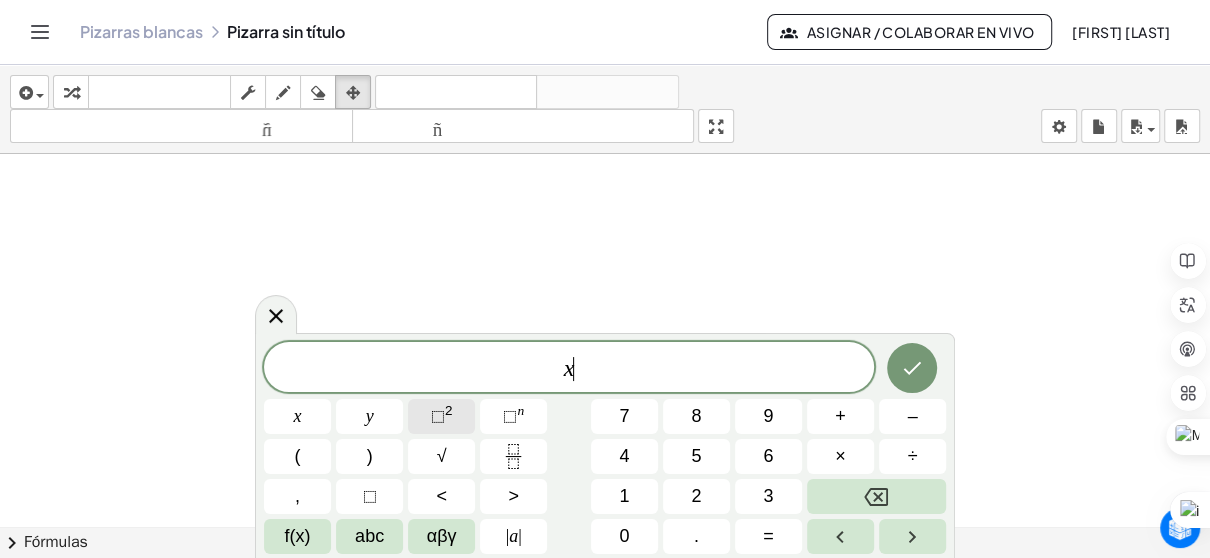 click on "⬚ 2" at bounding box center (441, 416) 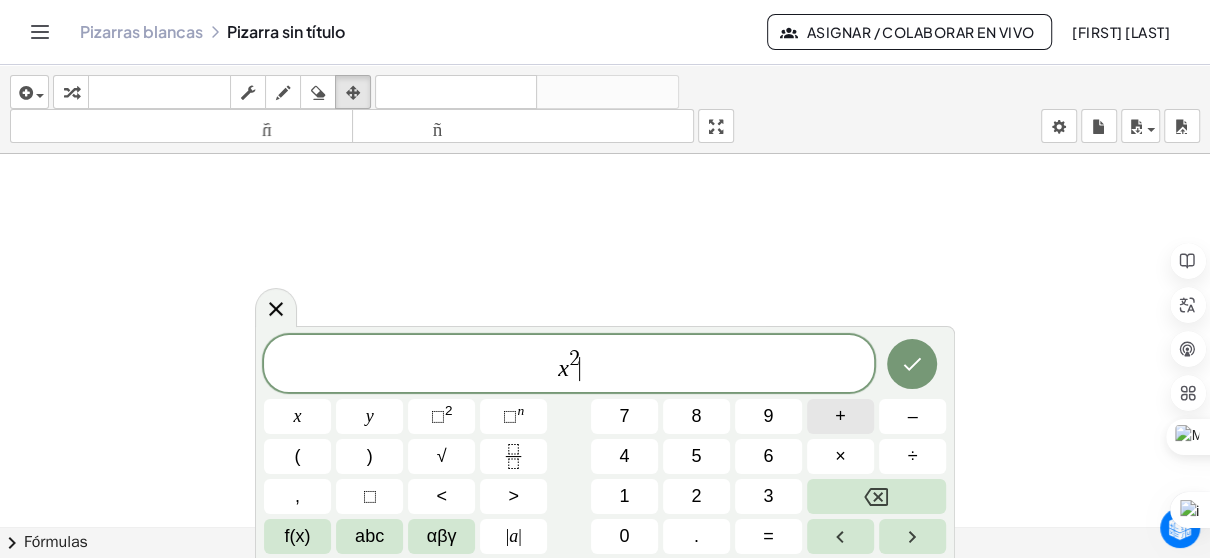click on "+" at bounding box center [840, 416] 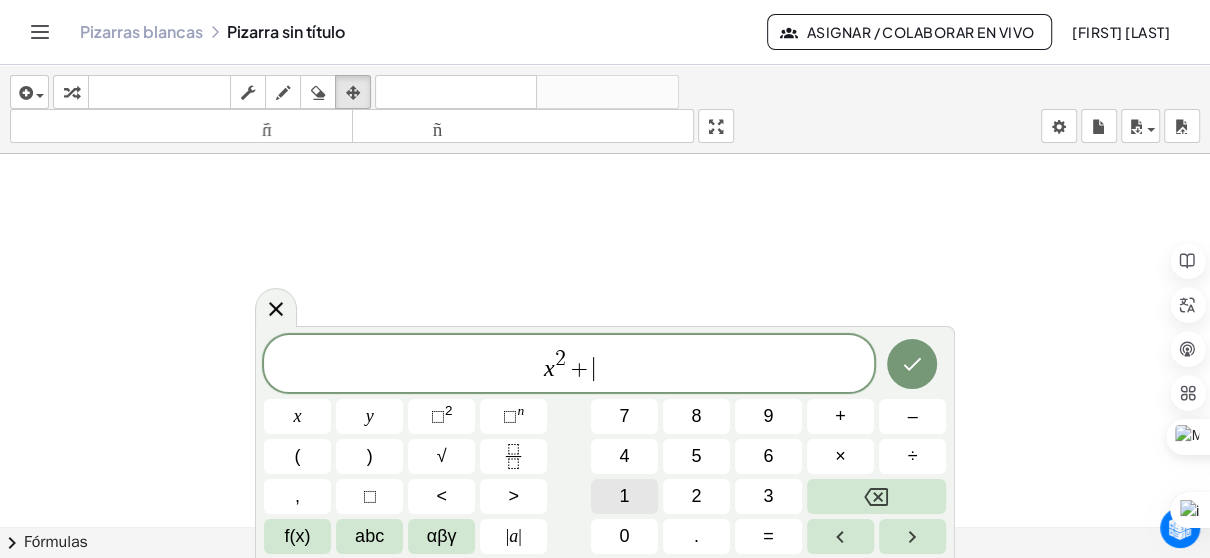 click on "1" at bounding box center [624, 496] 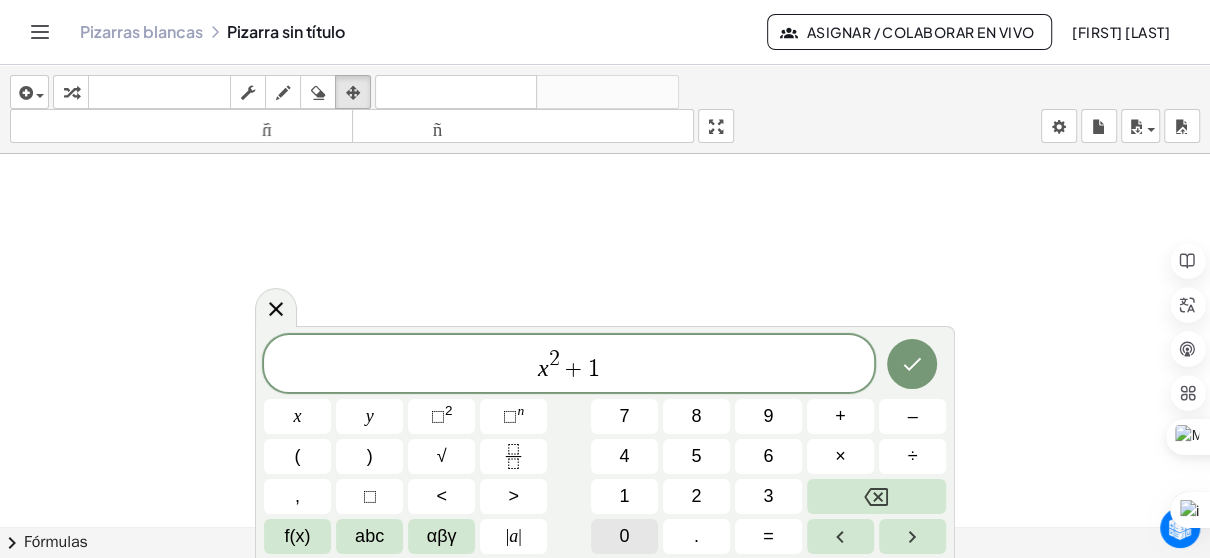 click on "0" at bounding box center (624, 536) 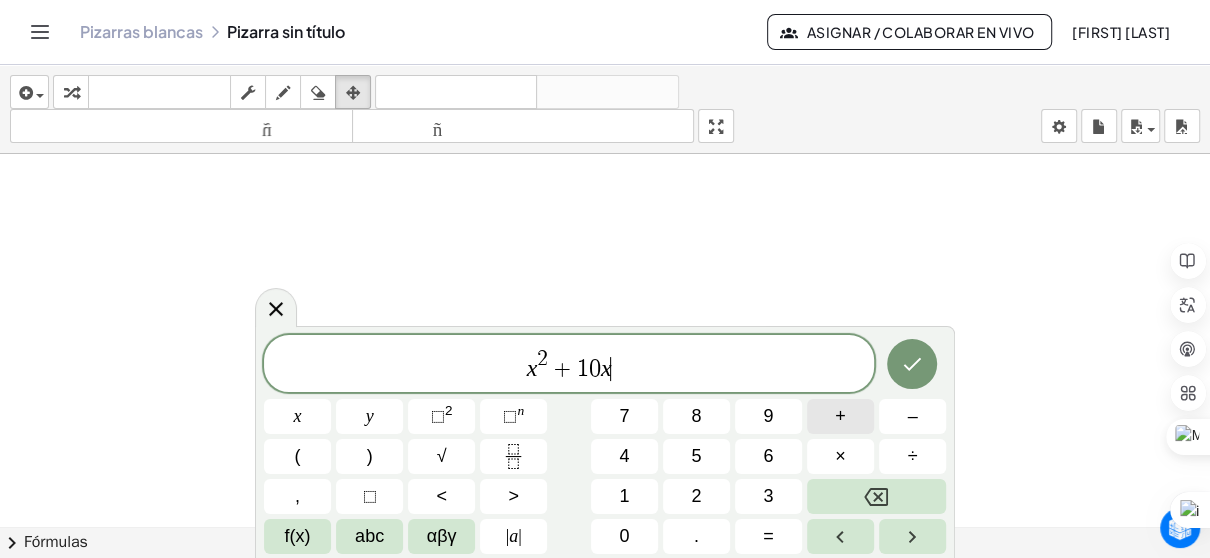 click on "+" at bounding box center (840, 416) 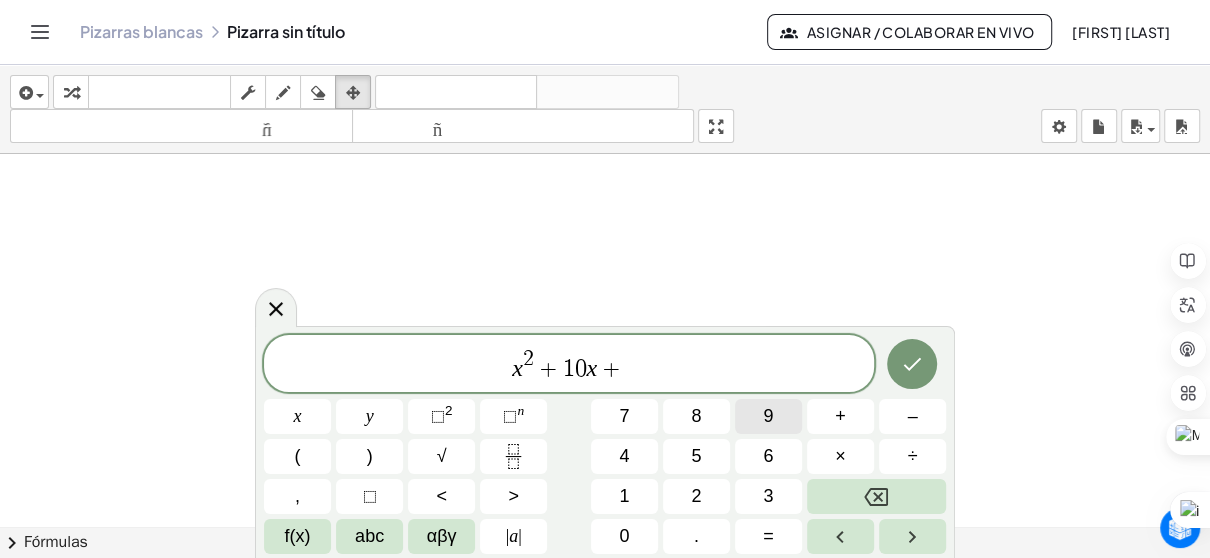click on "9" at bounding box center (768, 416) 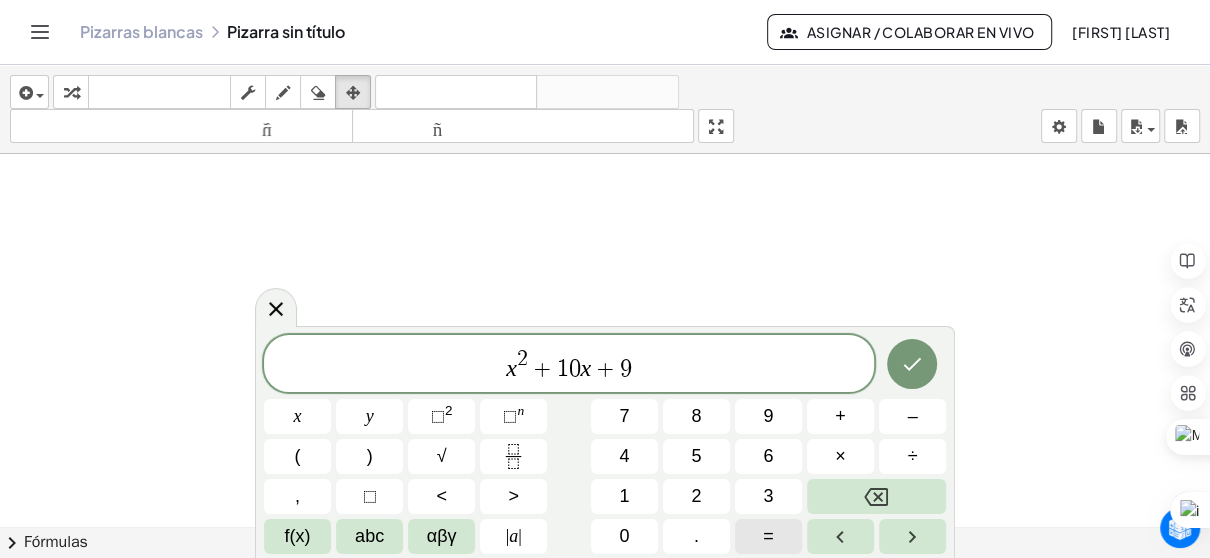 click on "=" at bounding box center (768, 536) 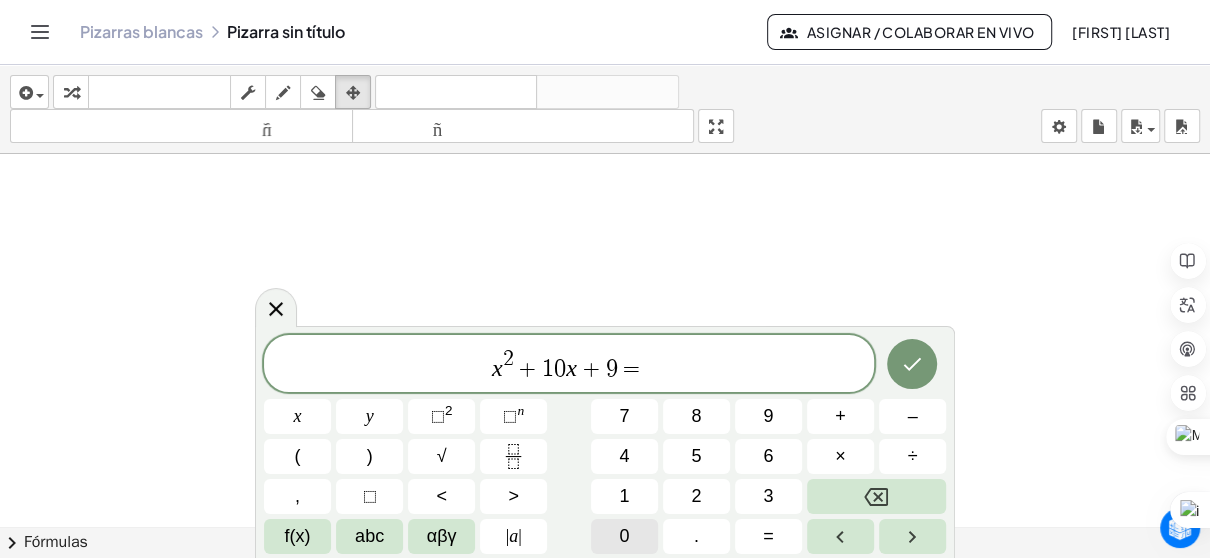 click on "0" at bounding box center (624, 536) 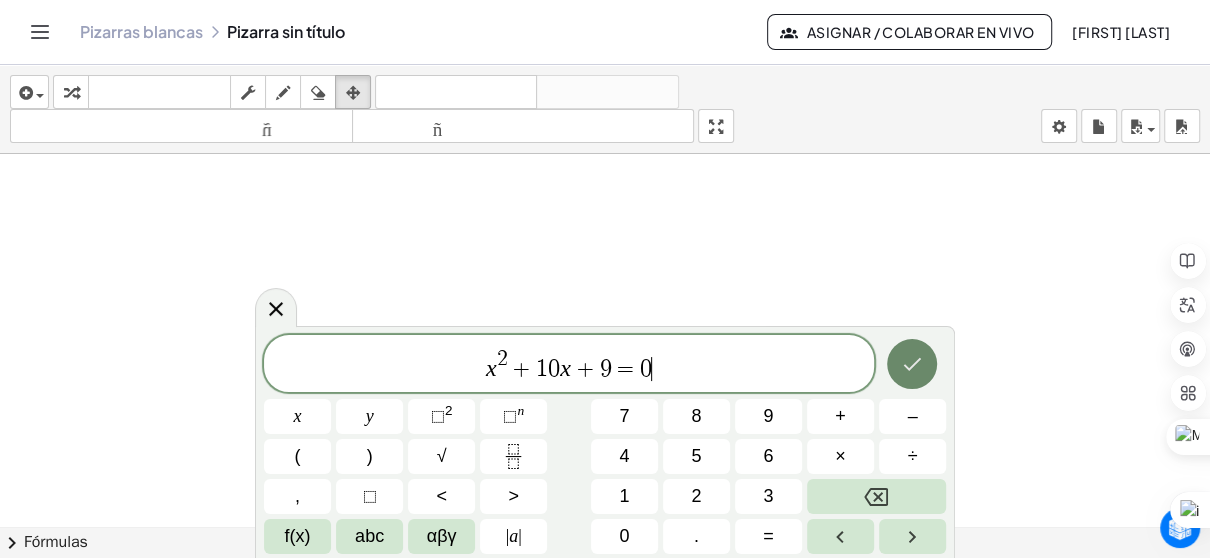 click 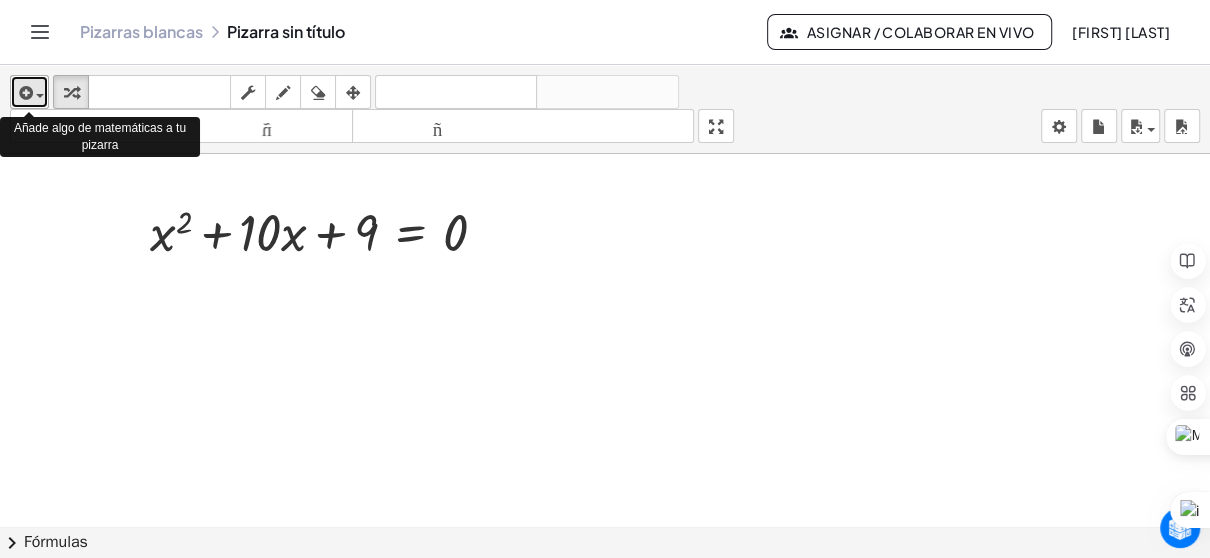click at bounding box center [35, 95] 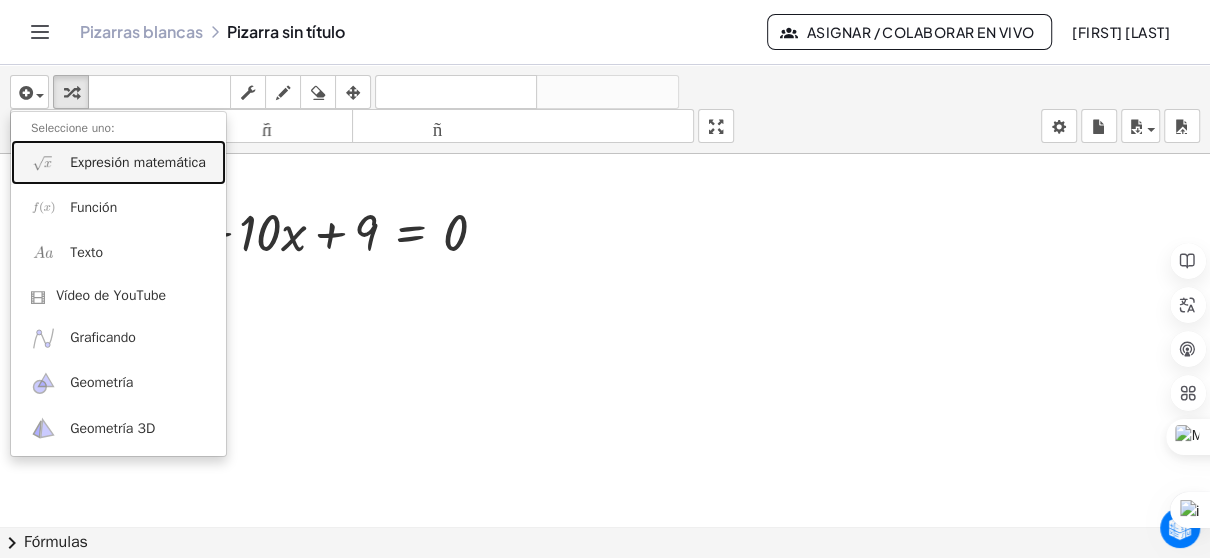 click on "Expresión matemática" at bounding box center (138, 162) 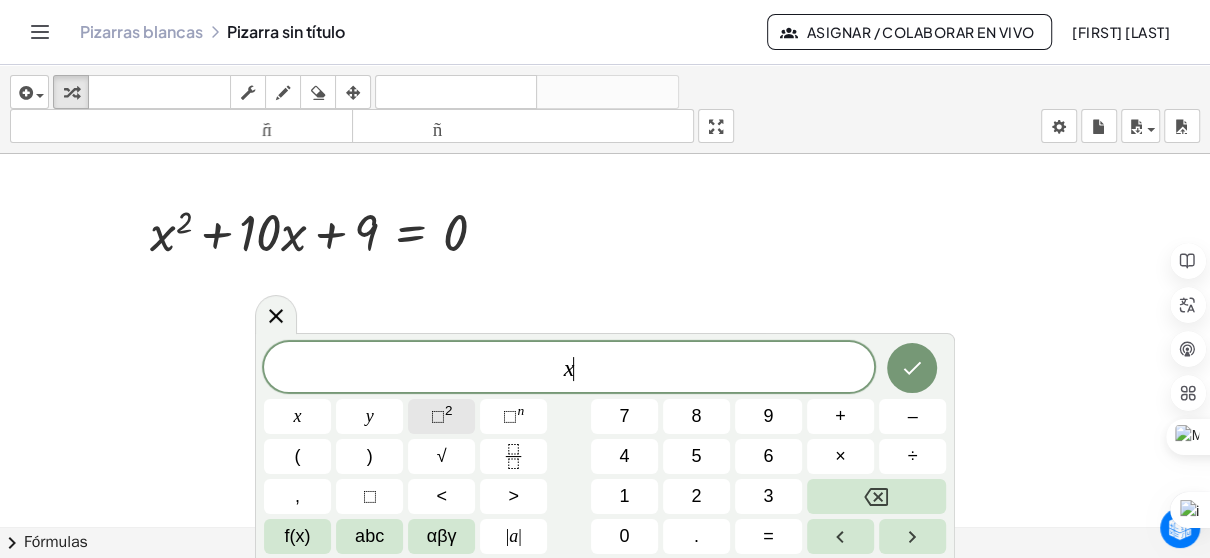click on "2" at bounding box center (449, 410) 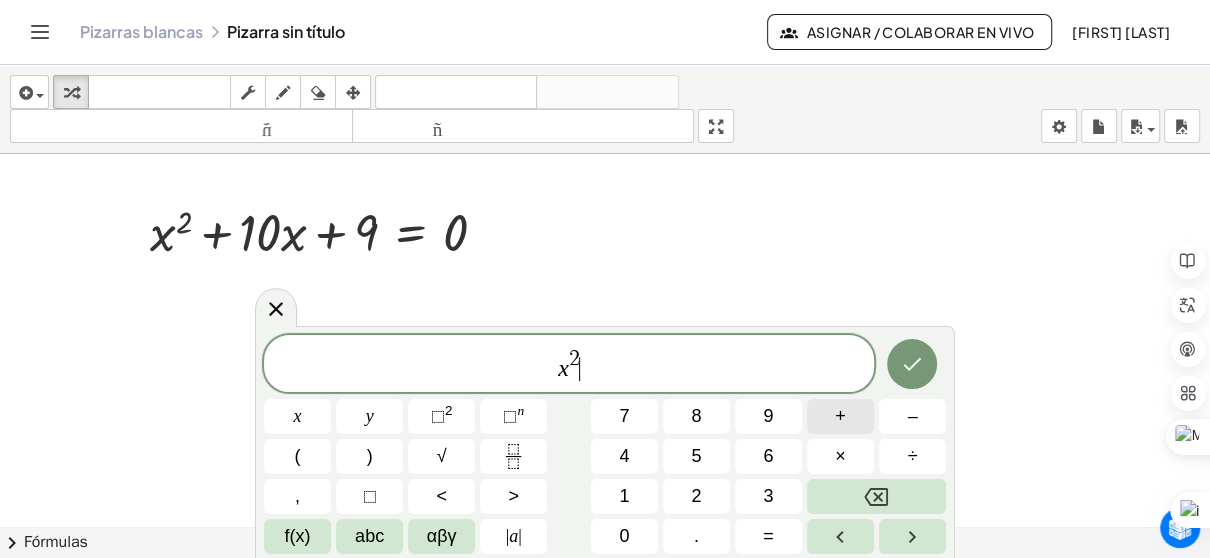 click on "+" at bounding box center [840, 416] 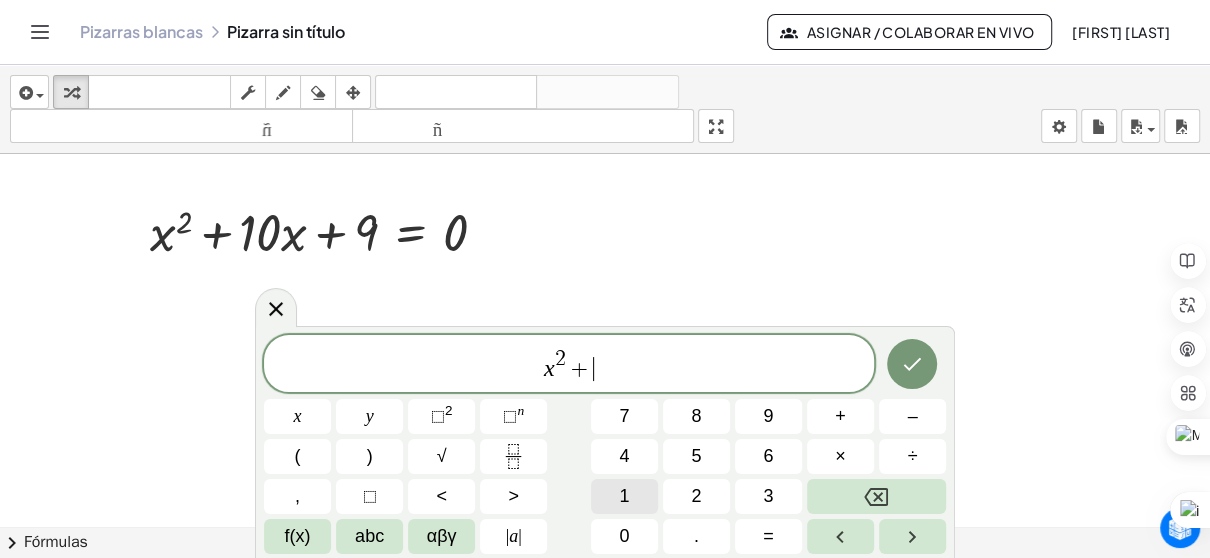 click on "1" at bounding box center [624, 496] 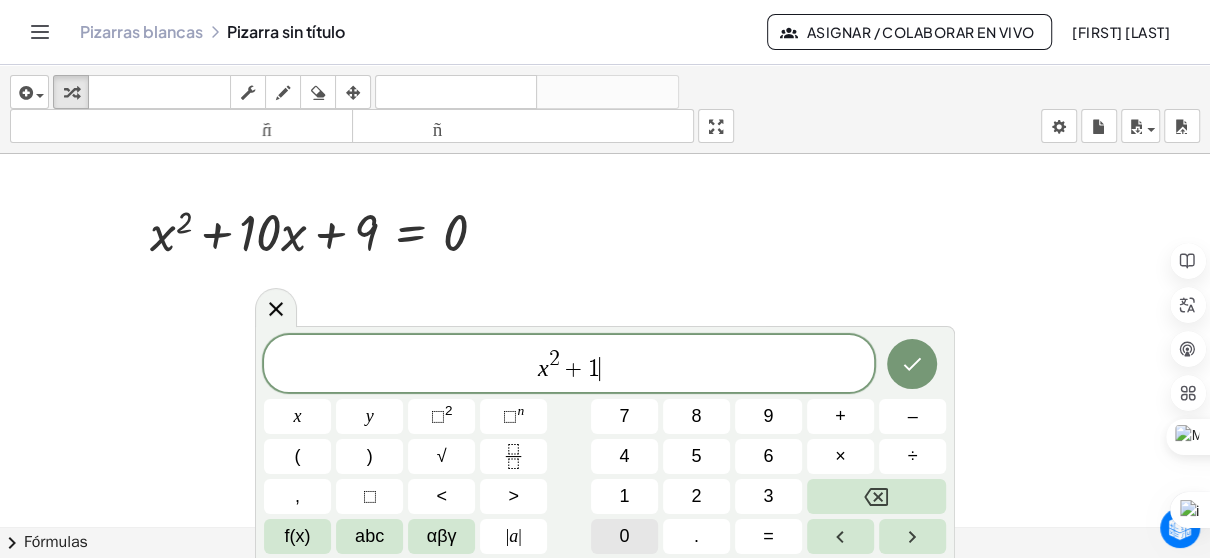 click on "0" at bounding box center (624, 536) 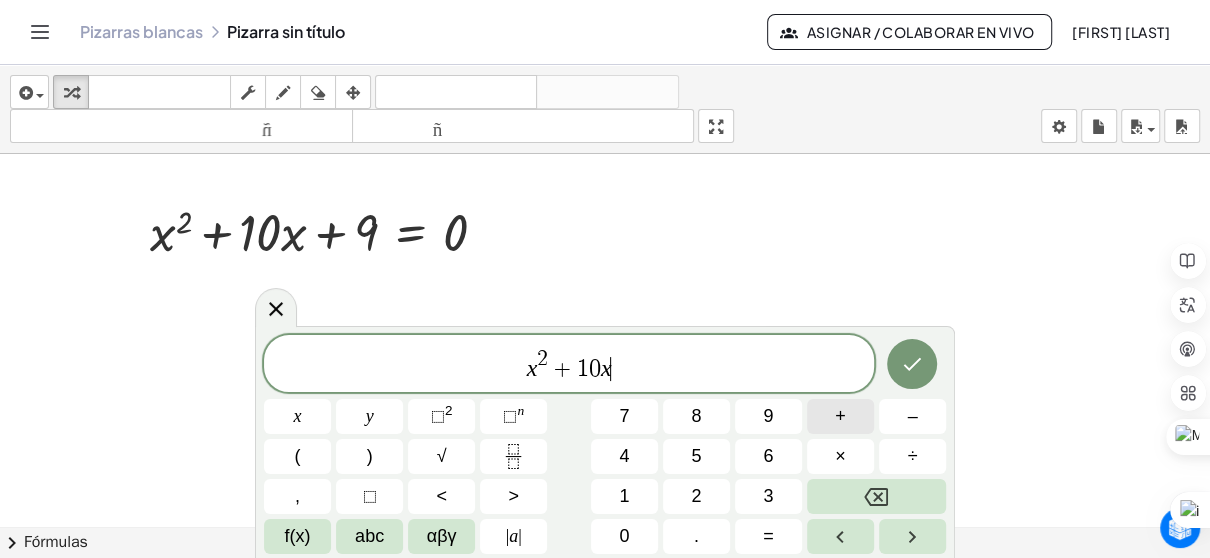 click on "+" at bounding box center (840, 416) 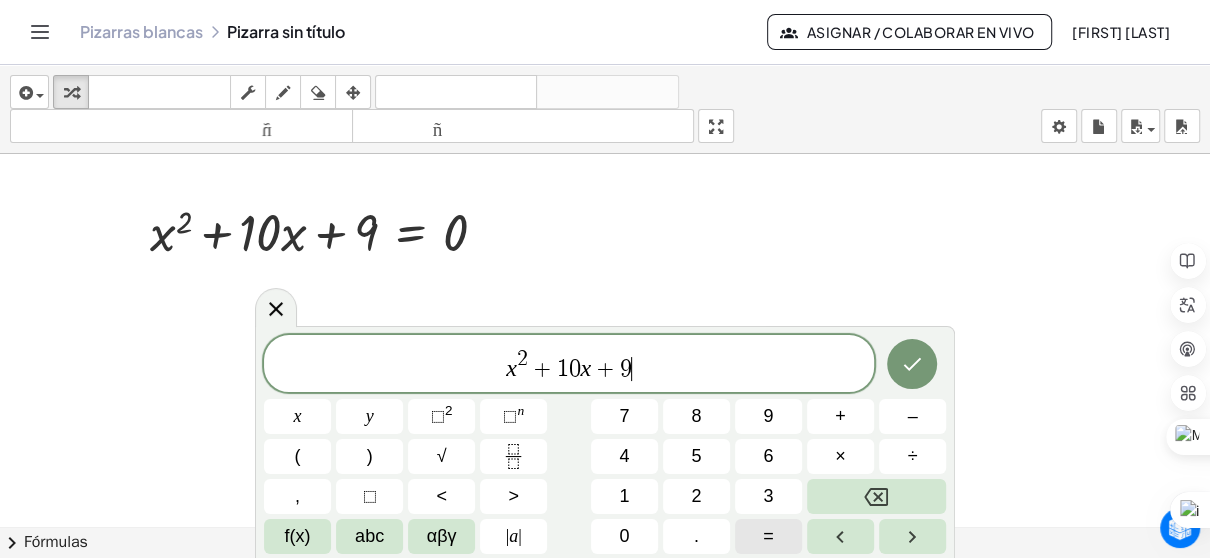 click on "=" at bounding box center [768, 536] 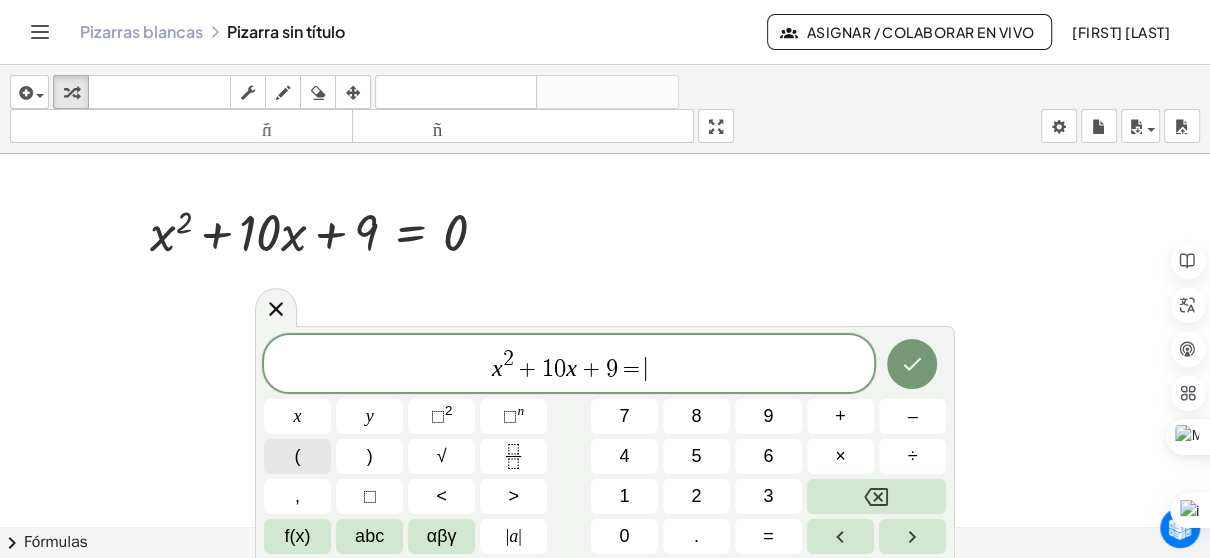 click on "(" at bounding box center [298, 456] 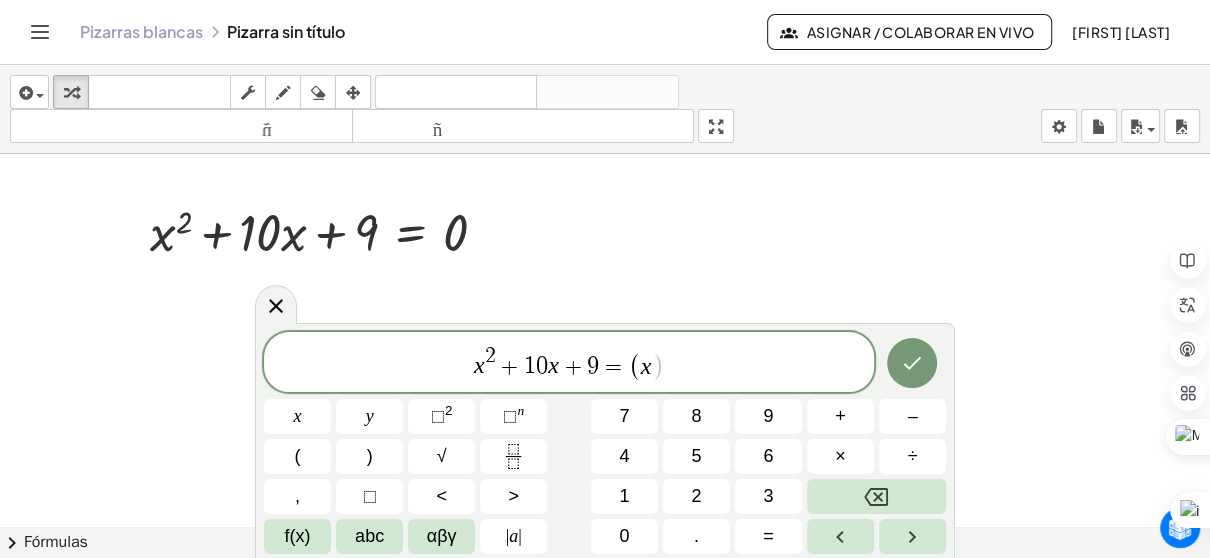 click on ")" at bounding box center (657, 366) 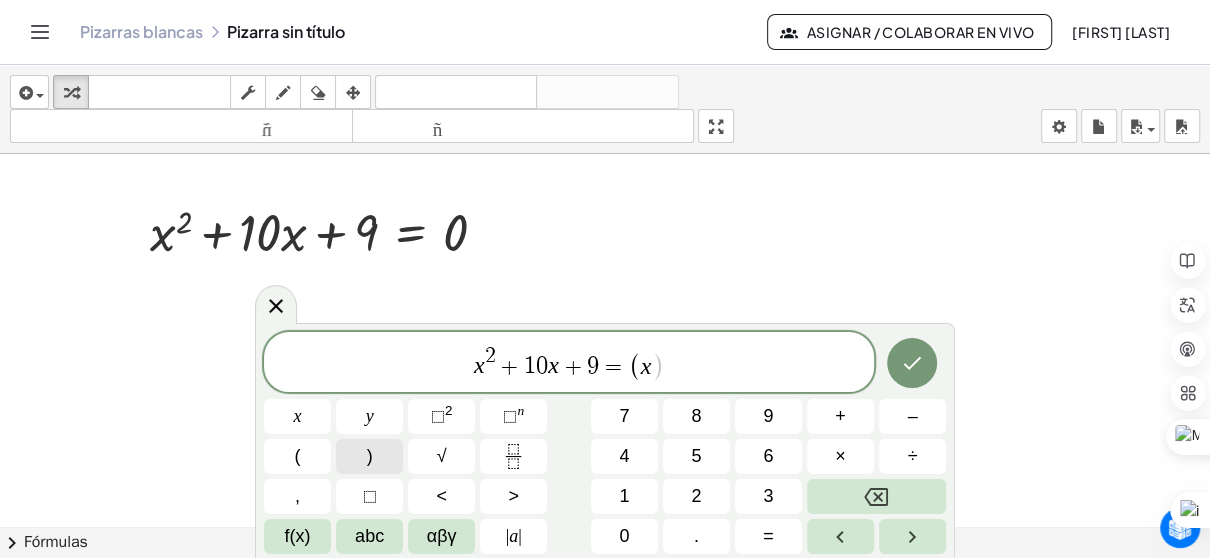 click on ")" at bounding box center (370, 456) 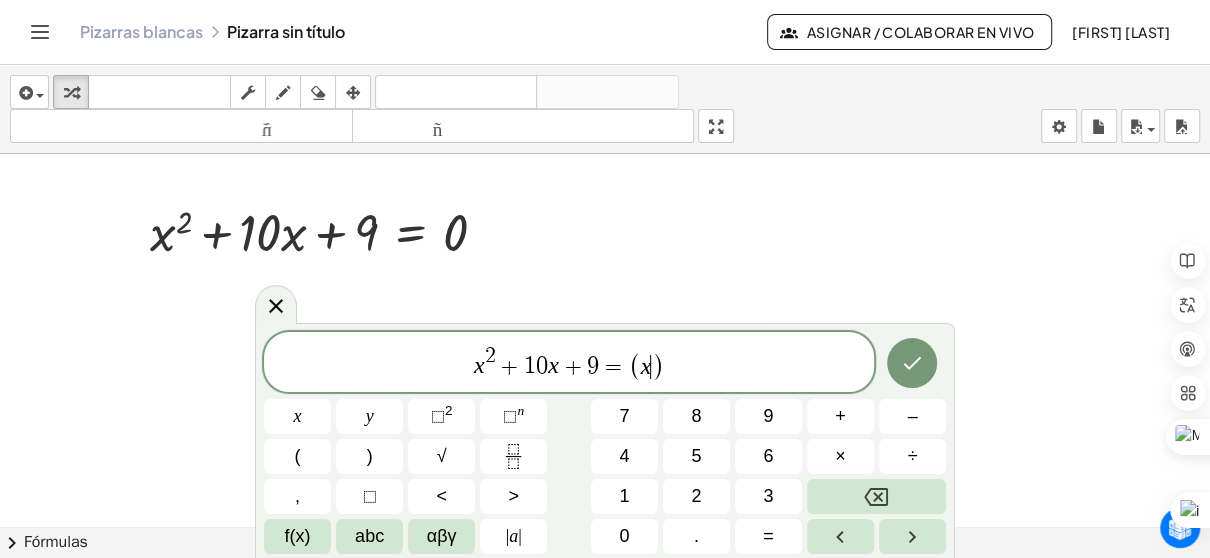 click on "x" at bounding box center (646, 366) 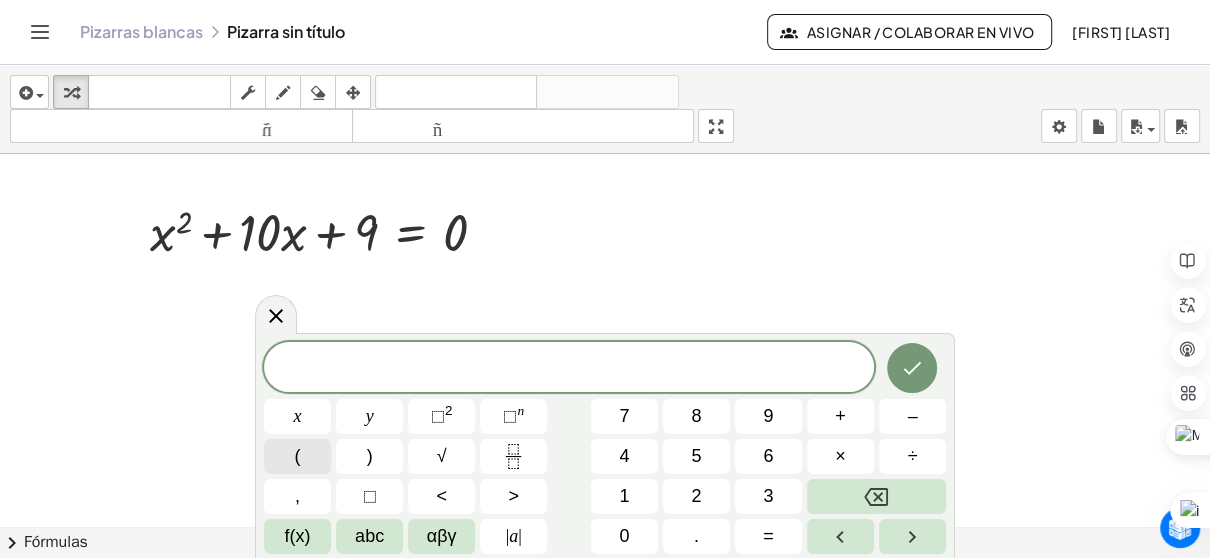click on "(" at bounding box center (297, 456) 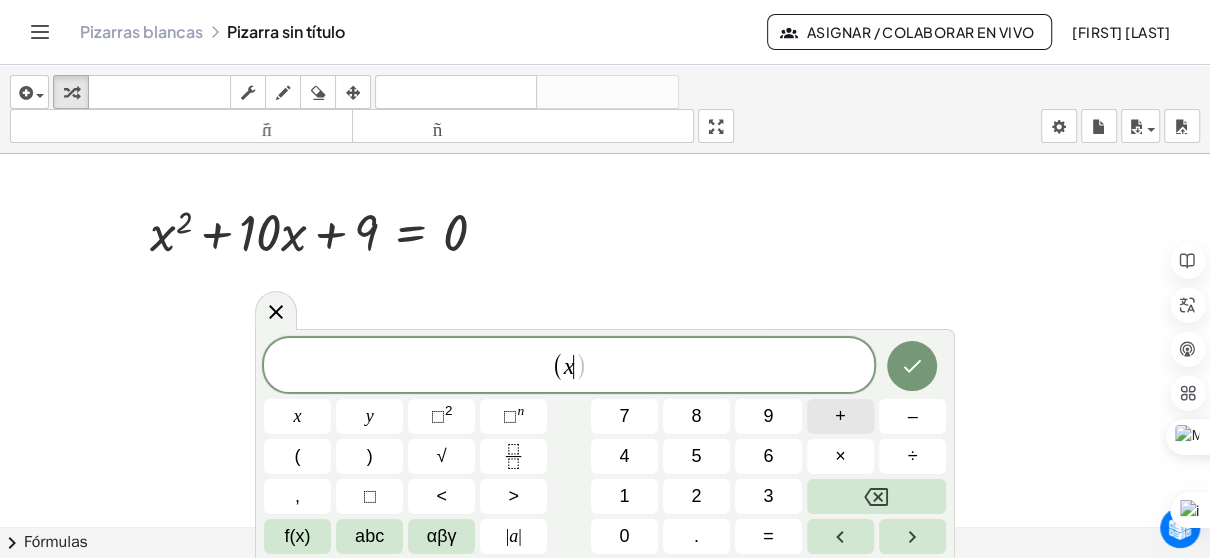 click on "+" at bounding box center [840, 416] 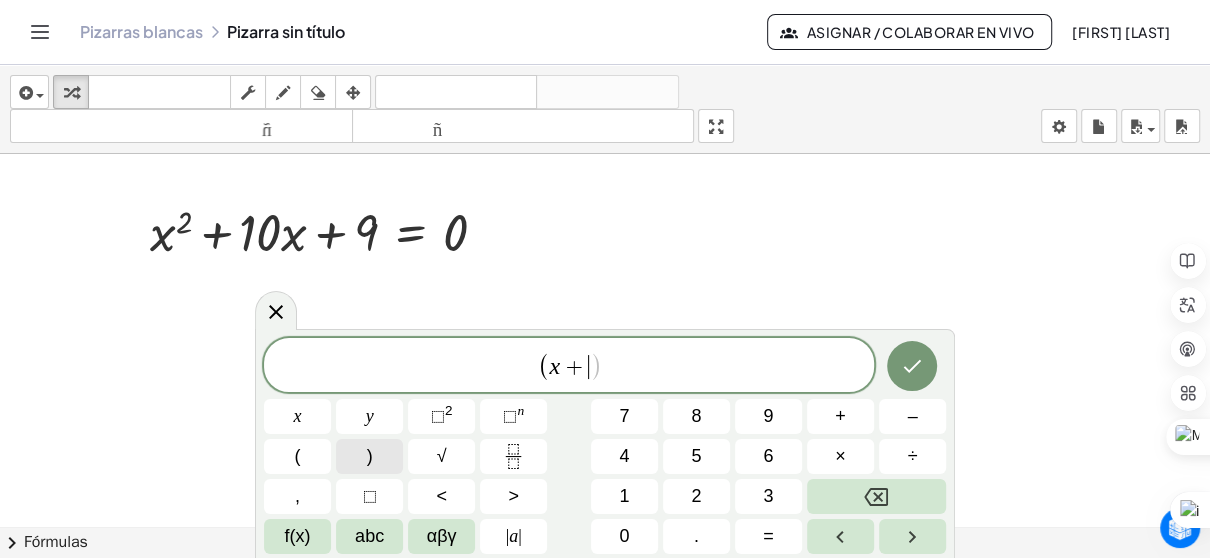click on ")" at bounding box center [369, 456] 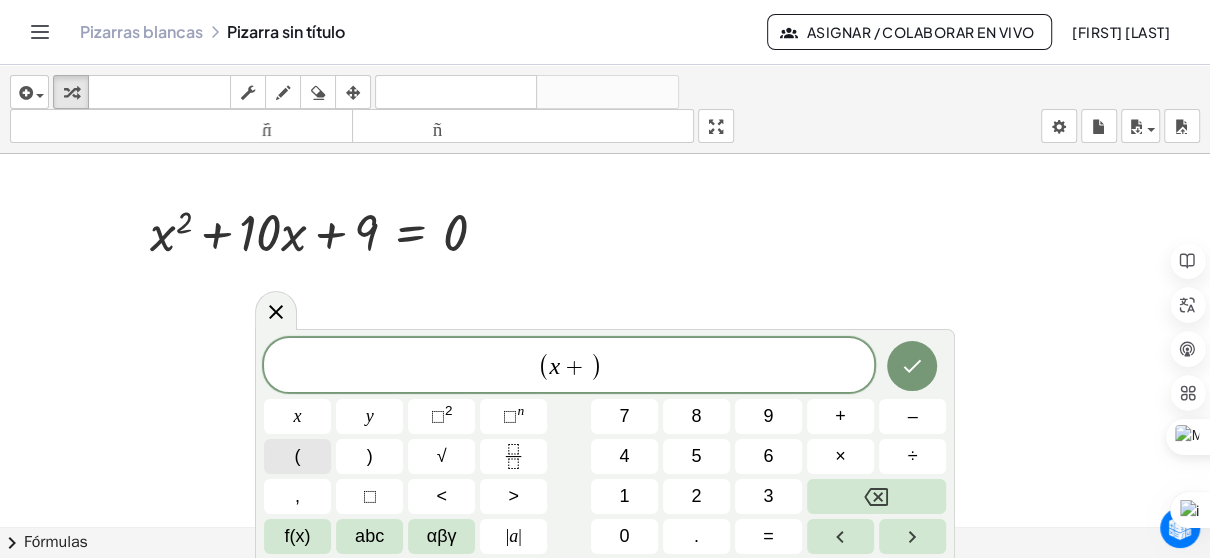click on "(" at bounding box center [298, 456] 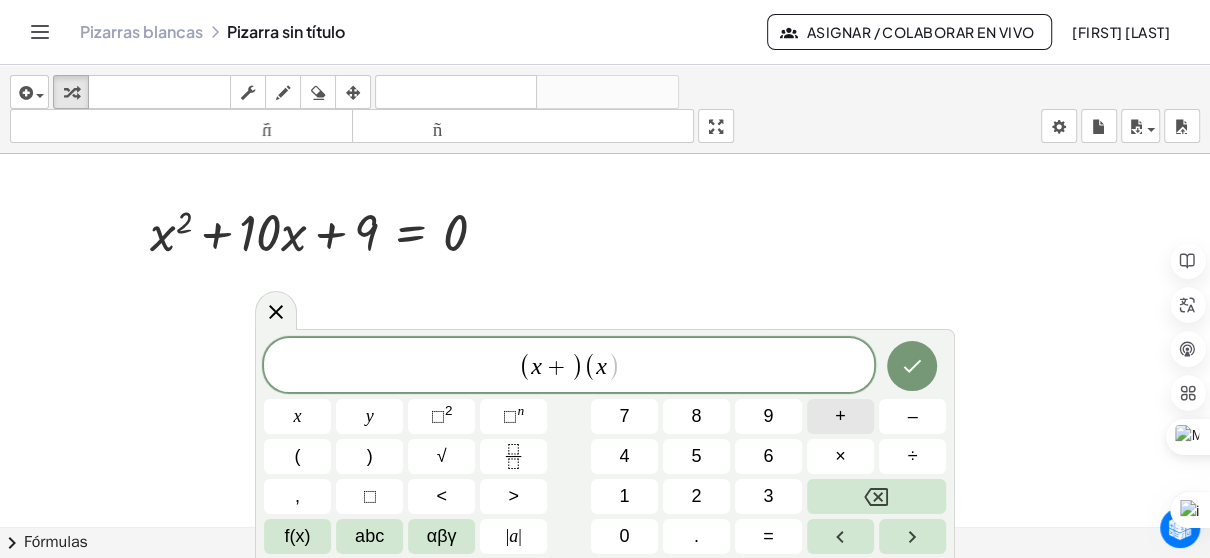 click on "+" at bounding box center (840, 416) 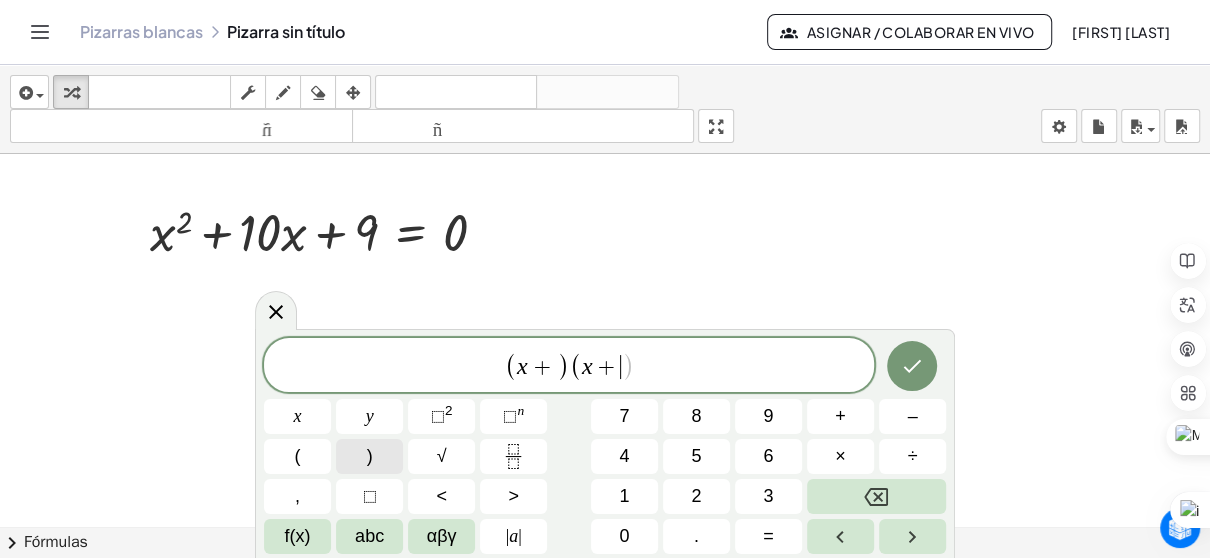 click on ")" at bounding box center (369, 456) 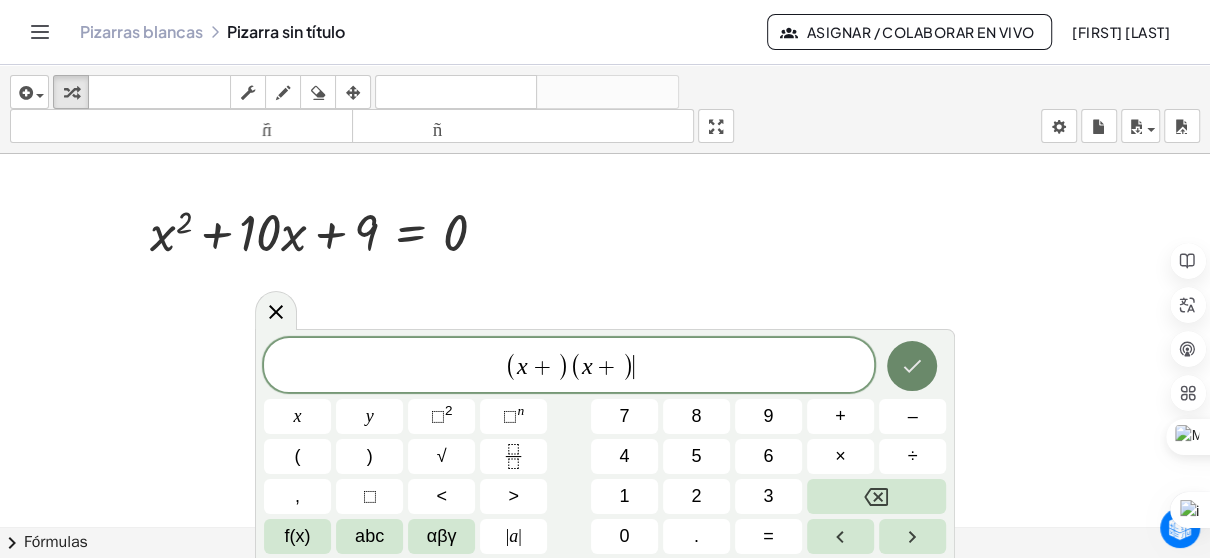 click 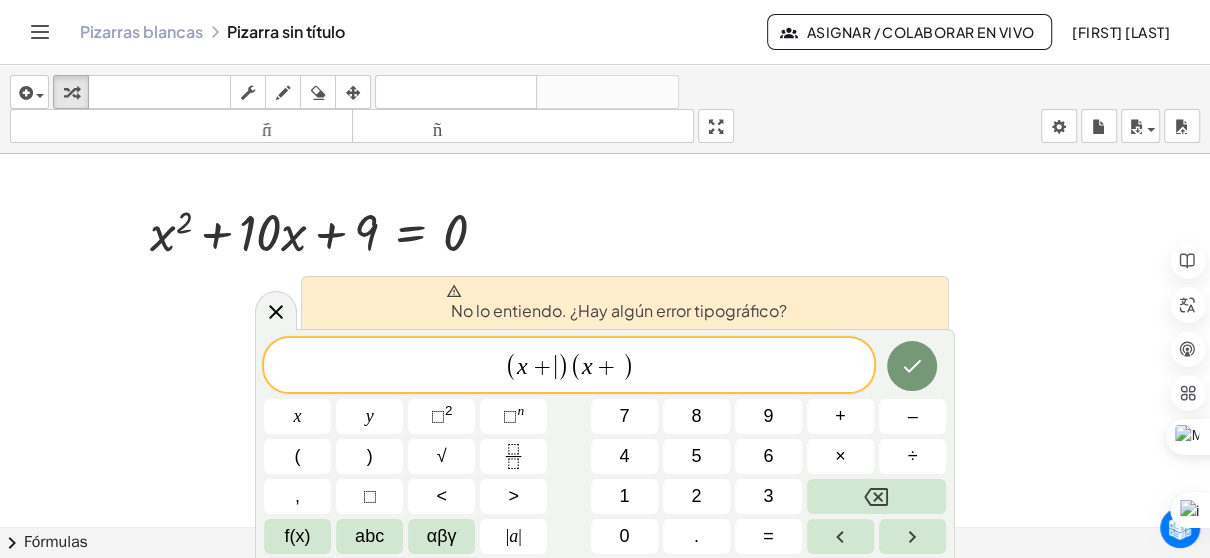 click on ")" at bounding box center [562, 366] 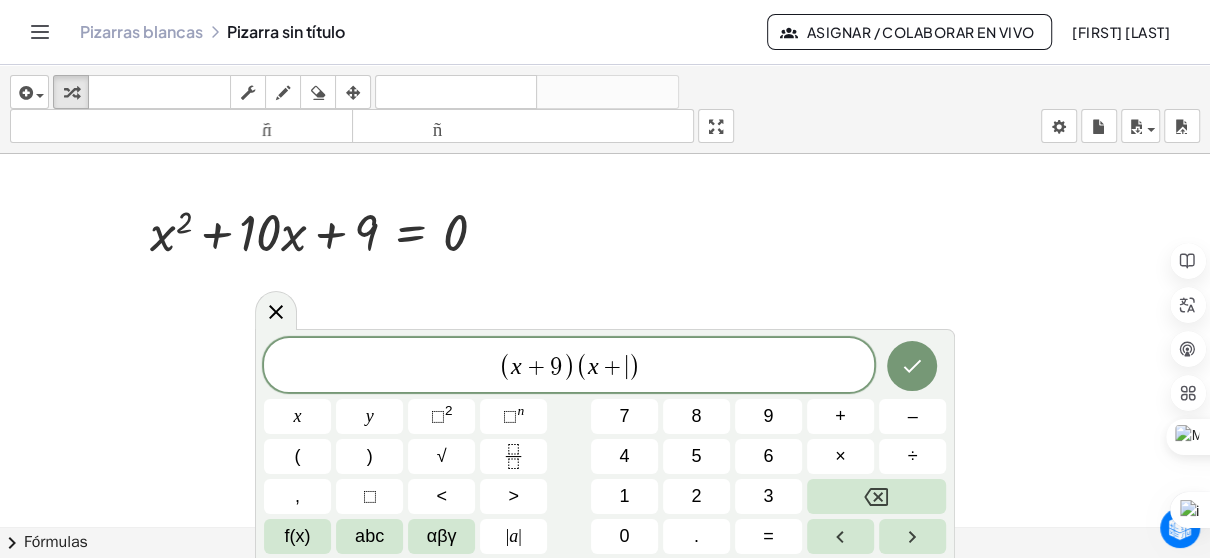 click on "( x + ​ )" at bounding box center (607, 366) 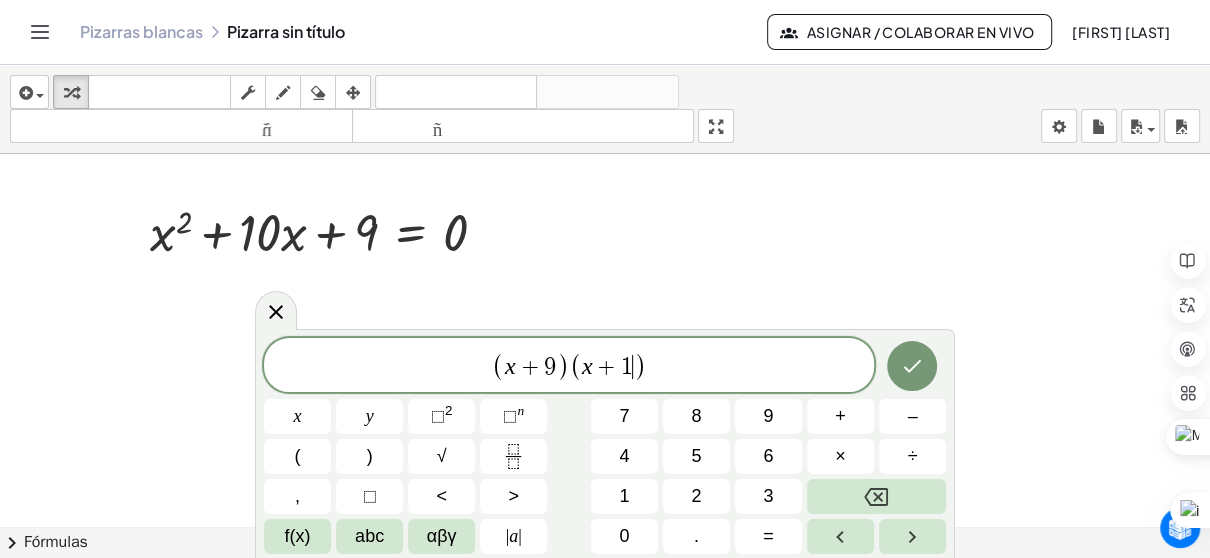 click on "( x + 9 ) ( x + 1 ​ )" at bounding box center [569, 366] 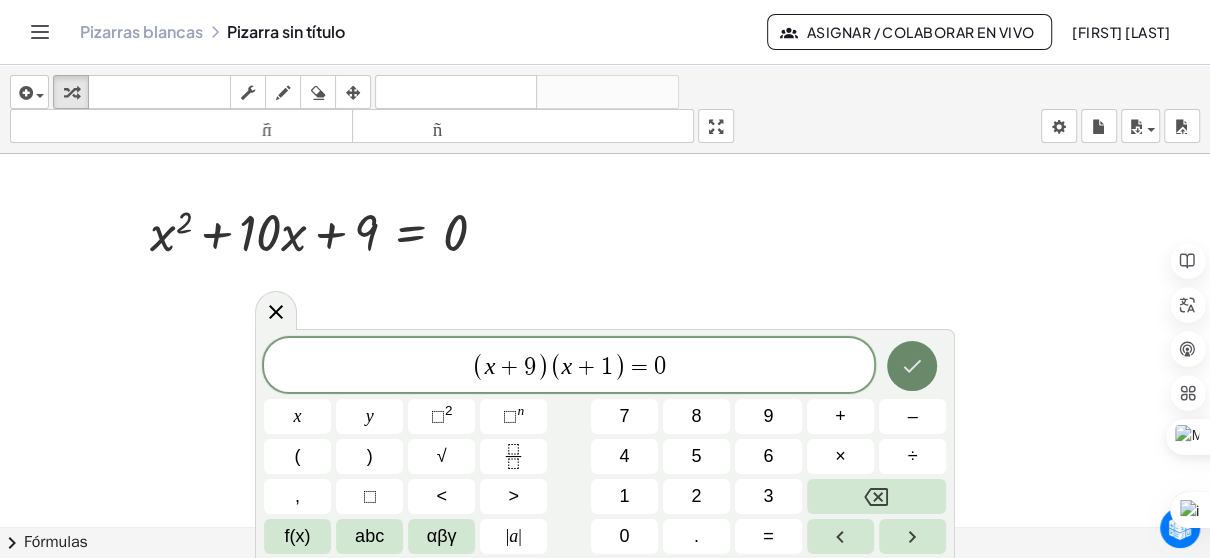 click 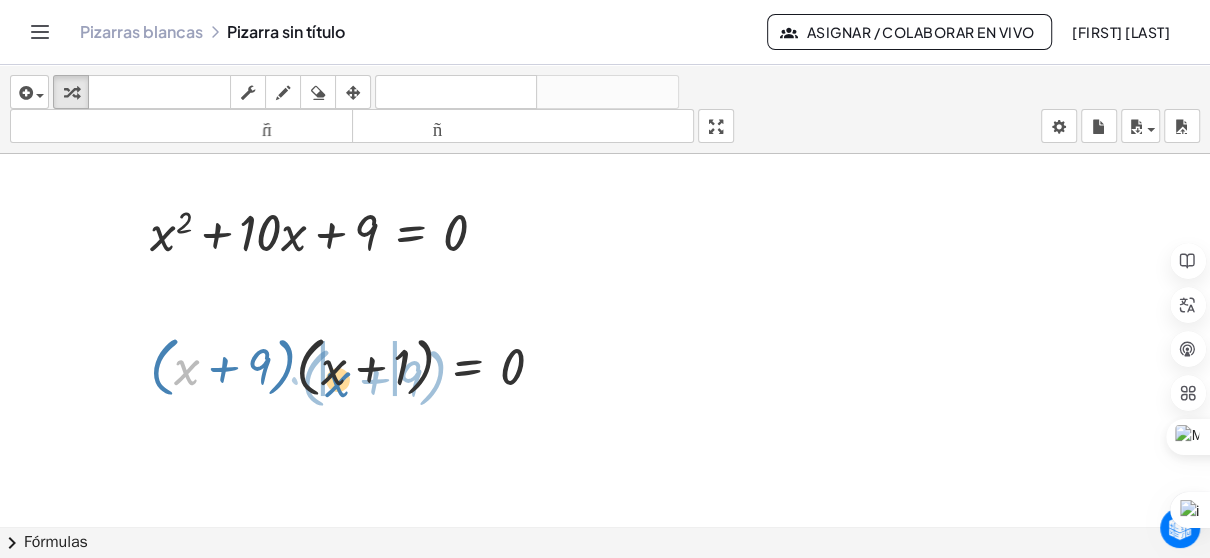 drag, startPoint x: 184, startPoint y: 380, endPoint x: 335, endPoint y: 392, distance: 151.47607 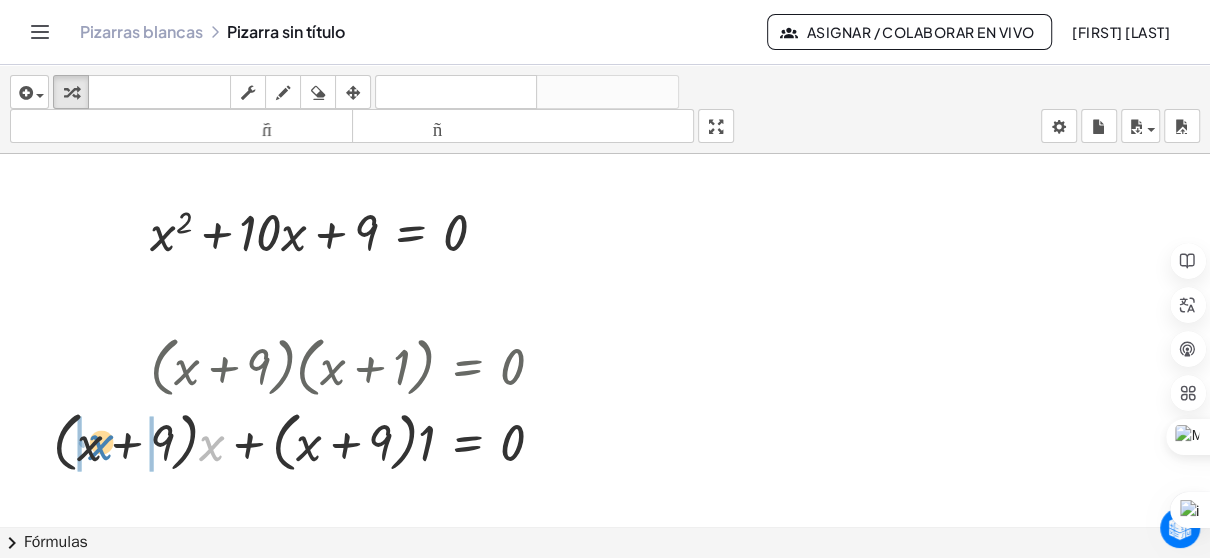 drag, startPoint x: 209, startPoint y: 449, endPoint x: 98, endPoint y: 448, distance: 111.0045 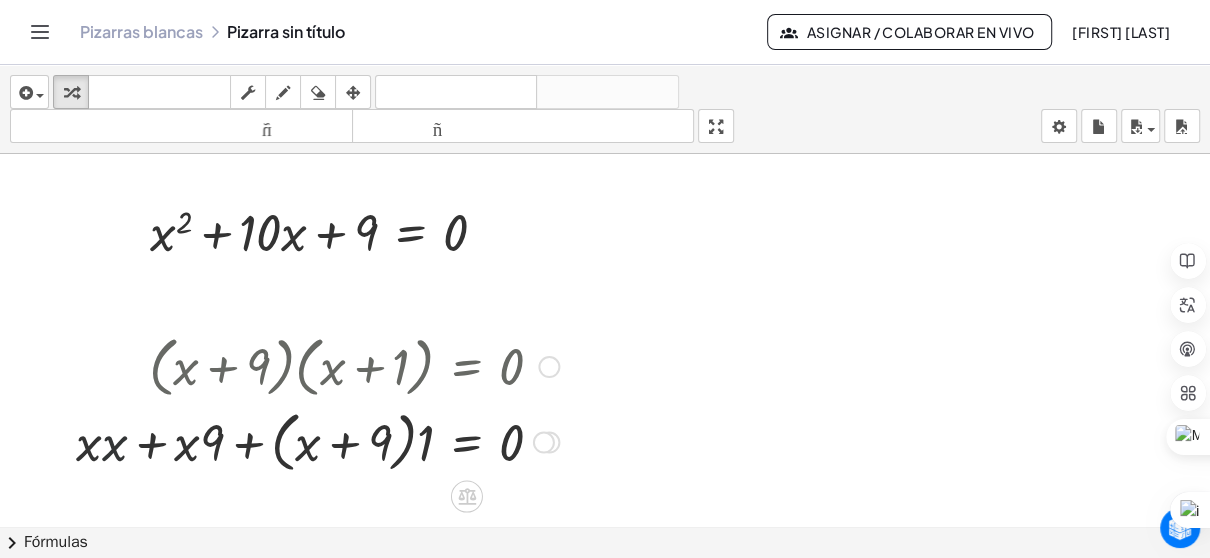 click at bounding box center [317, 440] 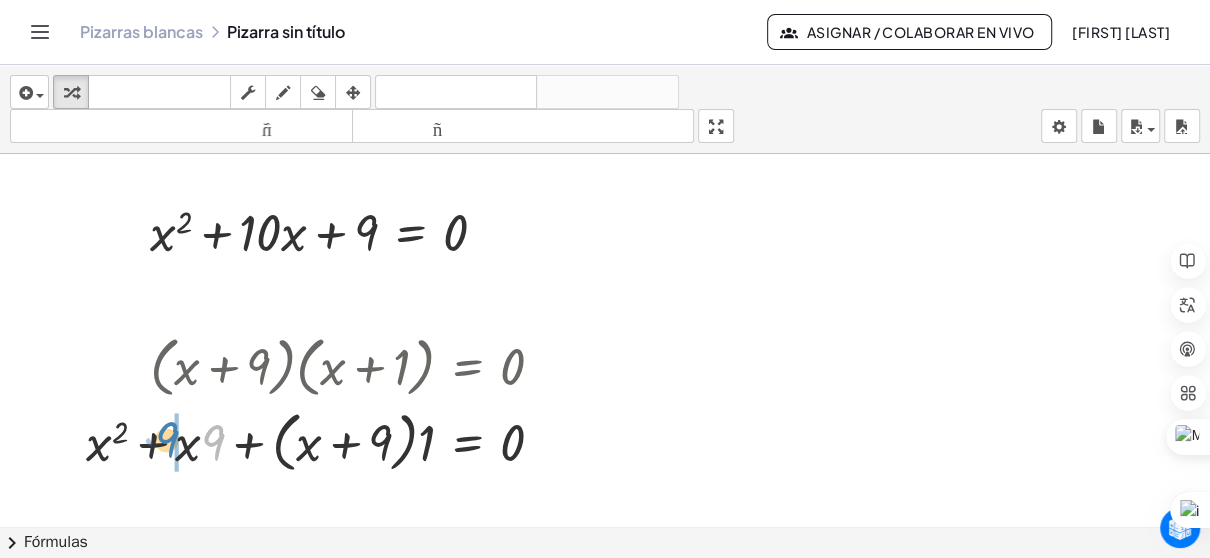 drag, startPoint x: 215, startPoint y: 446, endPoint x: 169, endPoint y: 442, distance: 46.173584 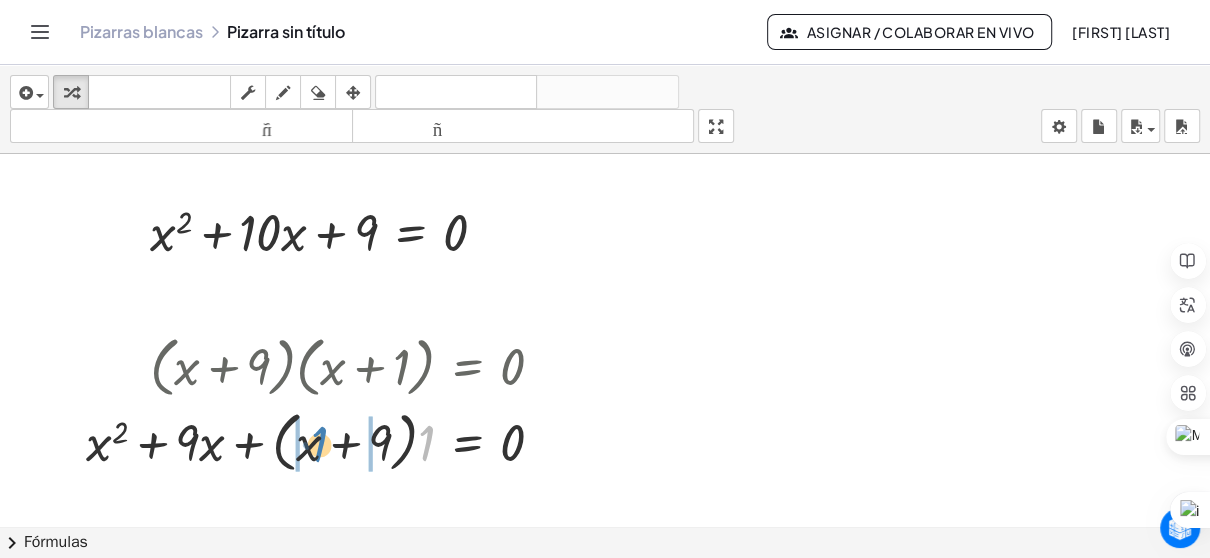 drag, startPoint x: 426, startPoint y: 448, endPoint x: 319, endPoint y: 449, distance: 107.00467 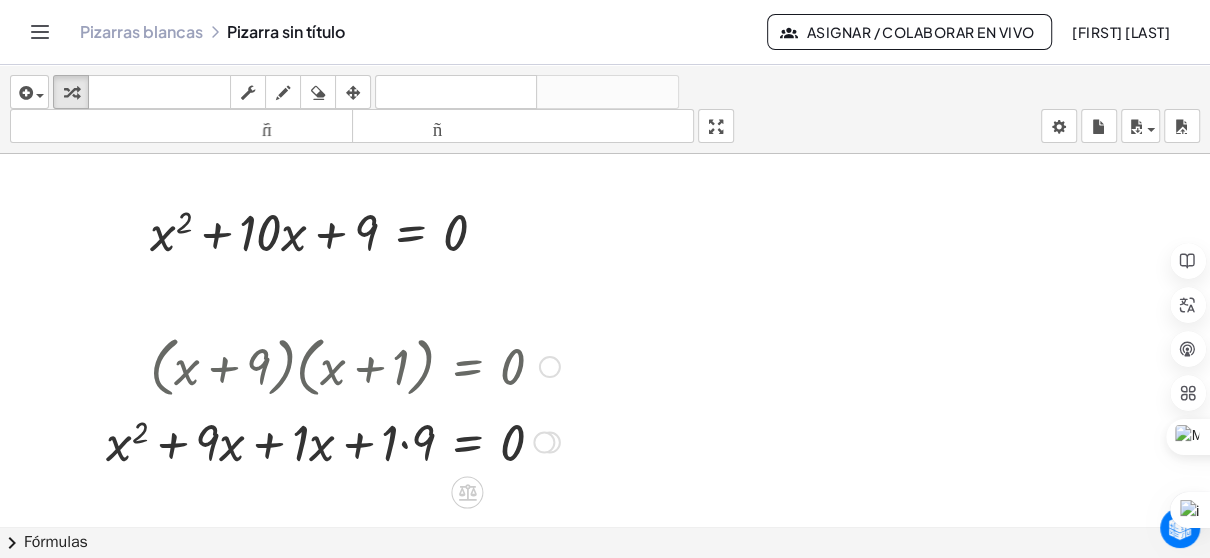 click at bounding box center [333, 440] 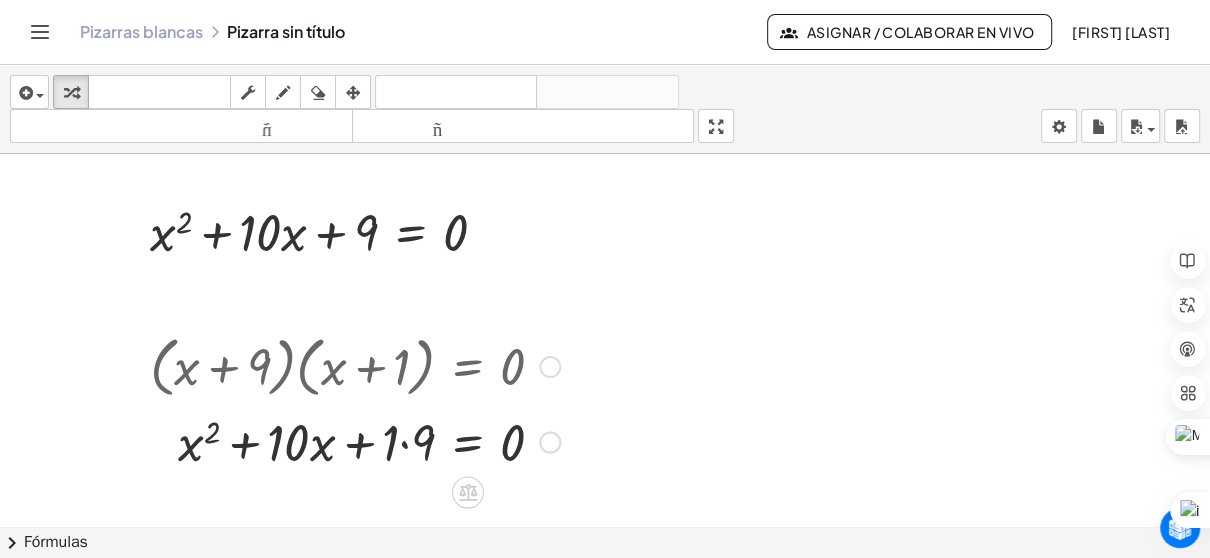 click at bounding box center [355, 440] 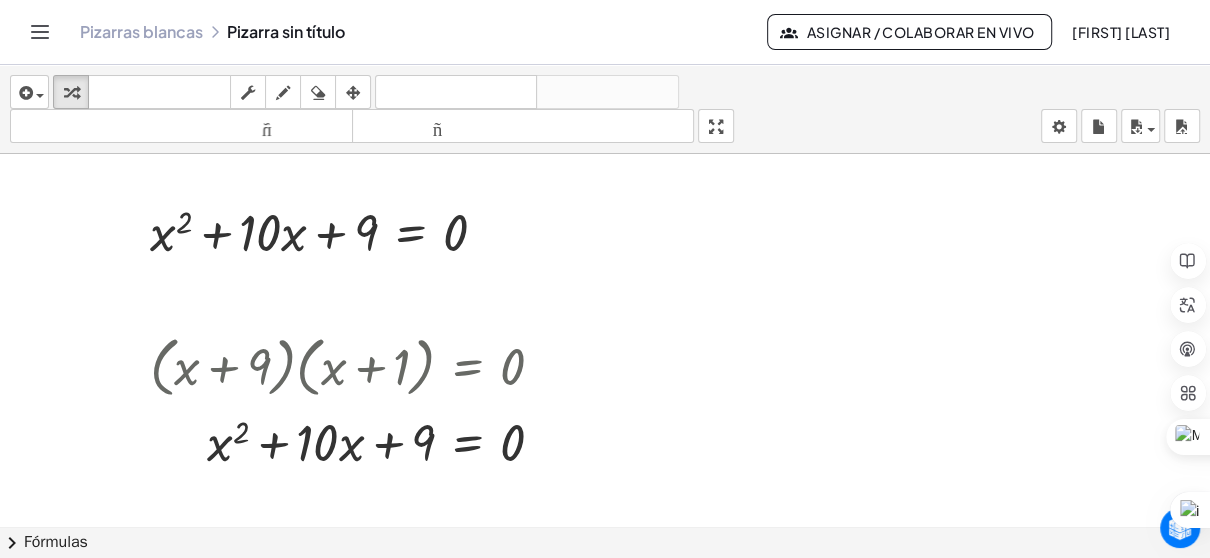 click at bounding box center (605, -32) 